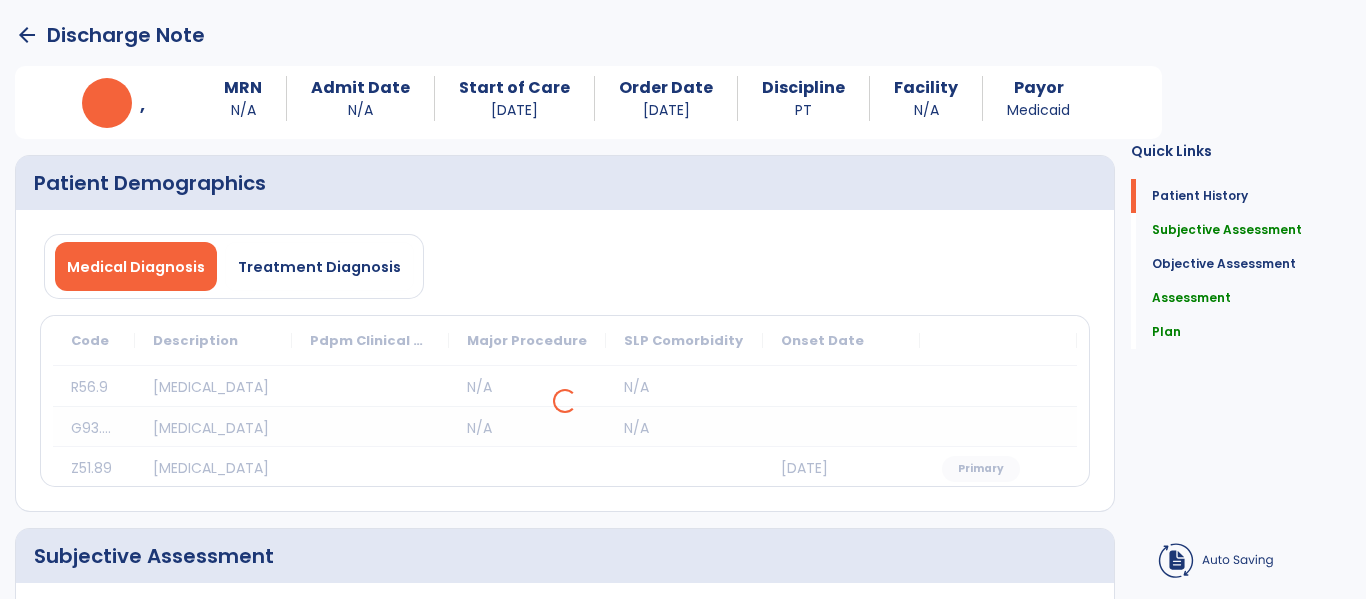 select on "********" 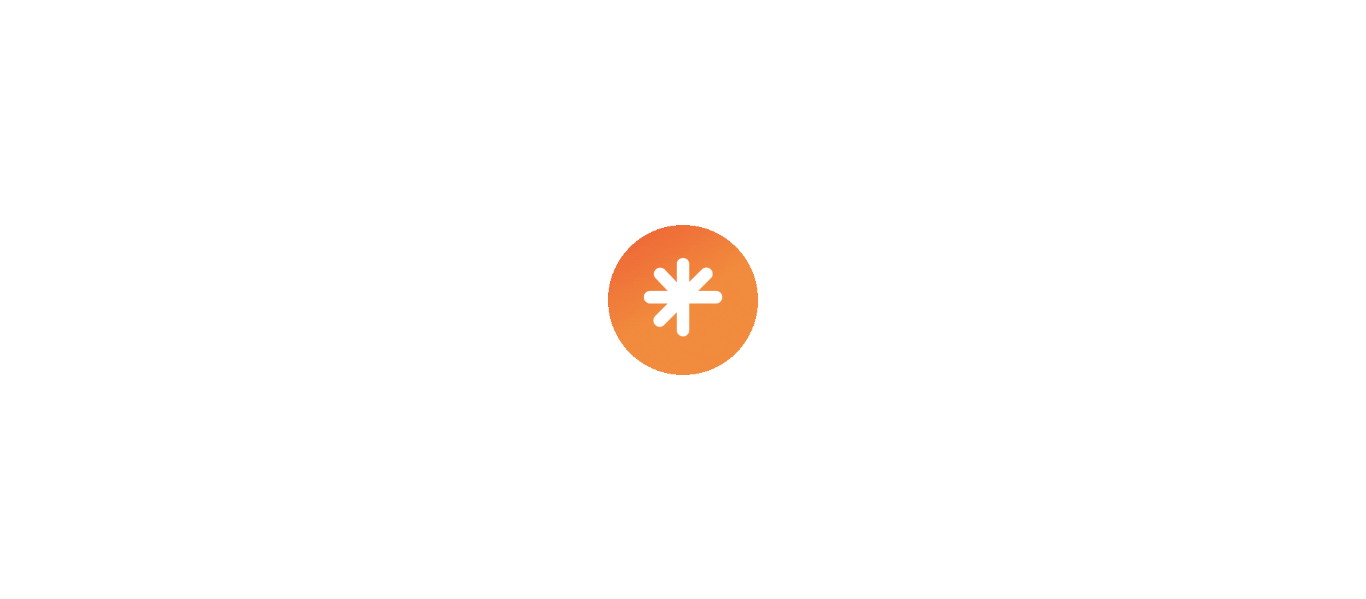 scroll, scrollTop: 0, scrollLeft: 0, axis: both 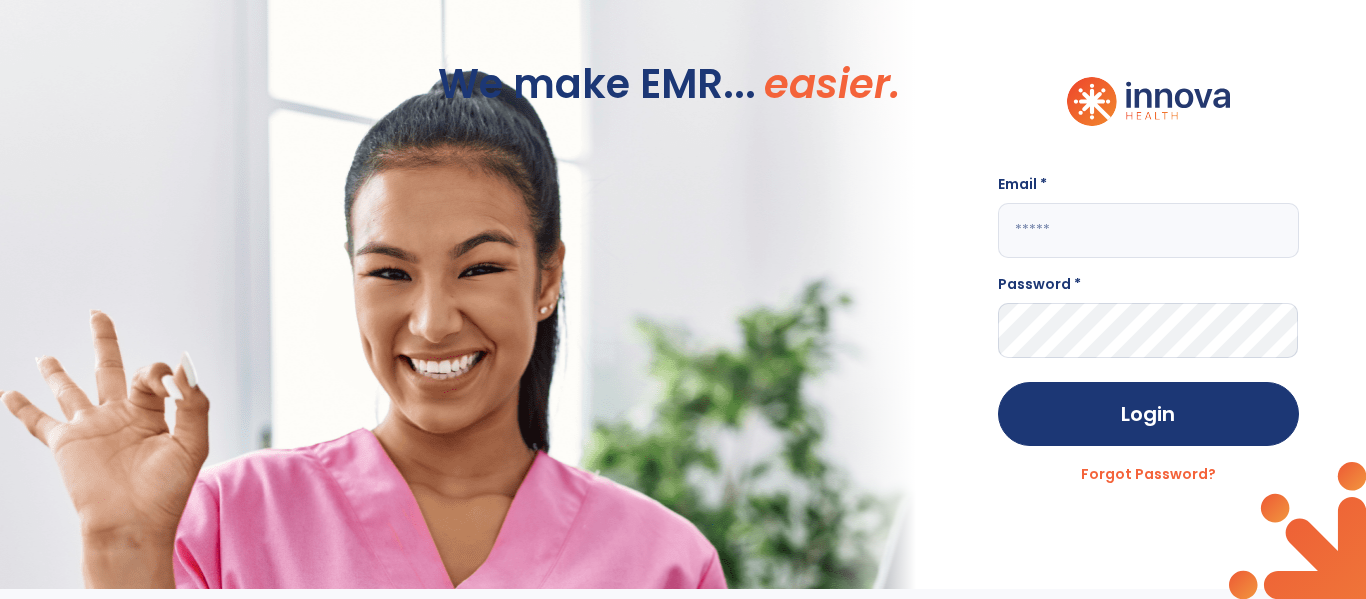click 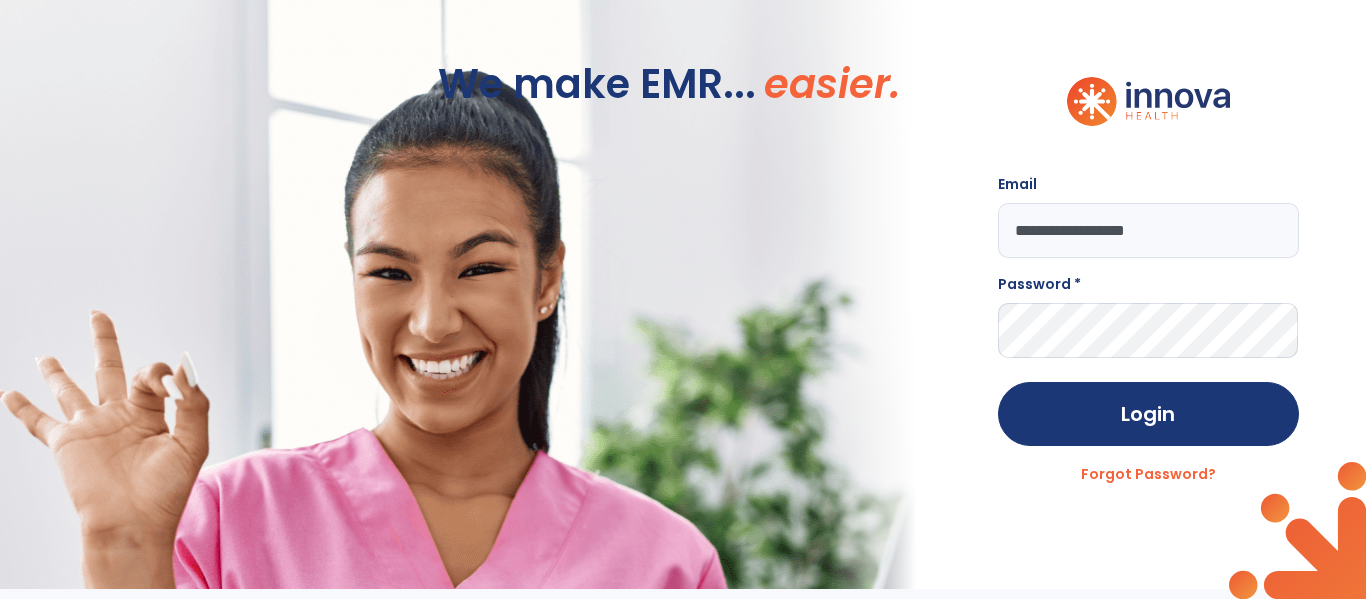 type on "**********" 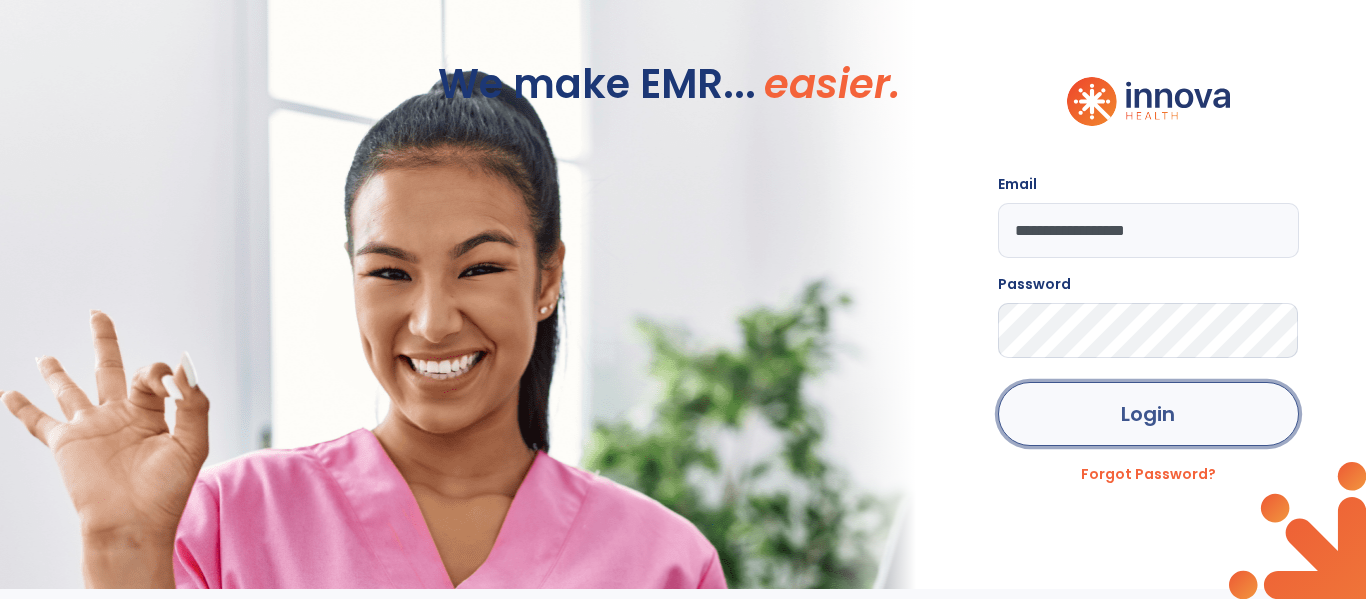 click on "Login" 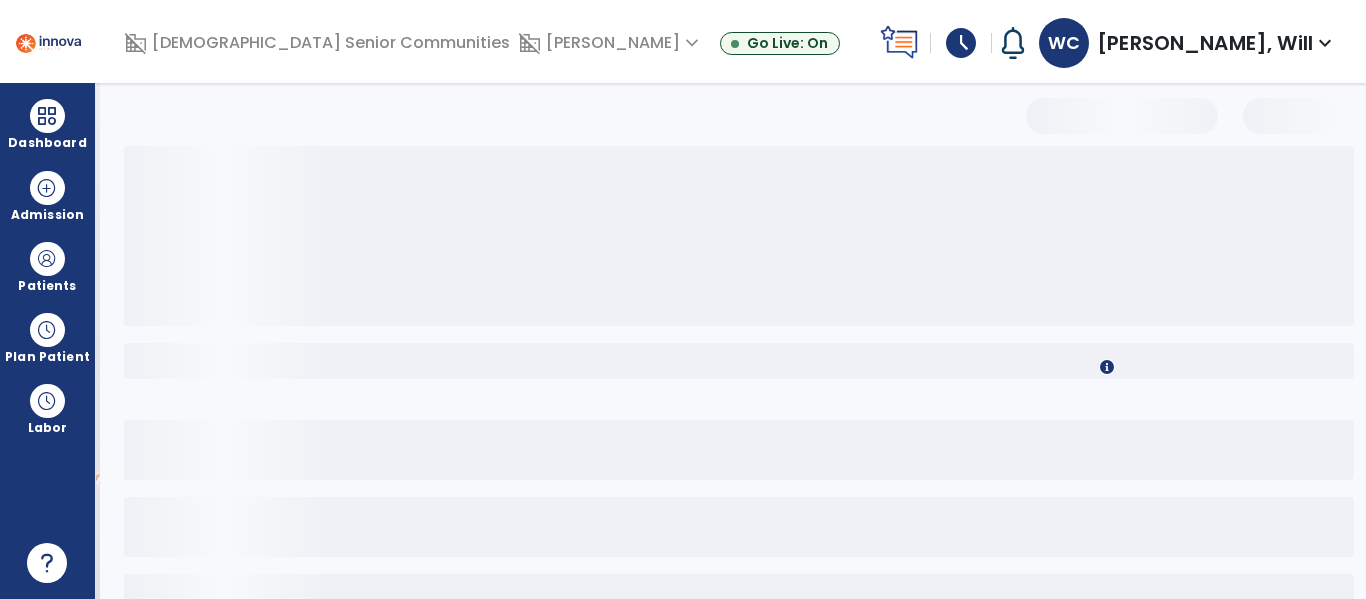 select on "********" 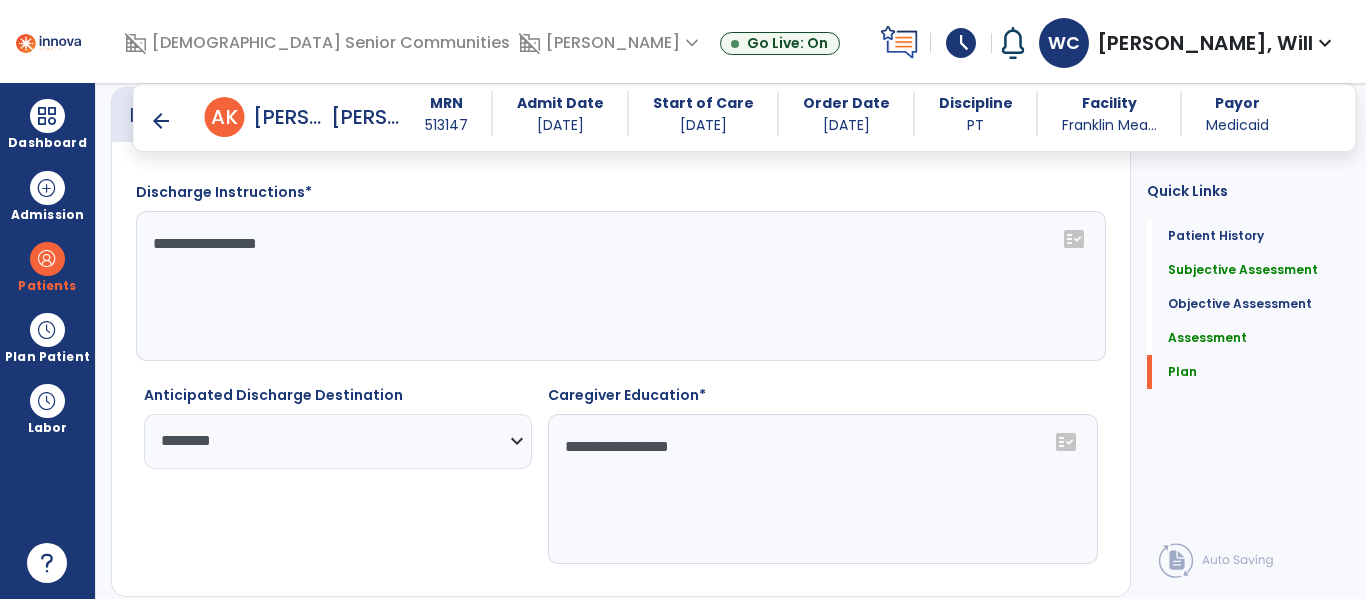 scroll, scrollTop: 3027, scrollLeft: 0, axis: vertical 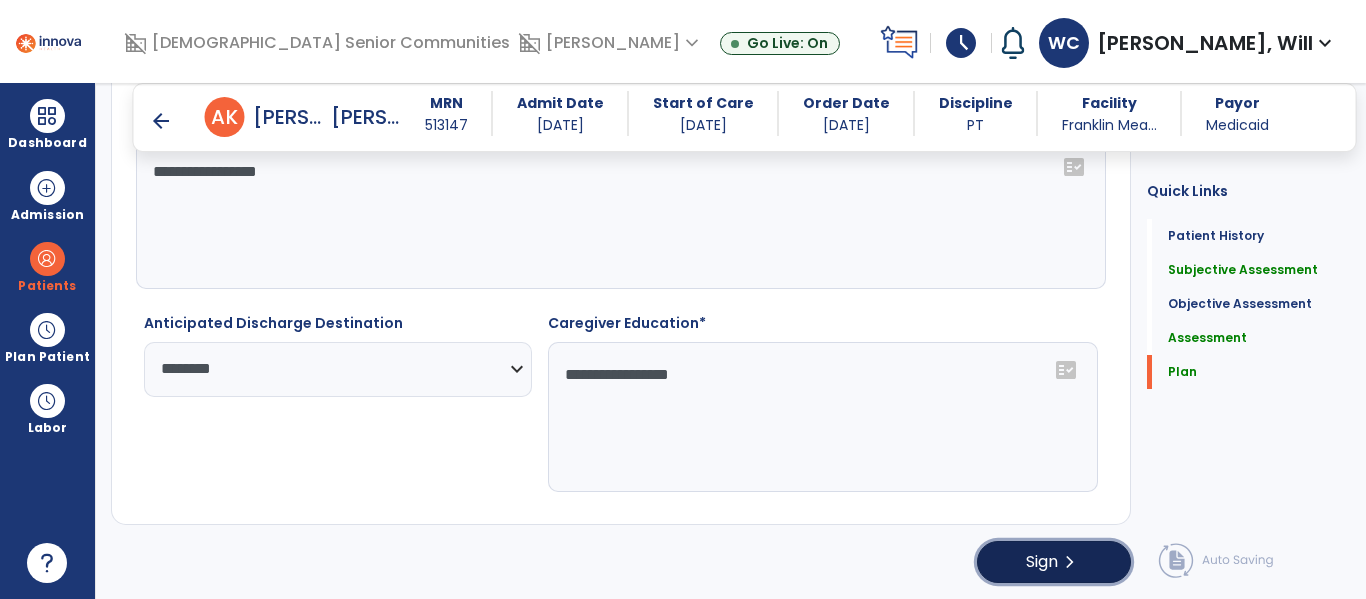 click on "Sign" 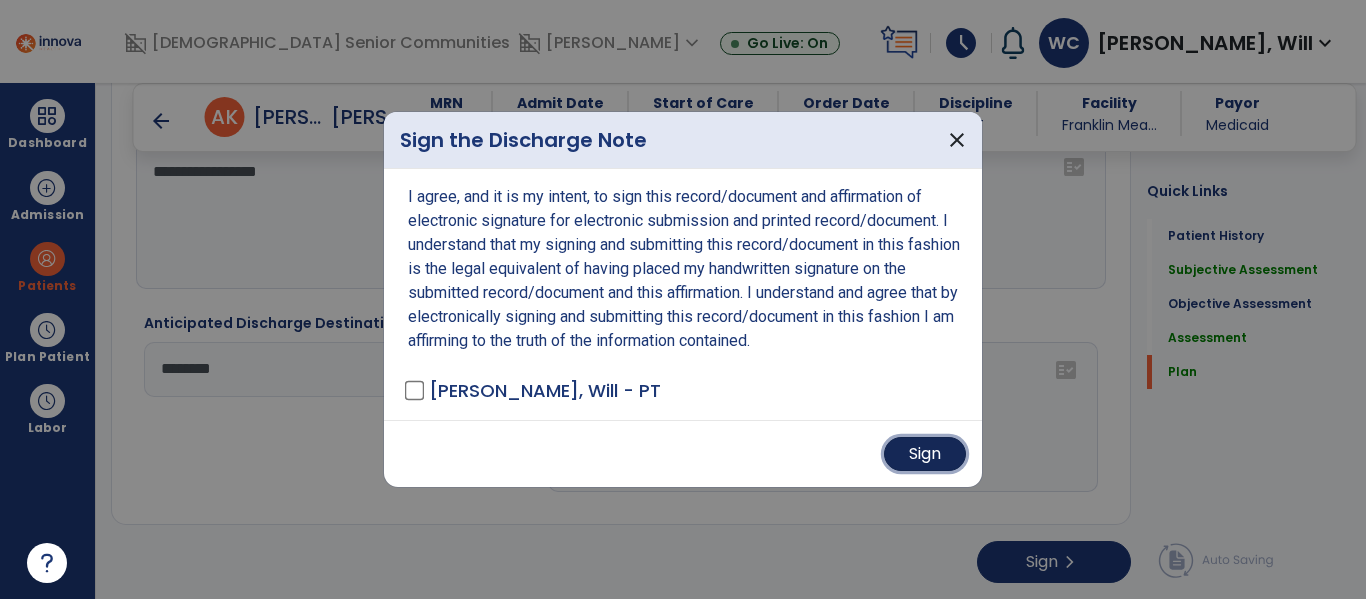 click on "Sign" at bounding box center [925, 454] 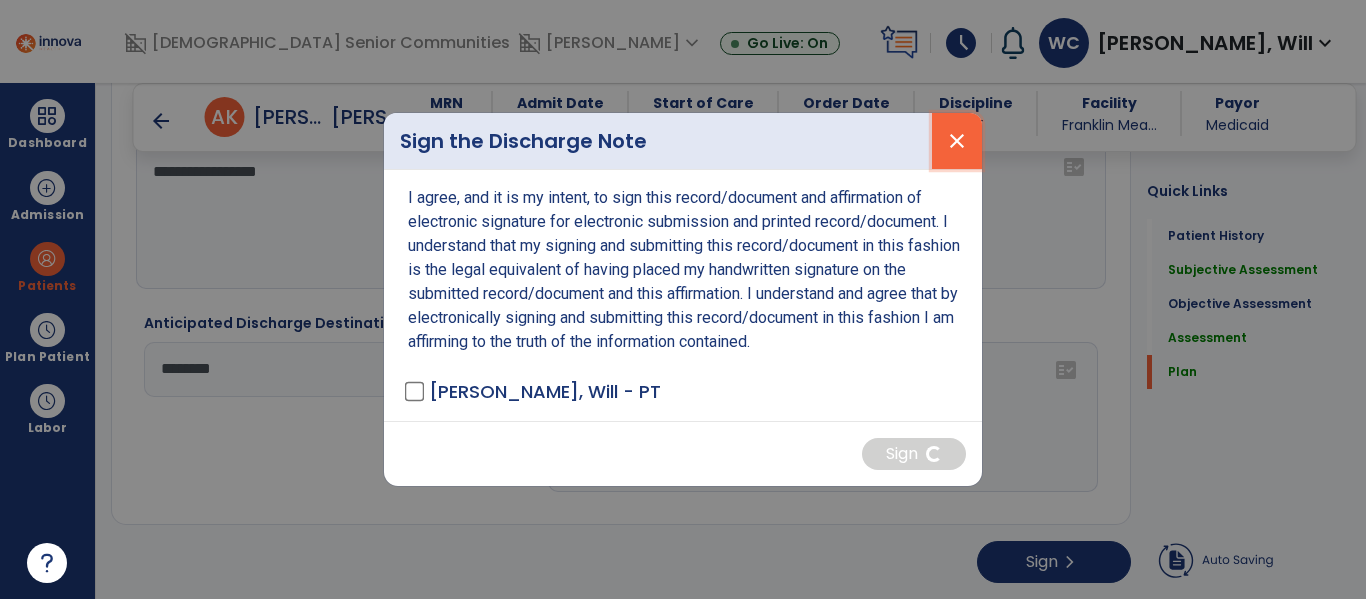 click on "close" at bounding box center [957, 141] 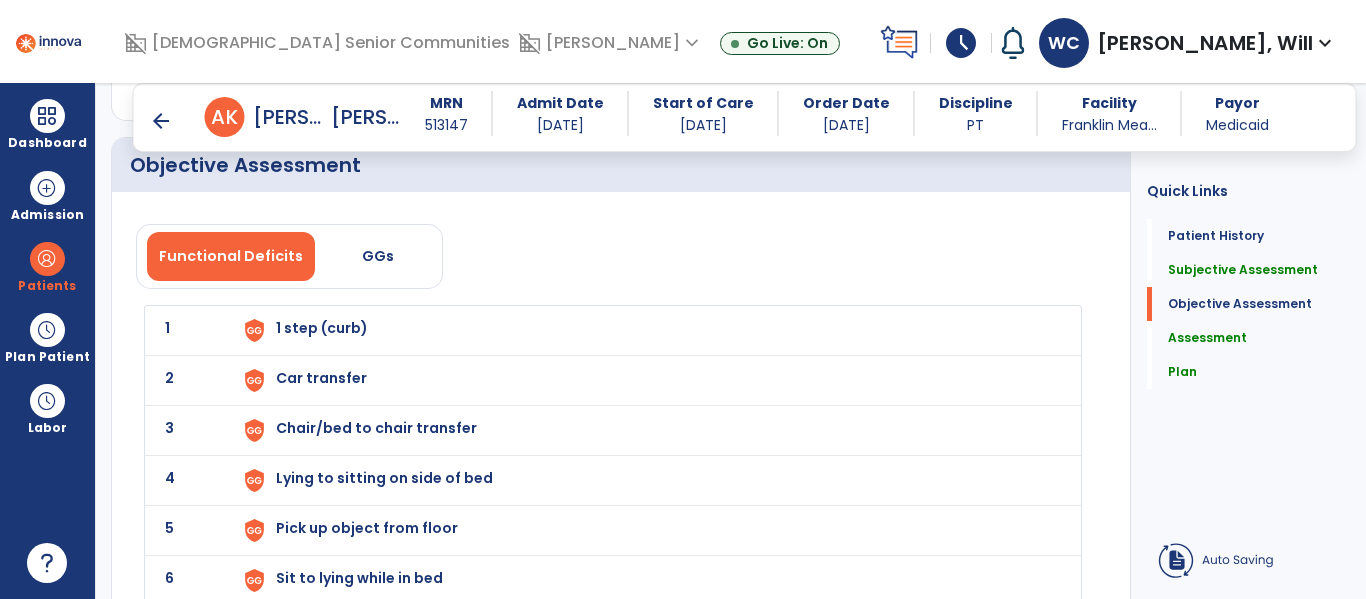 scroll, scrollTop: 1604, scrollLeft: 0, axis: vertical 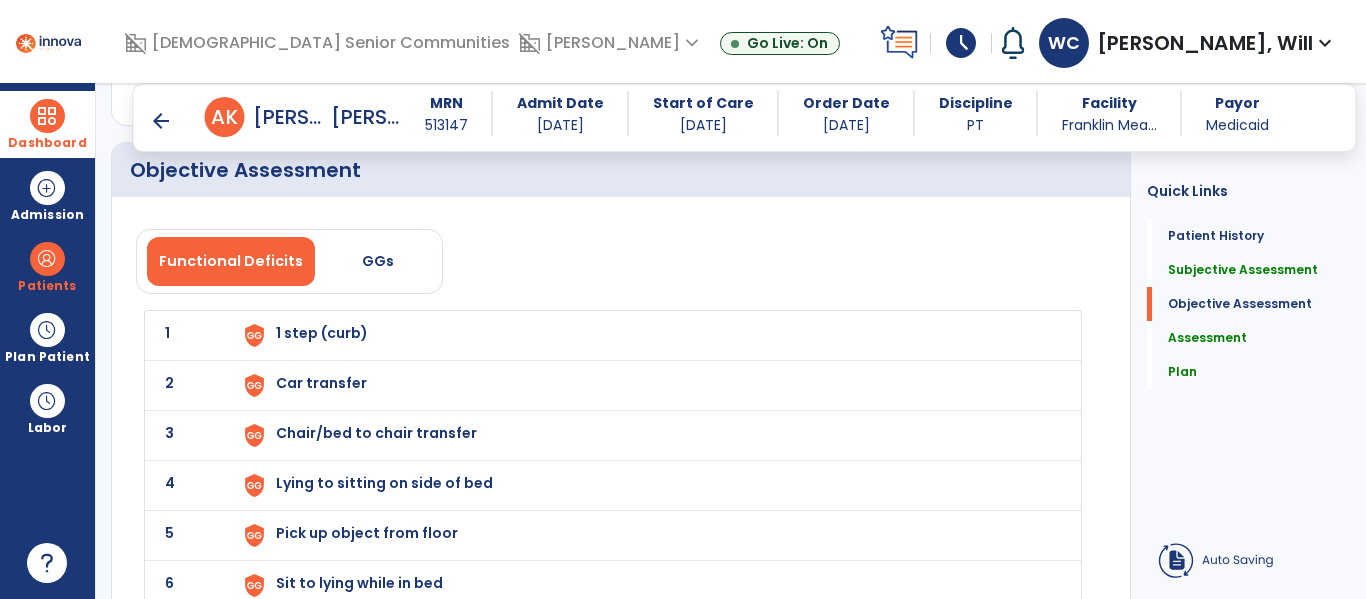 click at bounding box center (47, 116) 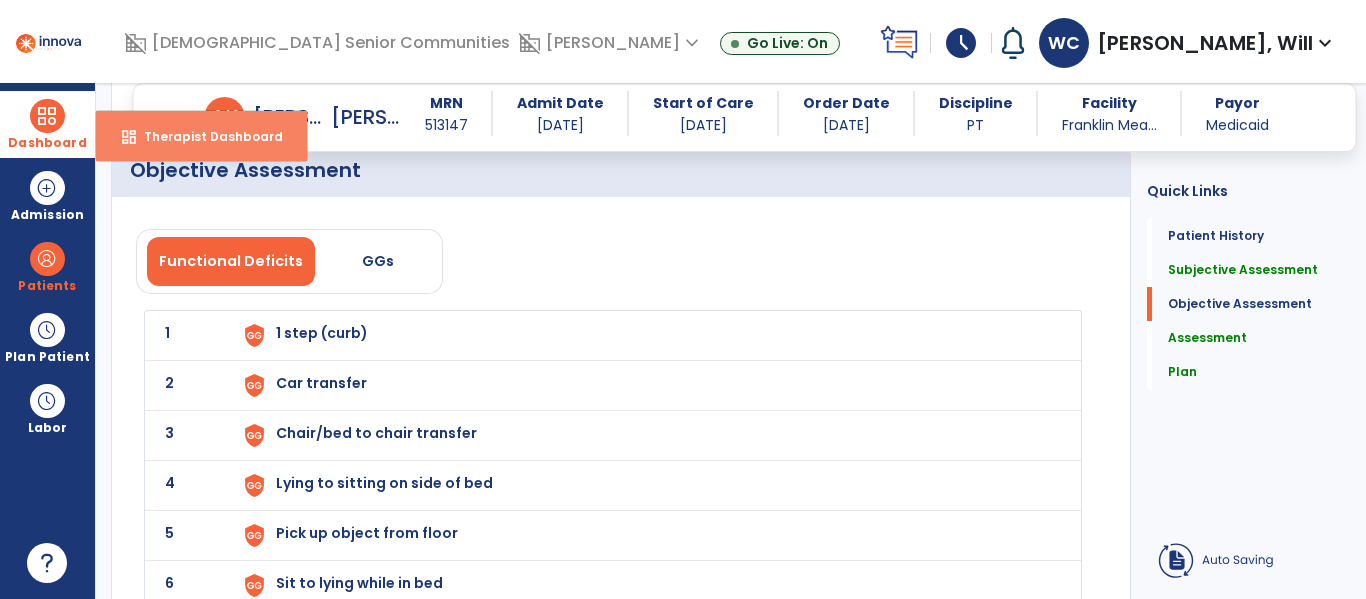 click on "dashboard" at bounding box center [129, 137] 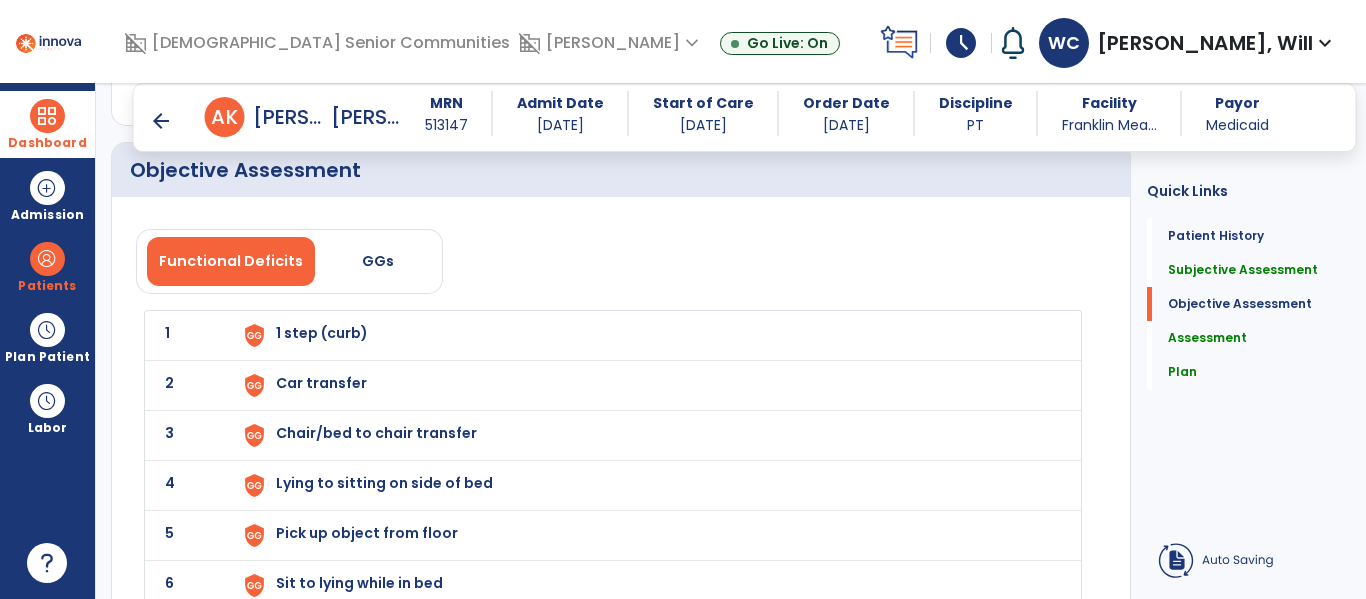 click at bounding box center (47, 116) 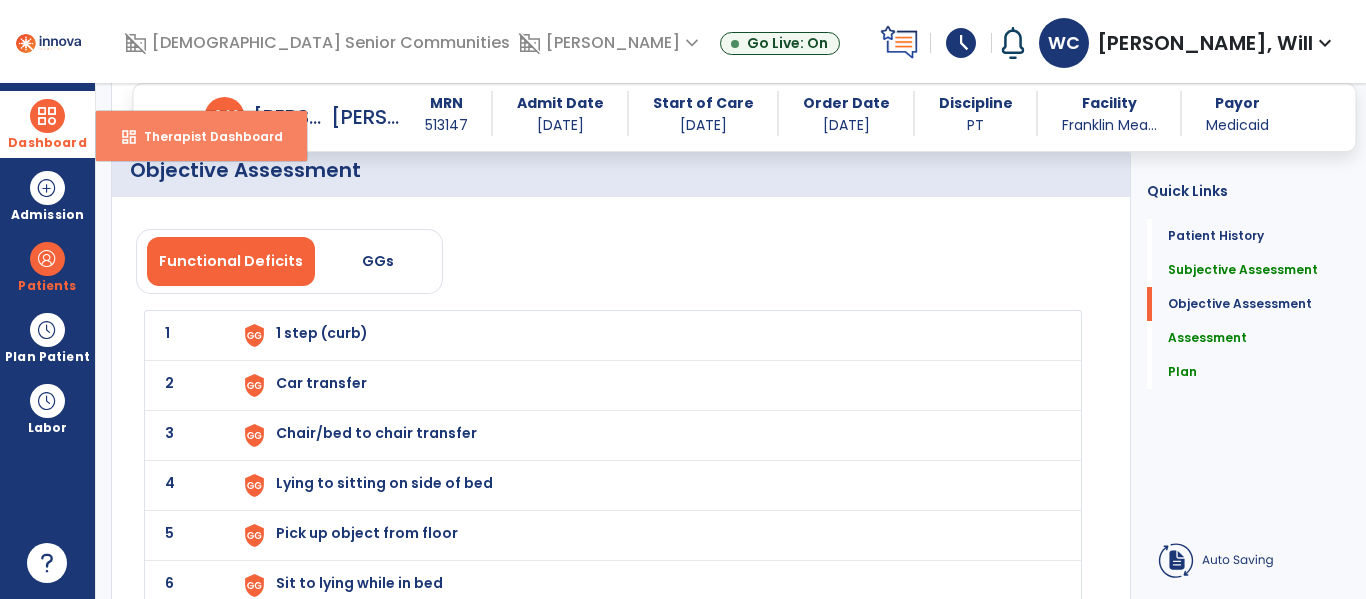 click on "dashboard  Therapist Dashboard" at bounding box center [201, 136] 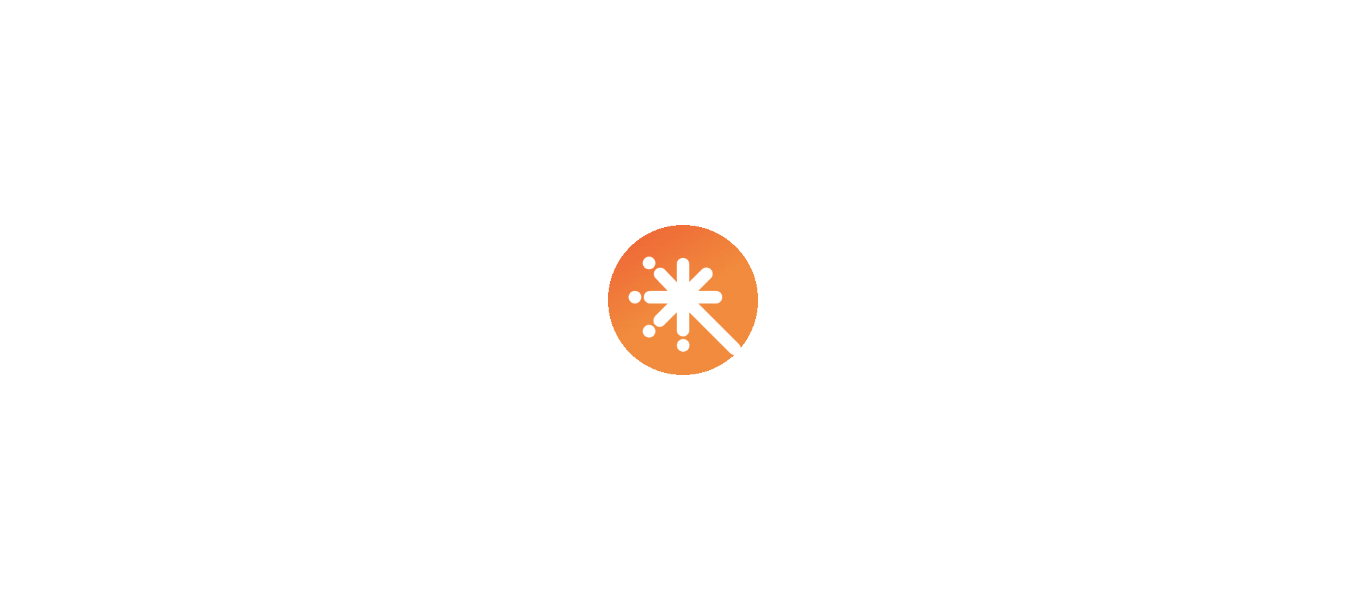 scroll, scrollTop: 0, scrollLeft: 0, axis: both 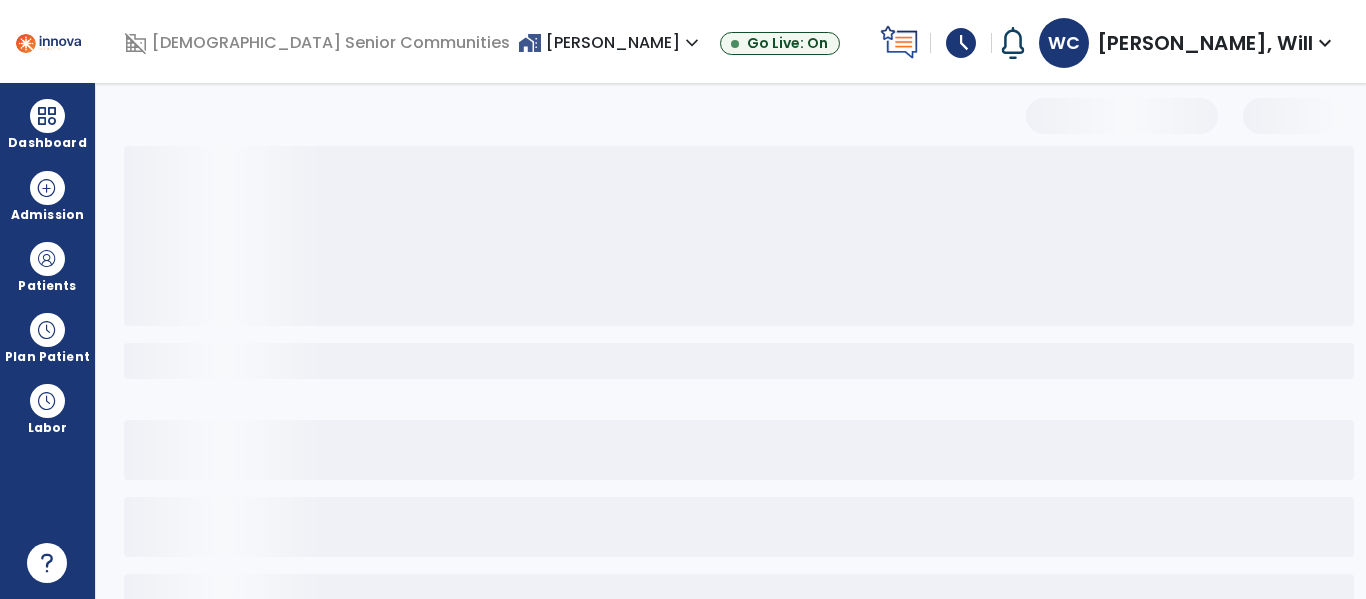 select on "********" 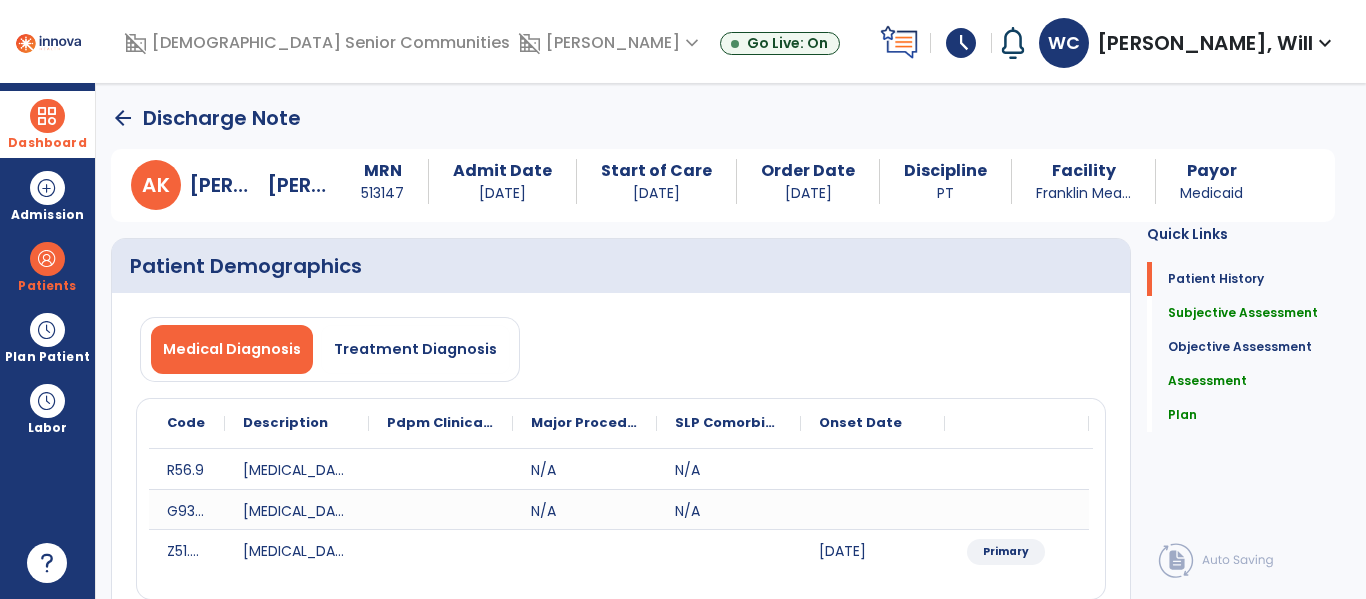 click on "Dashboard" at bounding box center [47, 143] 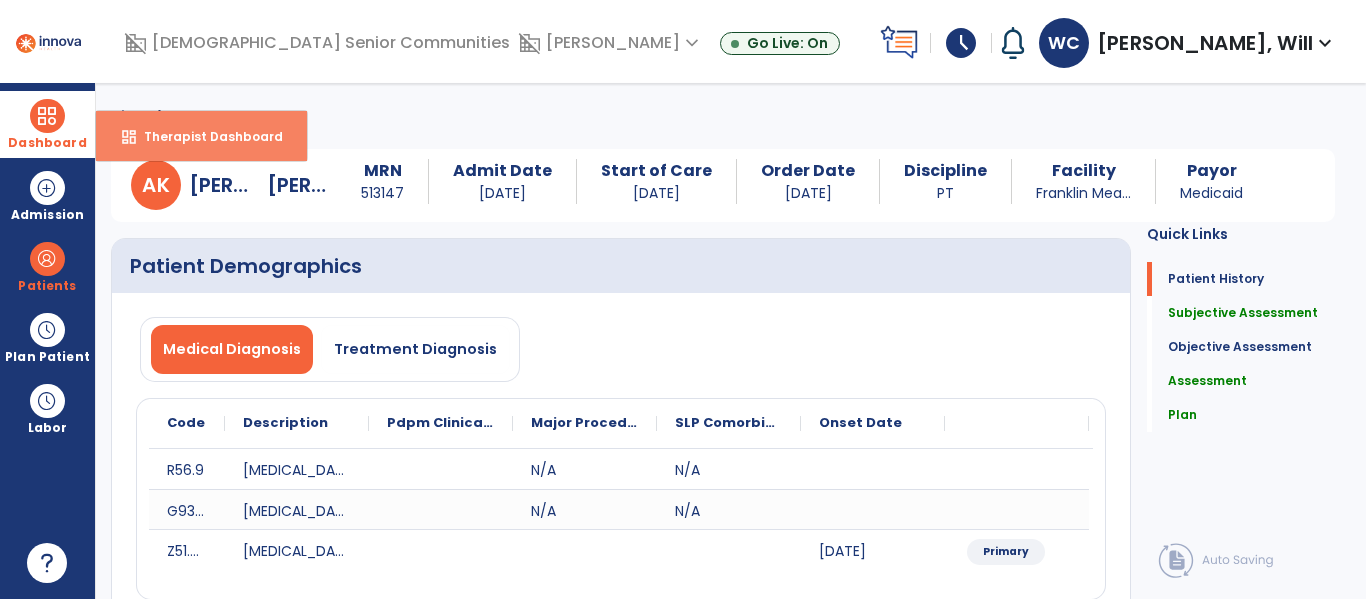 click on "dashboard  Therapist Dashboard" at bounding box center (201, 136) 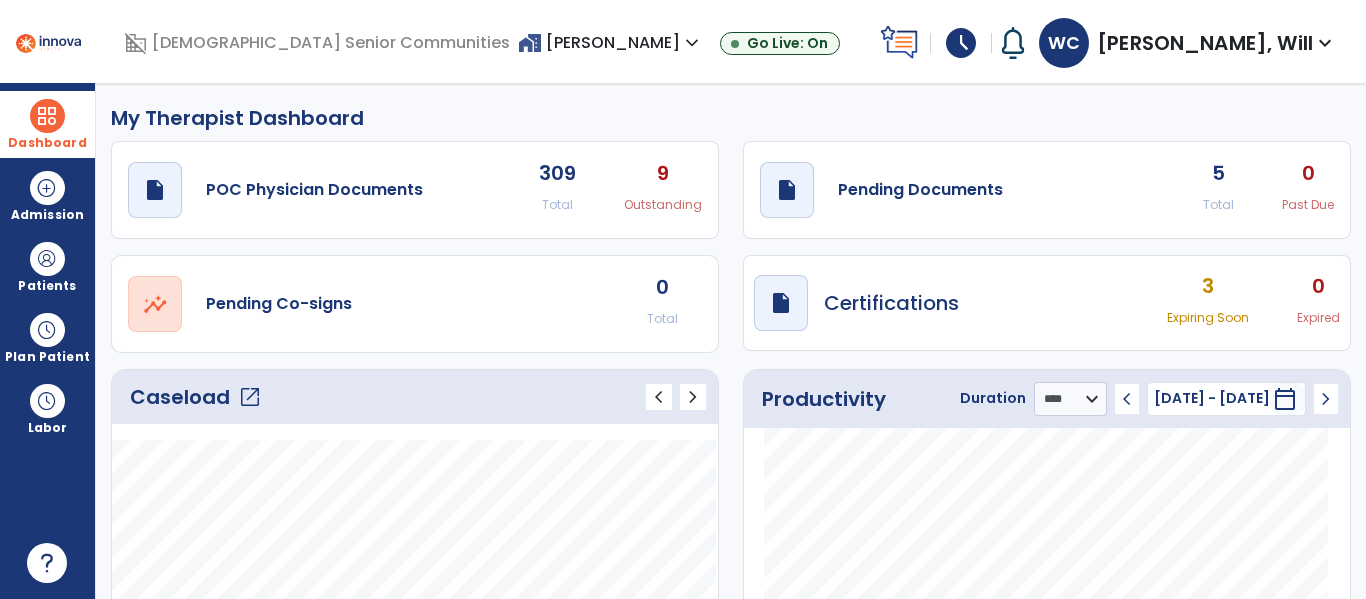 click on "5 Total 0 Past Due" 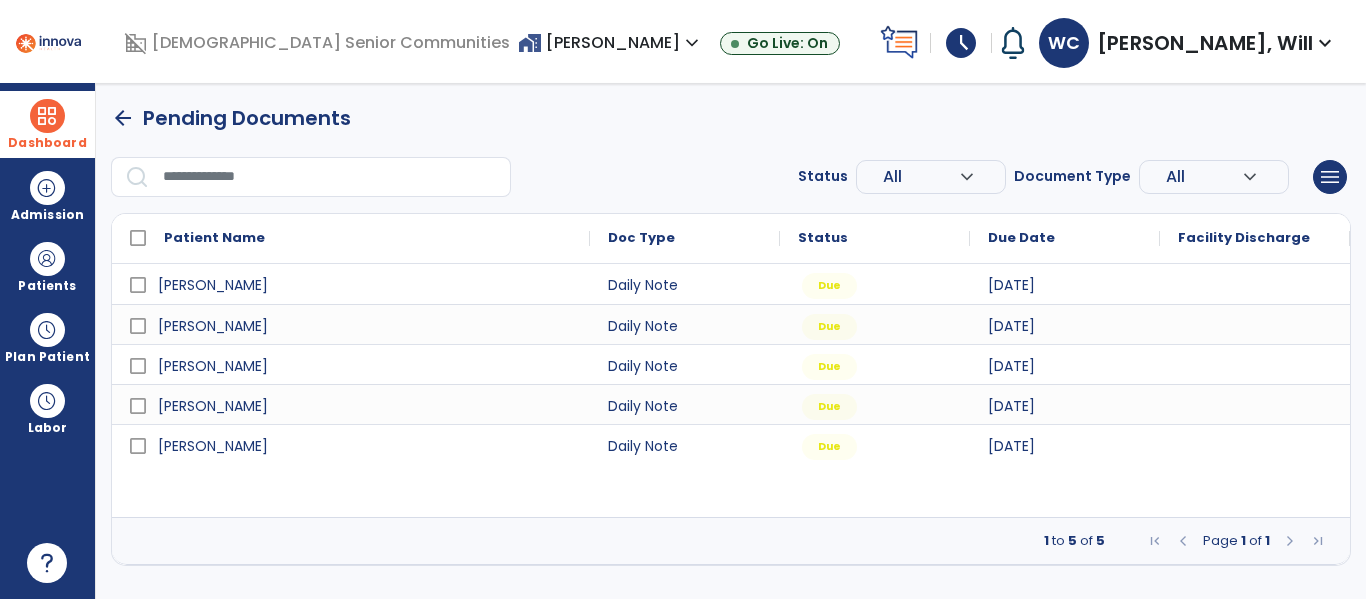 click at bounding box center [1290, 541] 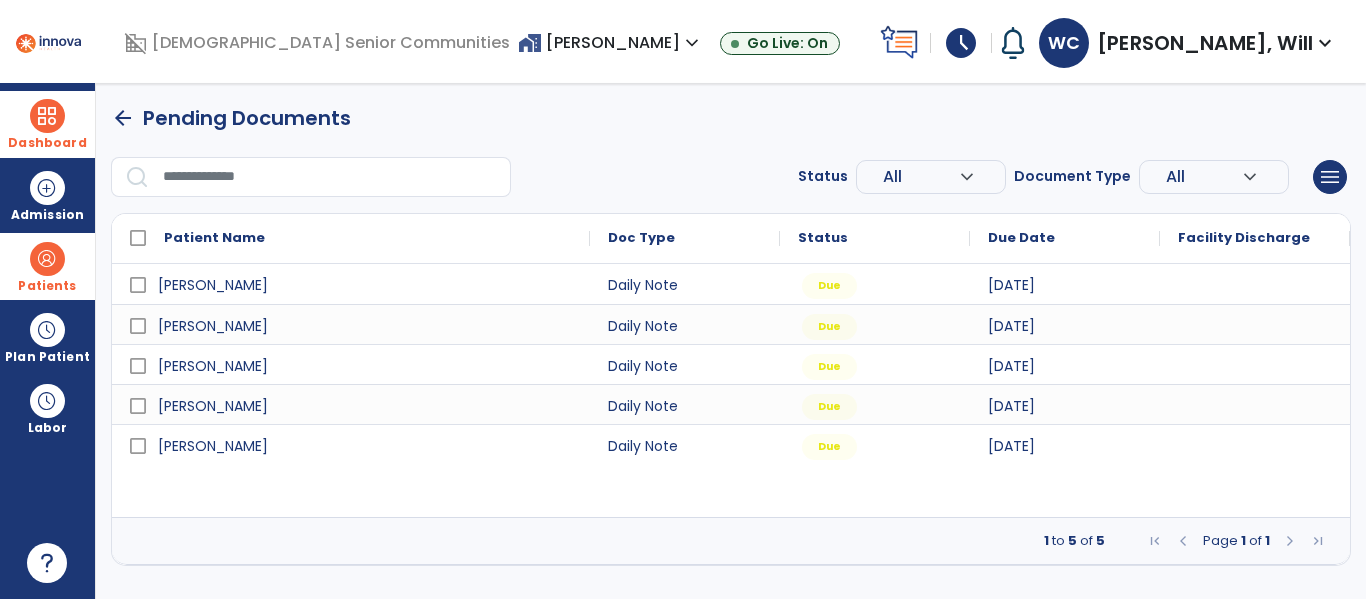 click on "Patients" at bounding box center (47, 286) 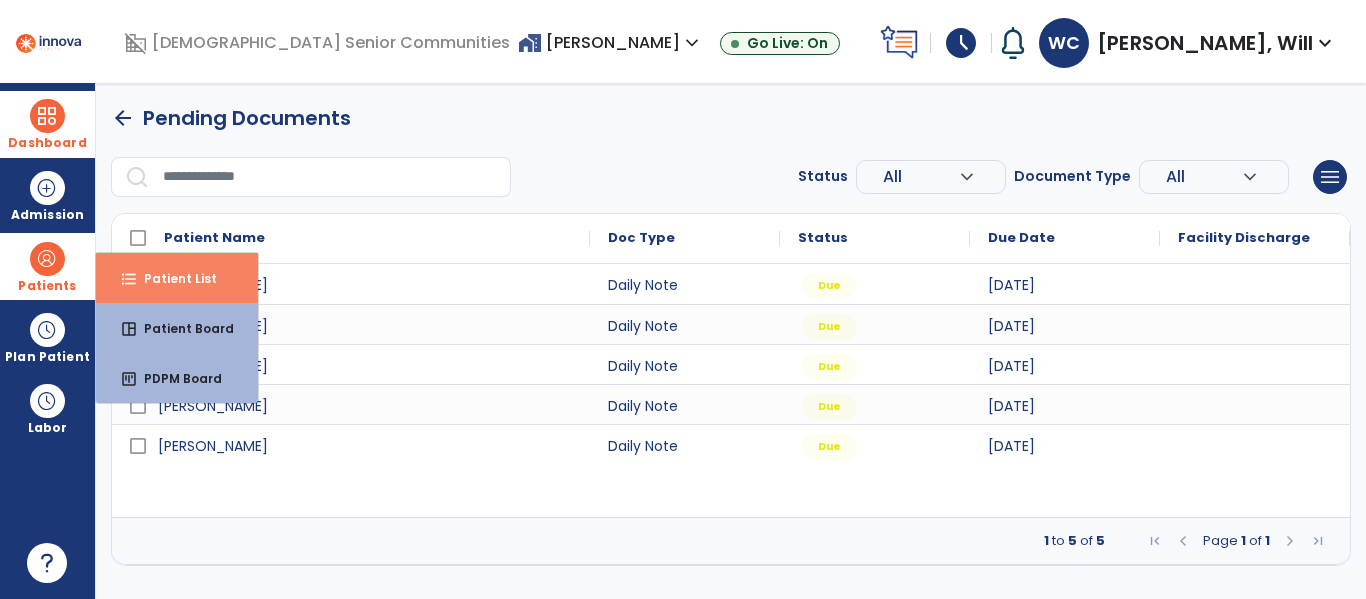 click on "Patient List" at bounding box center (172, 278) 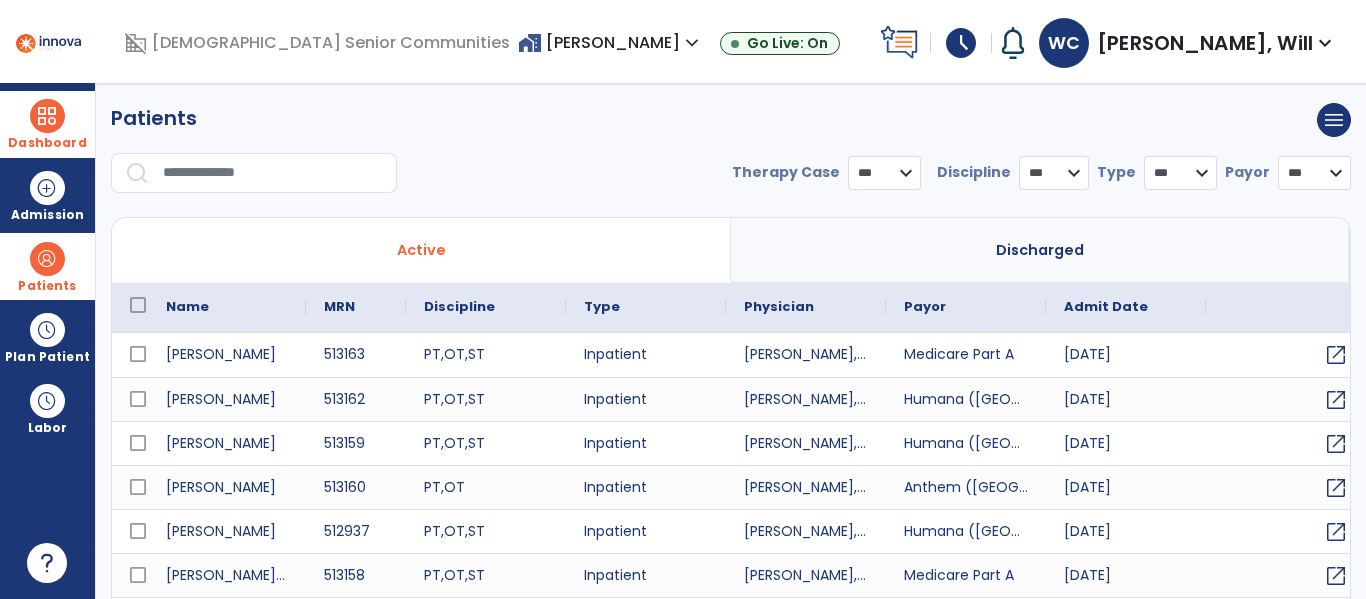 select on "***" 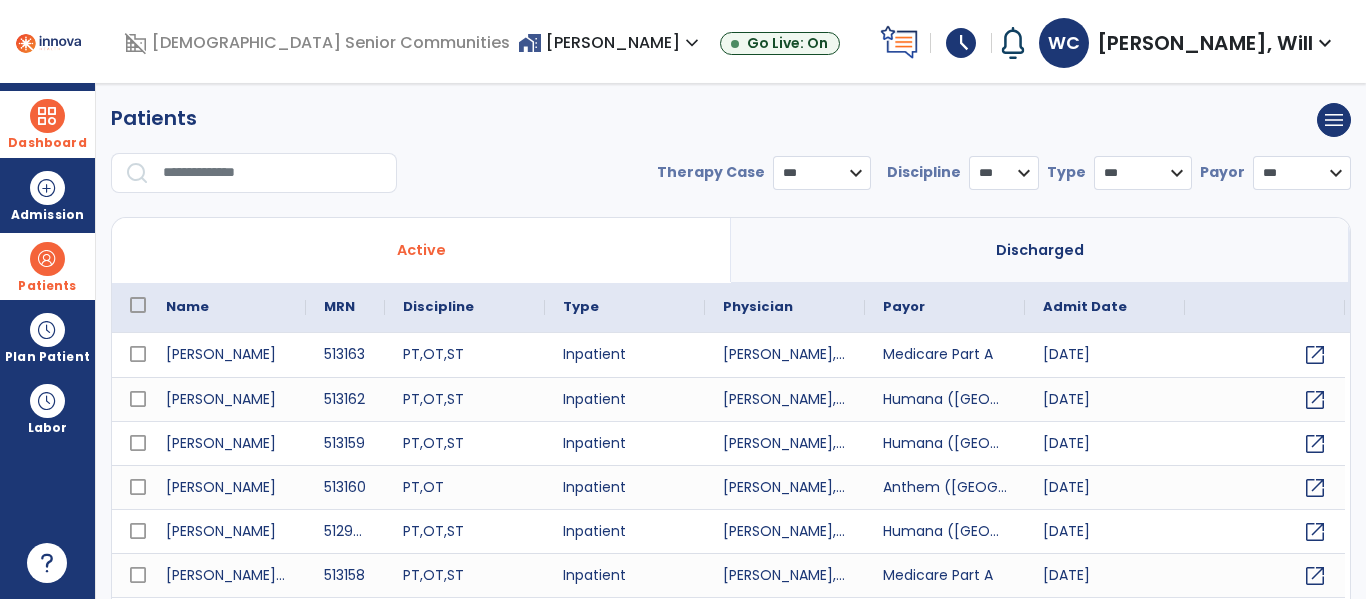 click at bounding box center (273, 173) 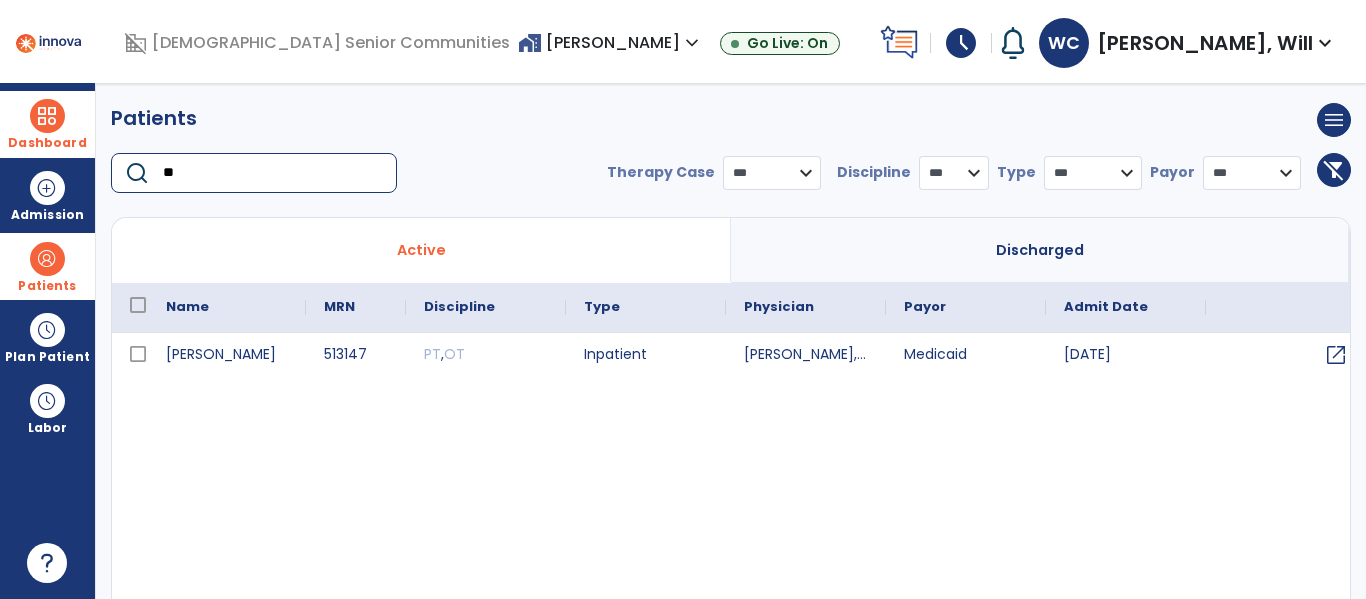 type on "**" 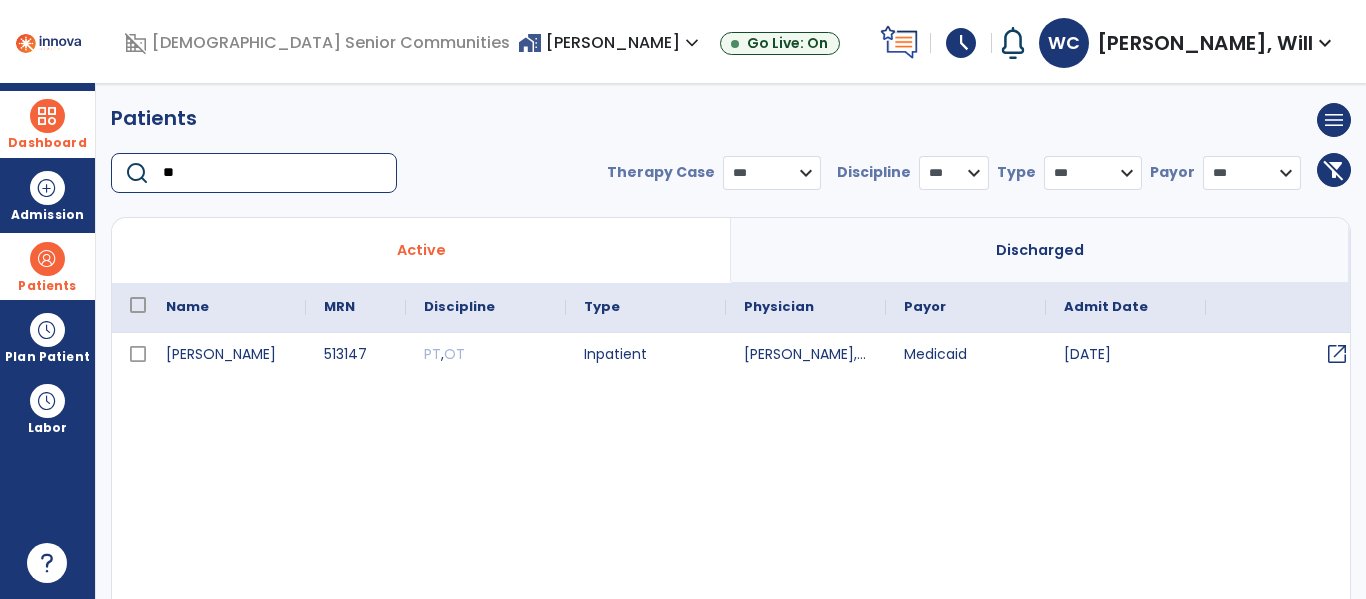 click on "open_in_new" at bounding box center (1337, 354) 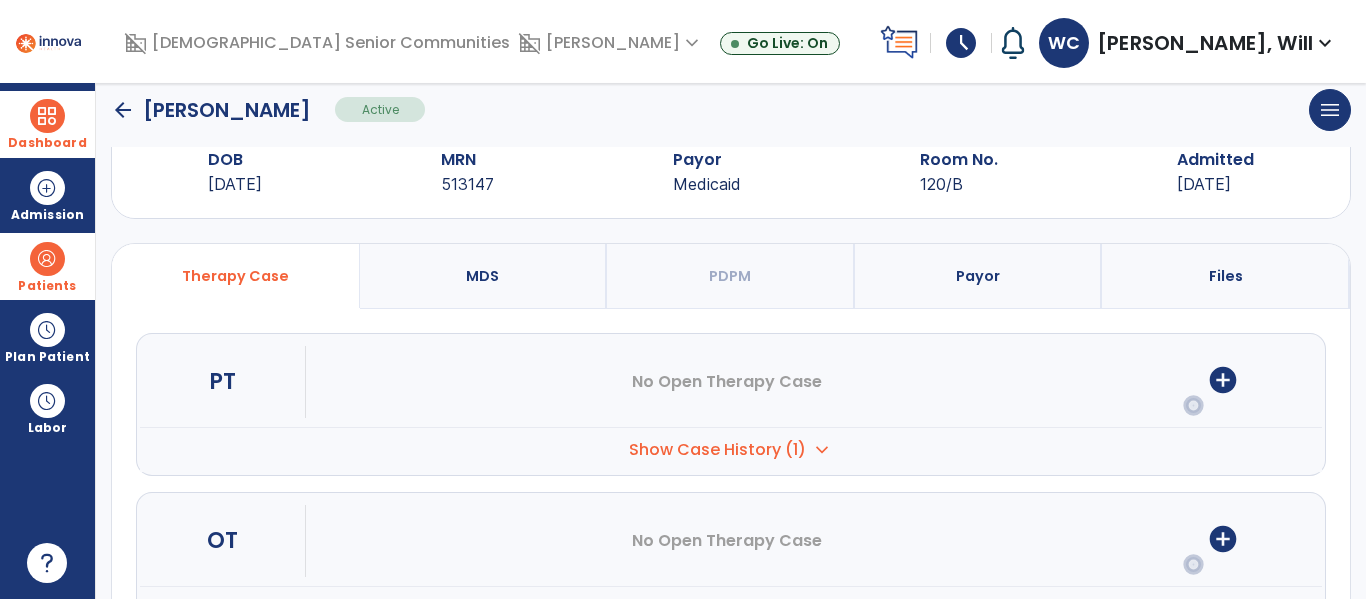 scroll, scrollTop: 68, scrollLeft: 0, axis: vertical 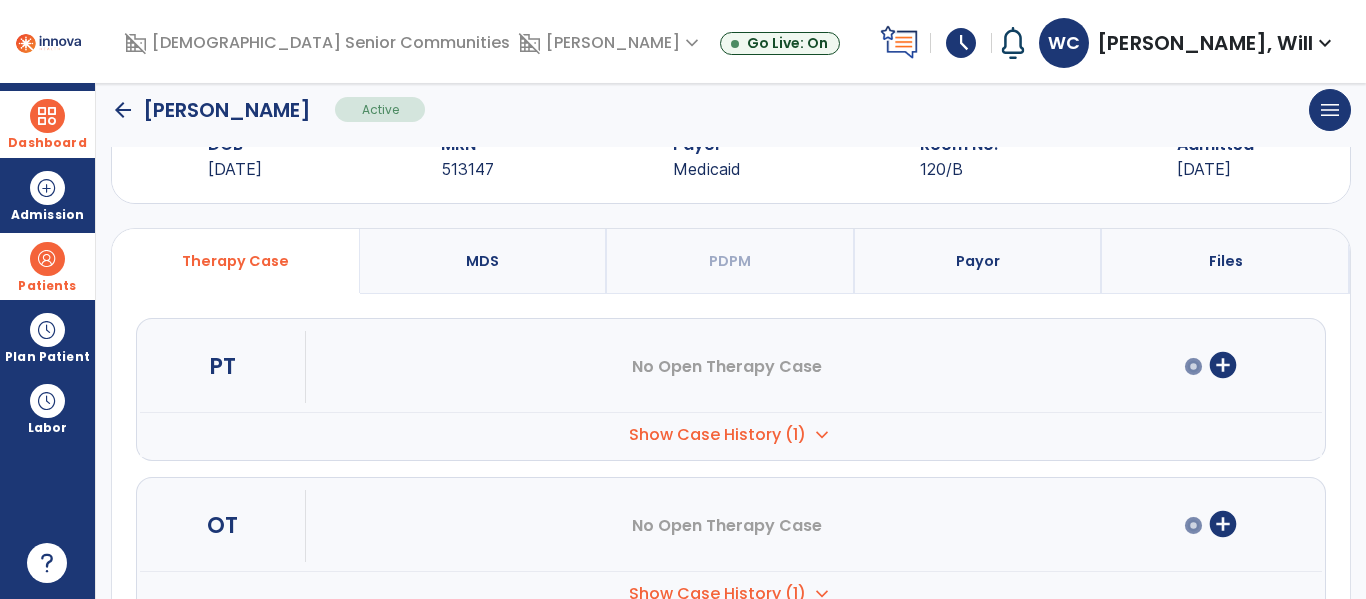 click on "add_circle" at bounding box center (1223, 365) 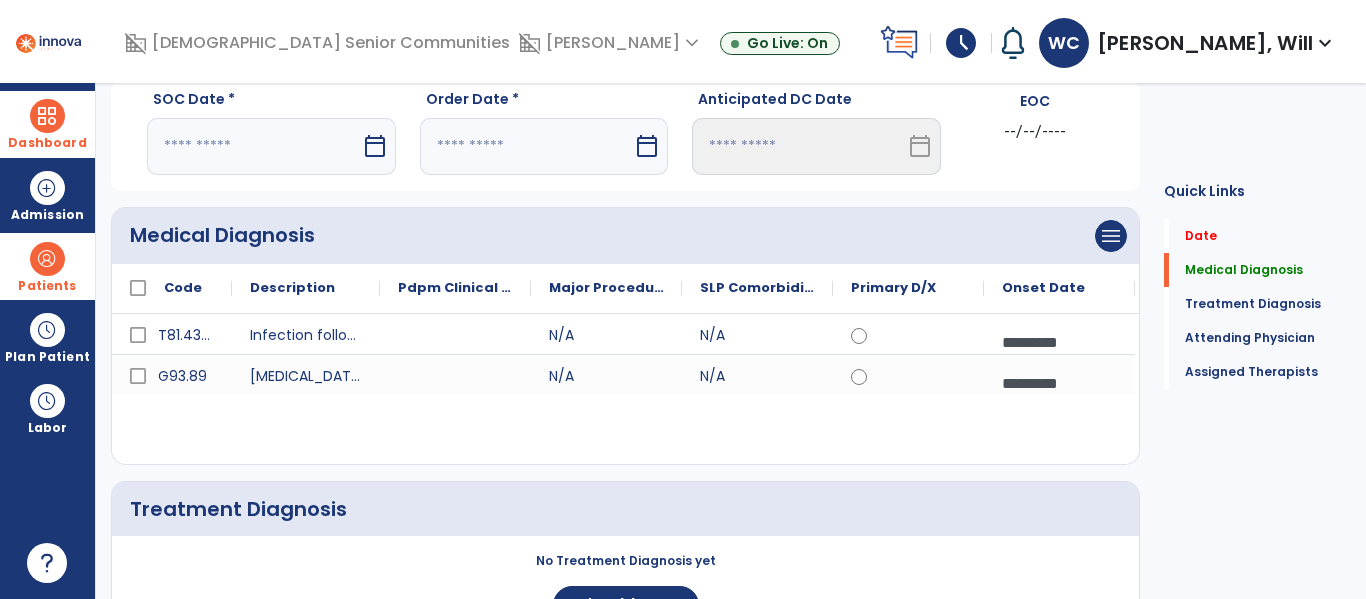 scroll, scrollTop: 0, scrollLeft: 0, axis: both 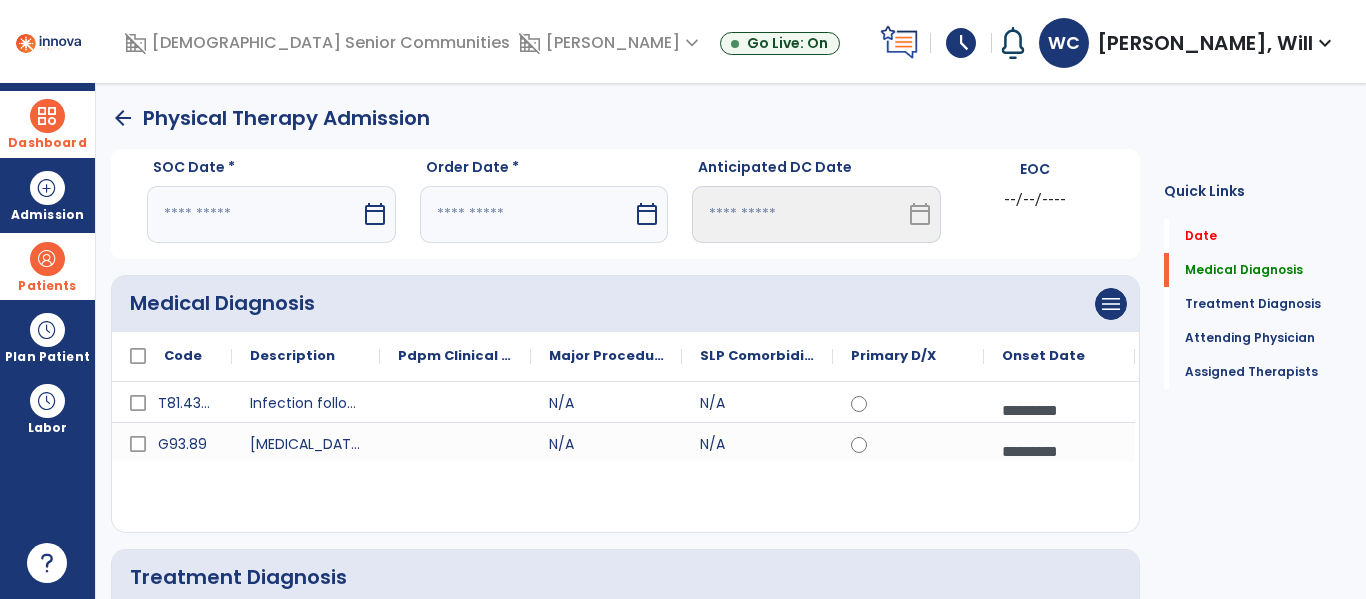 click on "arrow_back" 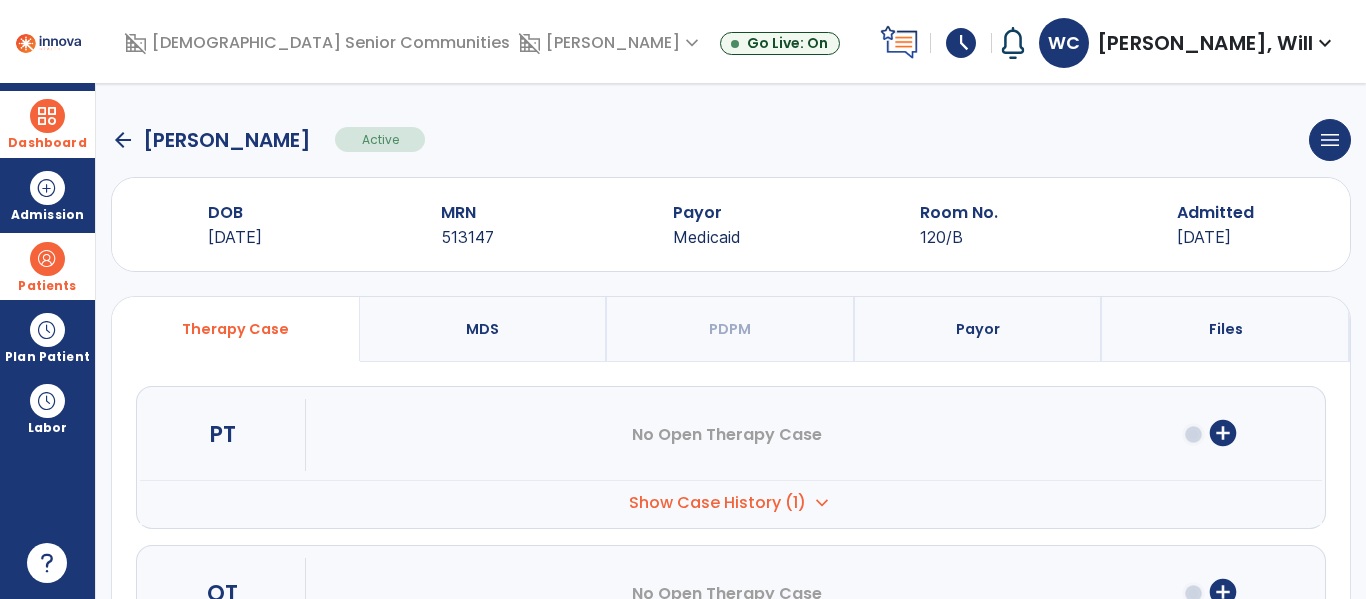 click on "Show Case History (1)     expand_more" at bounding box center [731, 502] 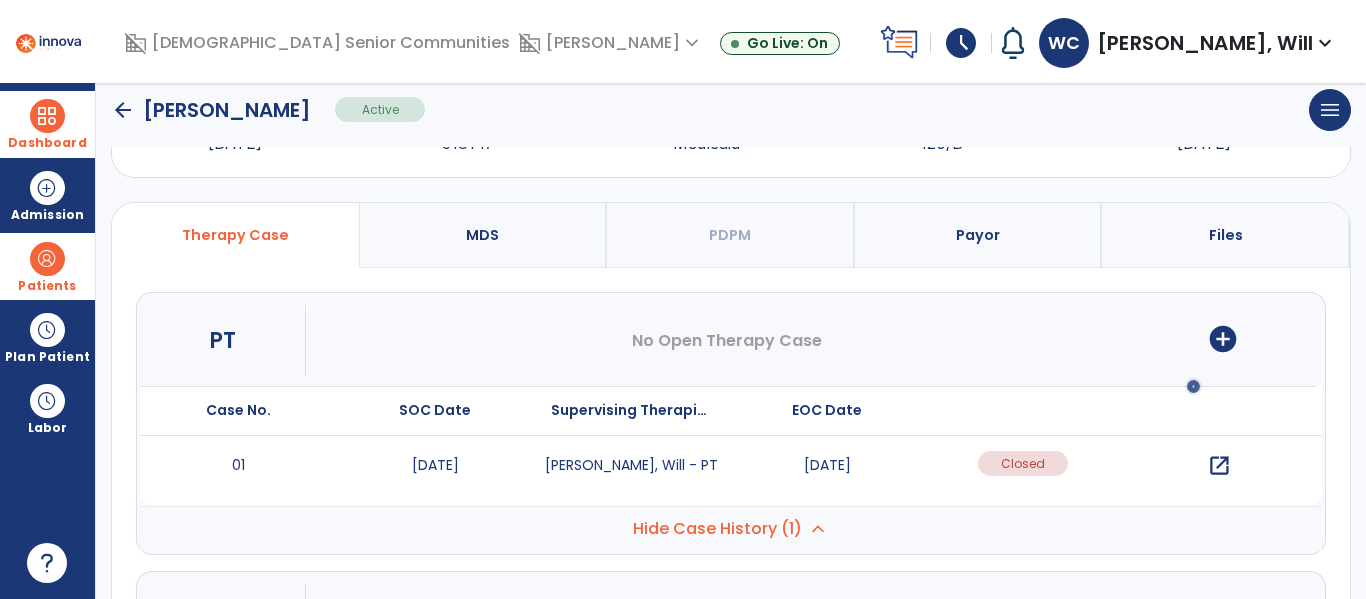 scroll, scrollTop: 148, scrollLeft: 0, axis: vertical 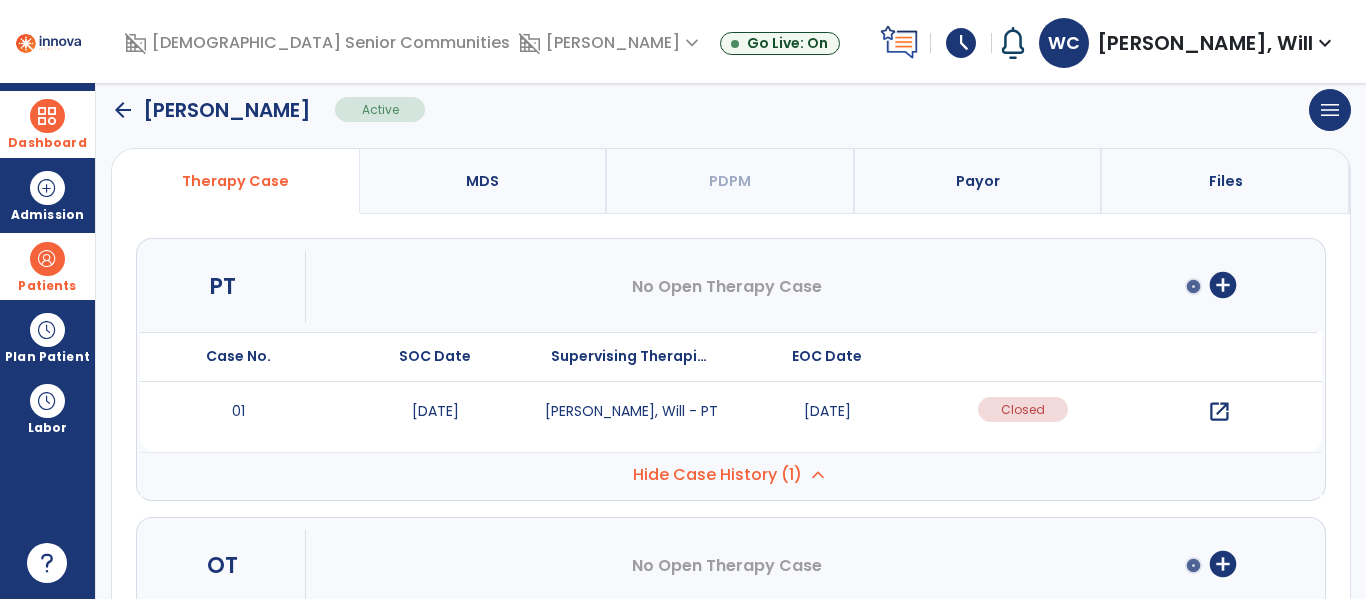 click on "open_in_new" at bounding box center [1219, 412] 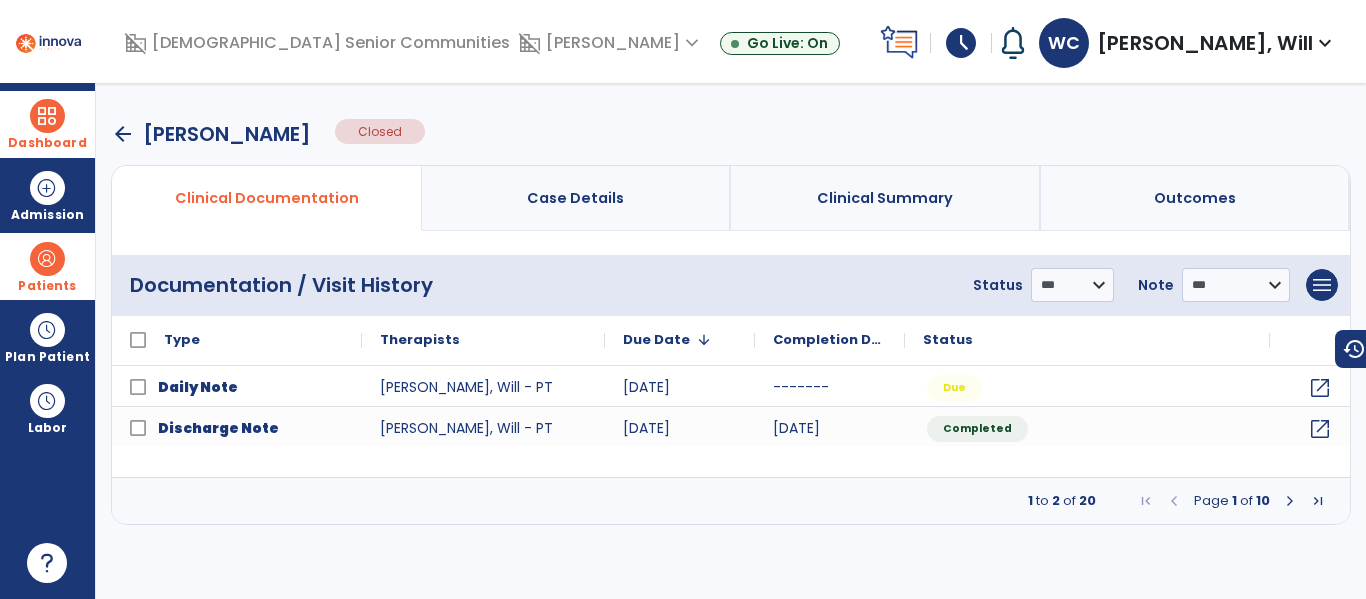 scroll, scrollTop: 0, scrollLeft: 0, axis: both 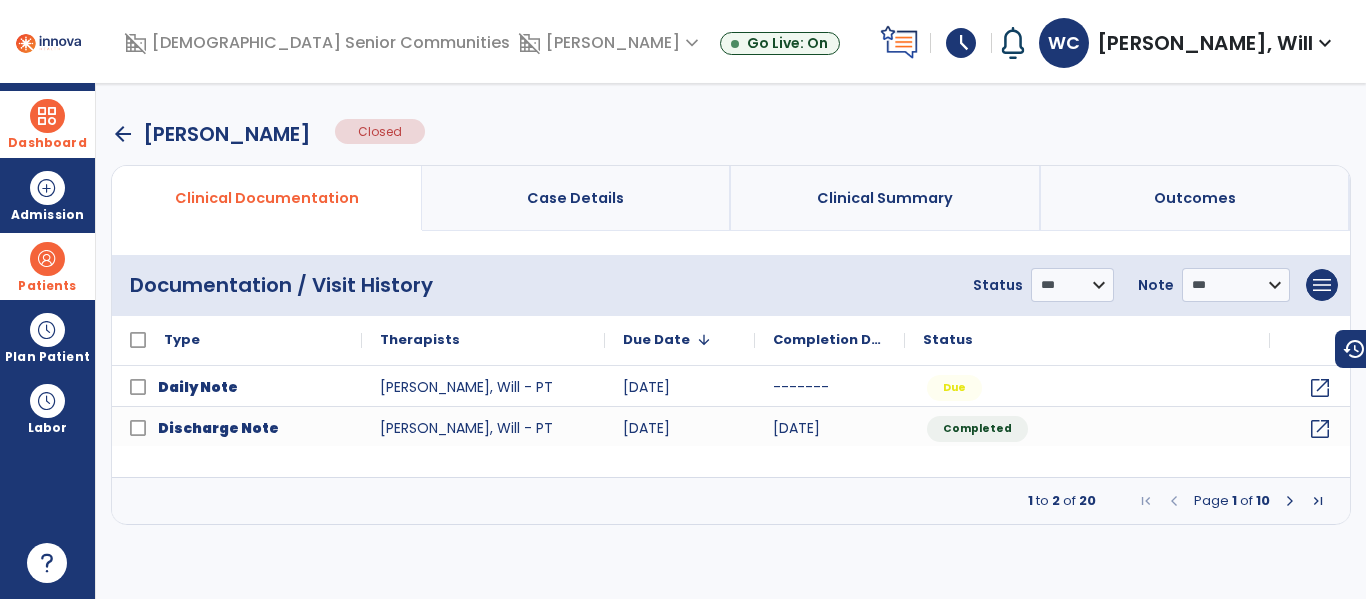 click on "arrow_back" at bounding box center [123, 134] 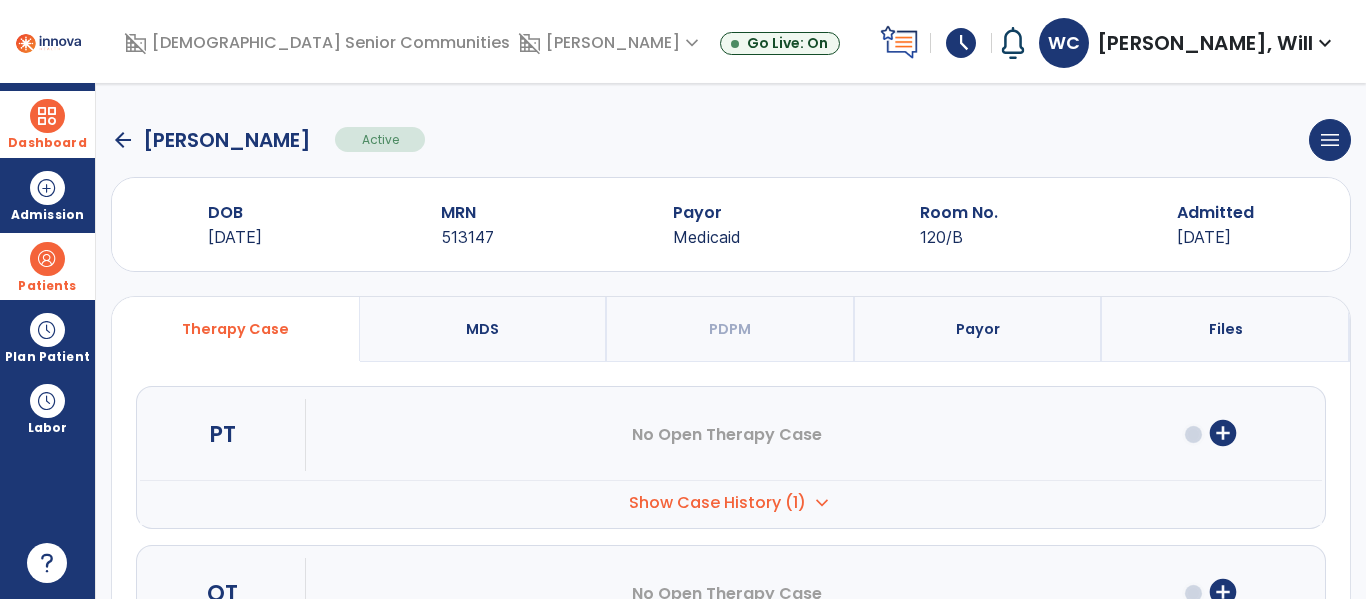 click on "arrow_back" 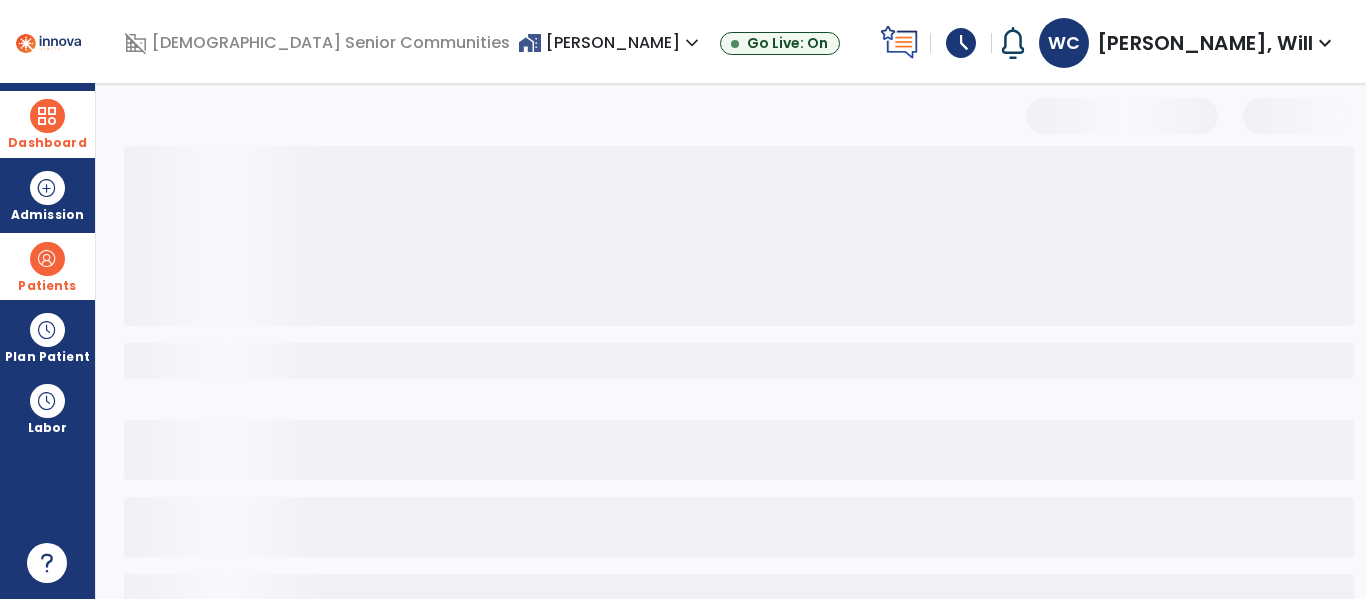 select on "***" 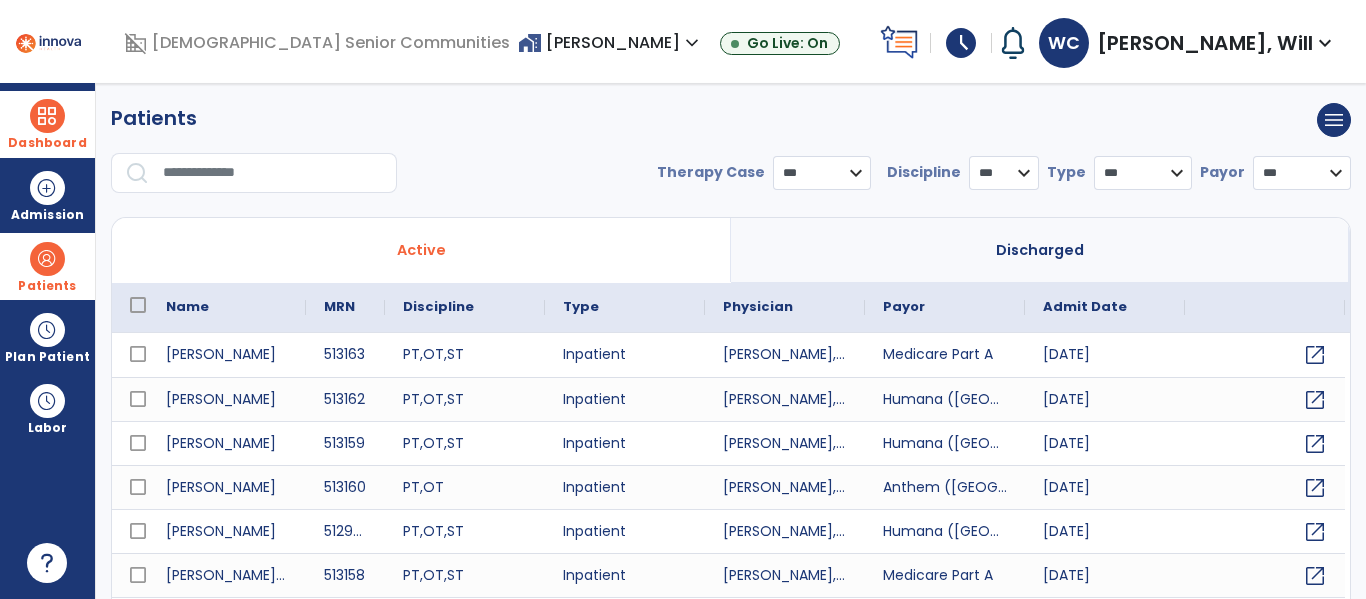 click at bounding box center (47, 116) 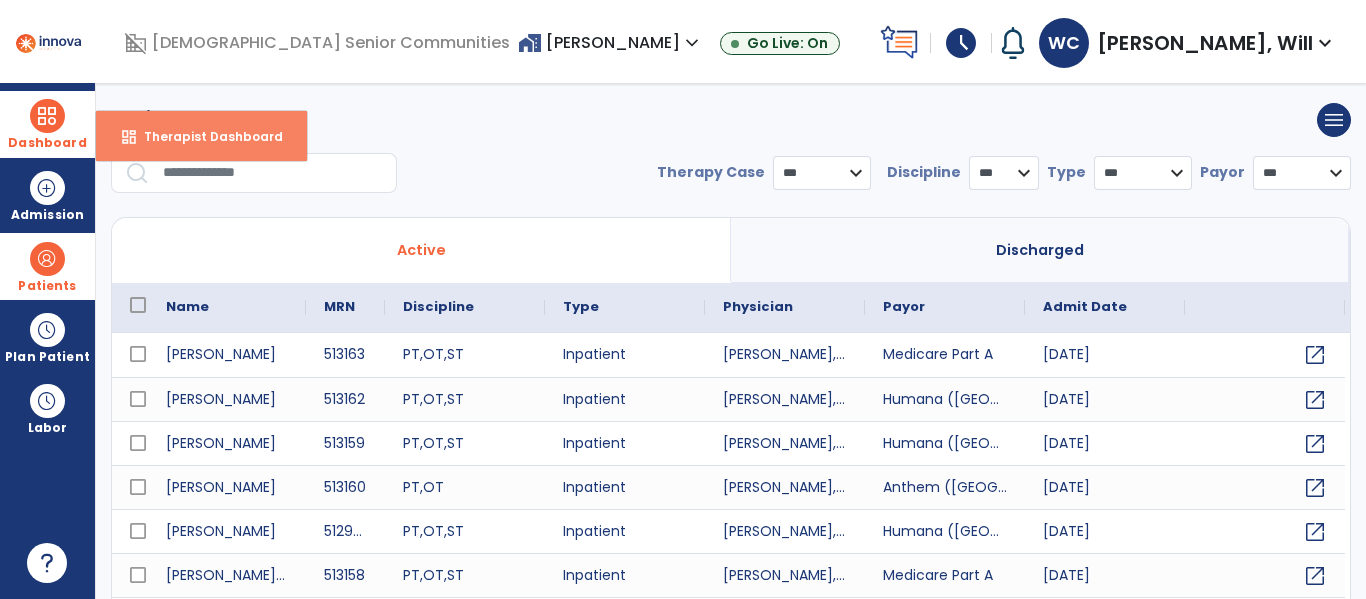 click on "dashboard  Therapist Dashboard" at bounding box center (201, 136) 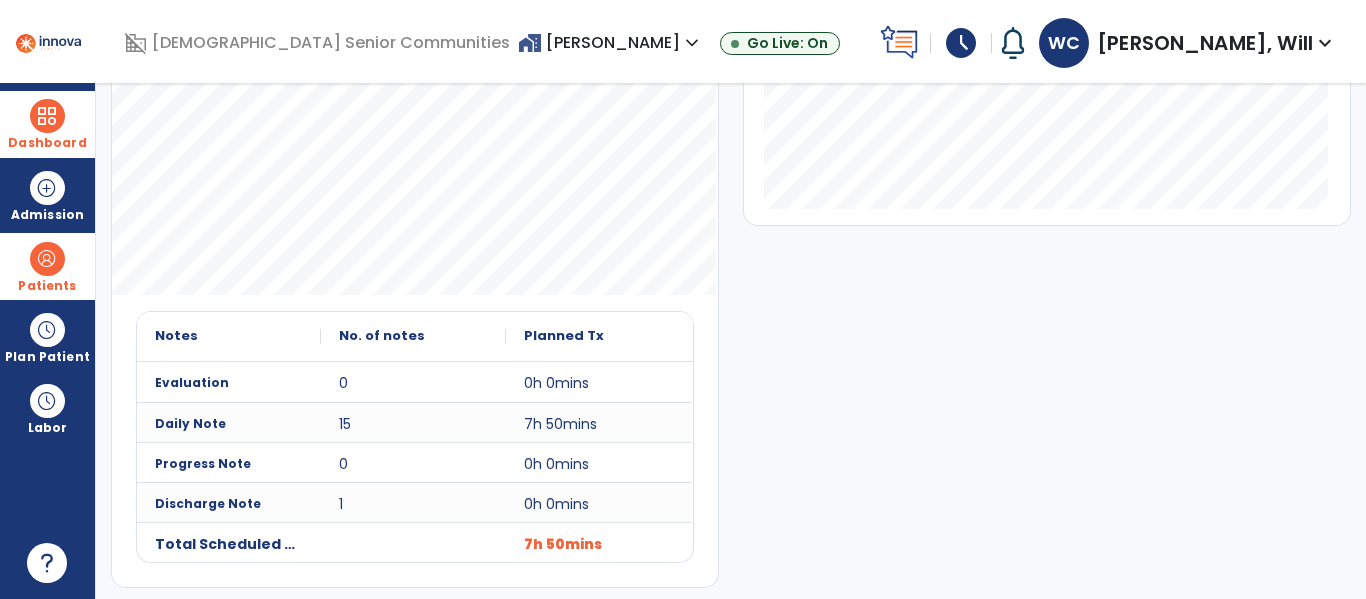 scroll, scrollTop: 550, scrollLeft: 0, axis: vertical 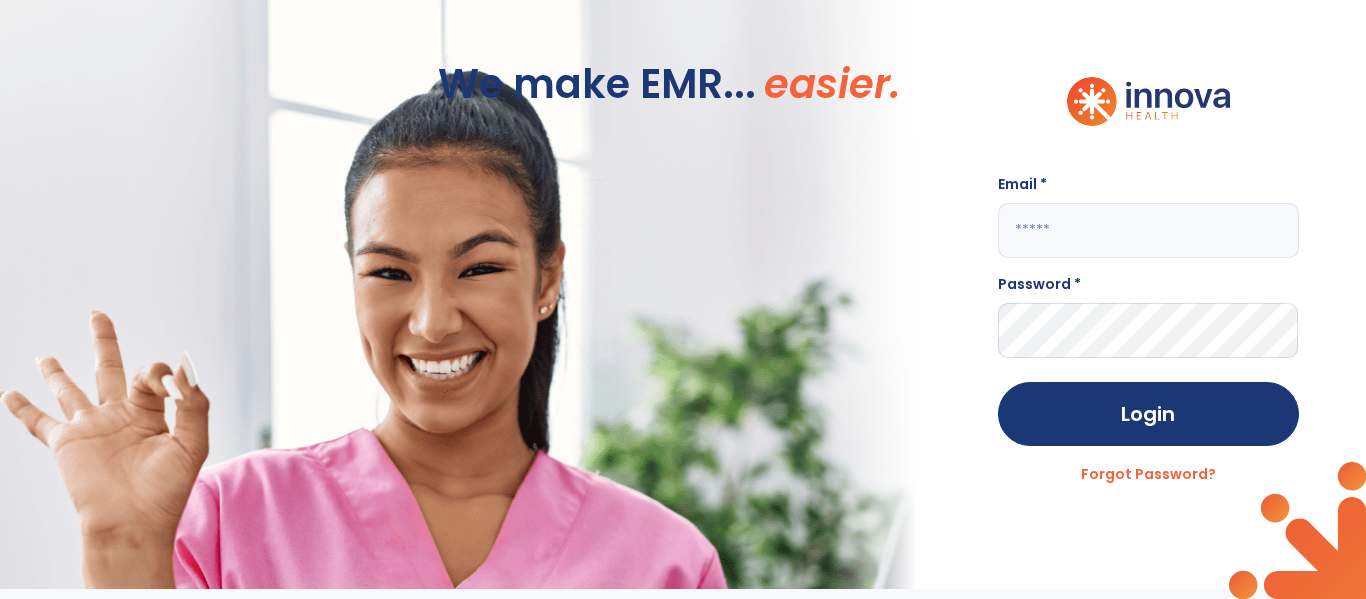click 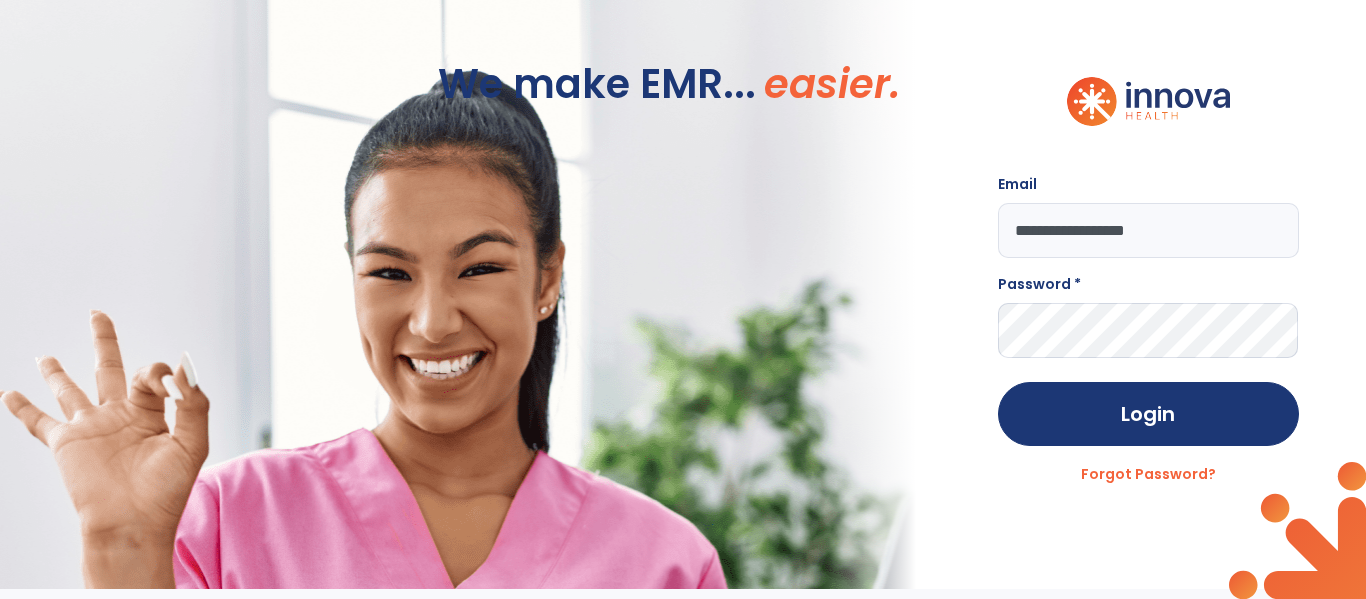 type on "**********" 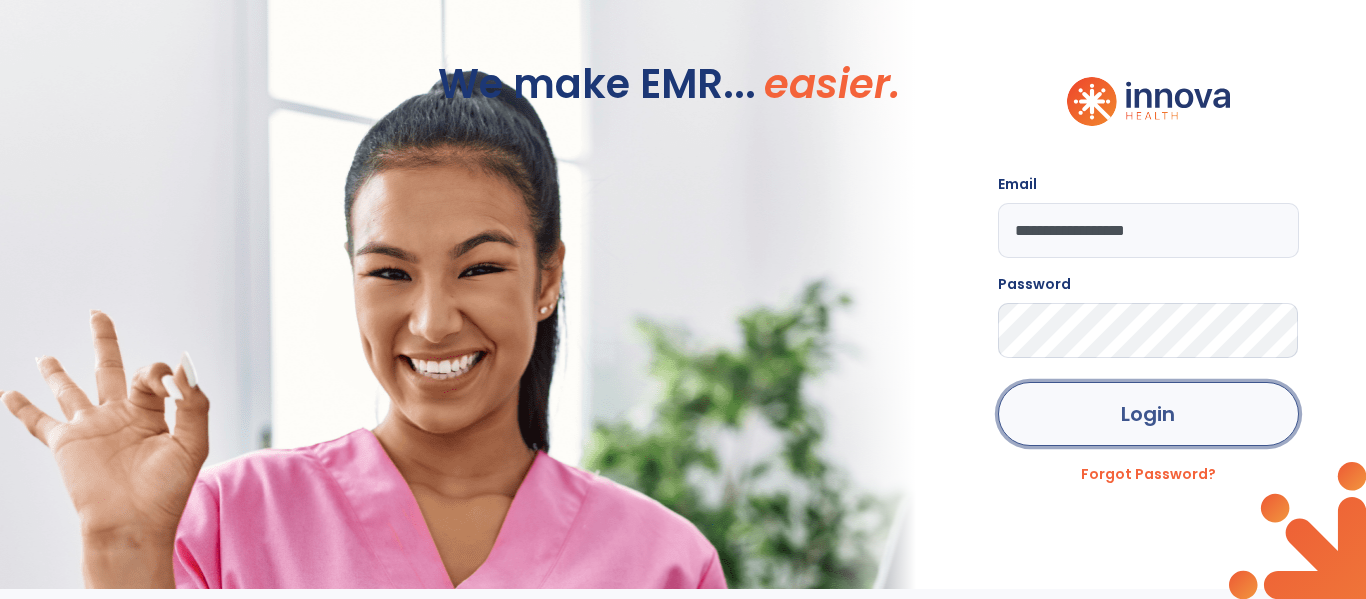 click on "Login" 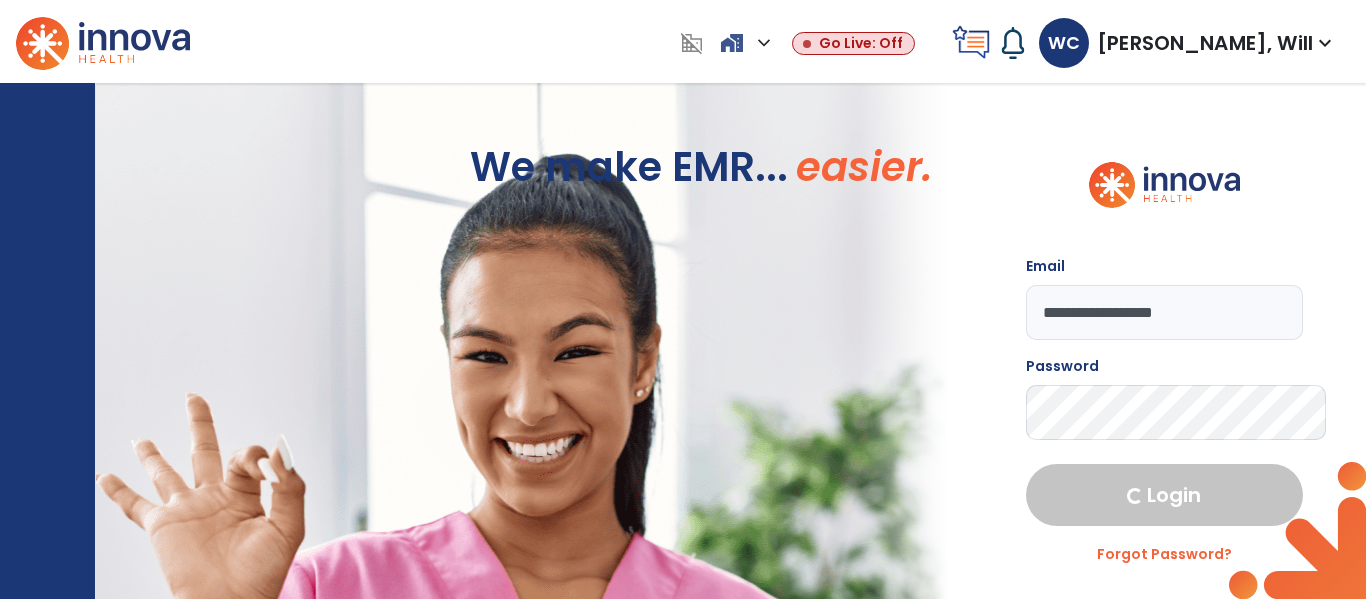 select on "****" 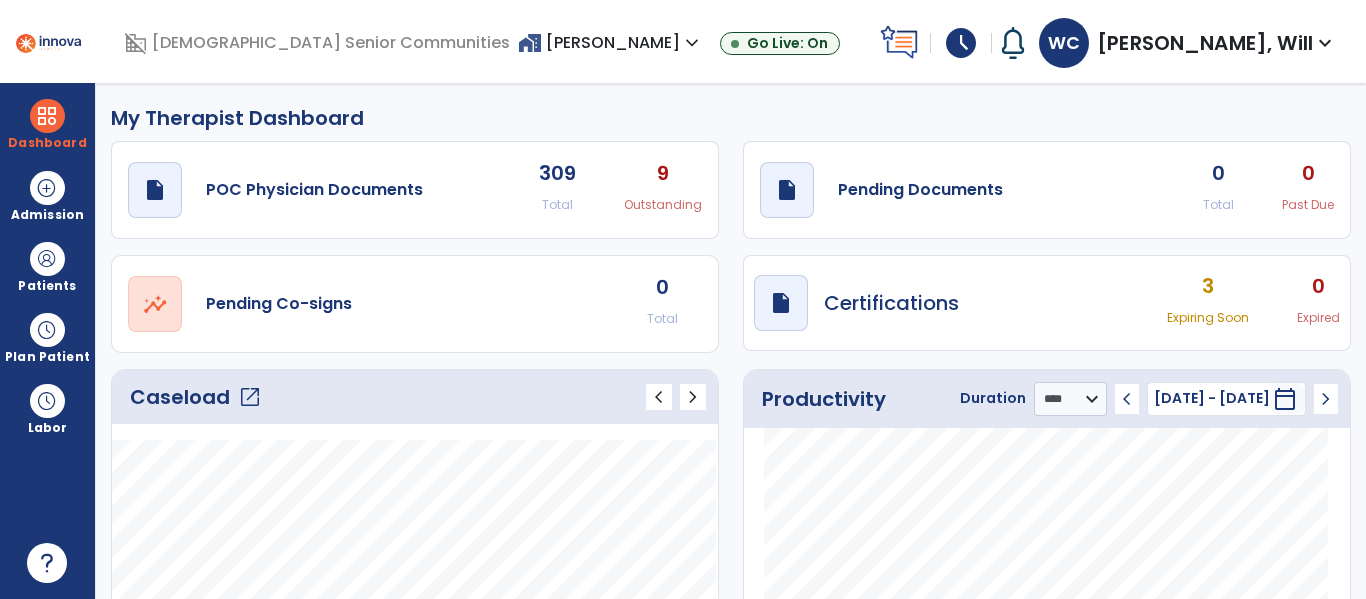 click on "draft   open_in_new  Pending Documents 0 Total 0 Past Due" 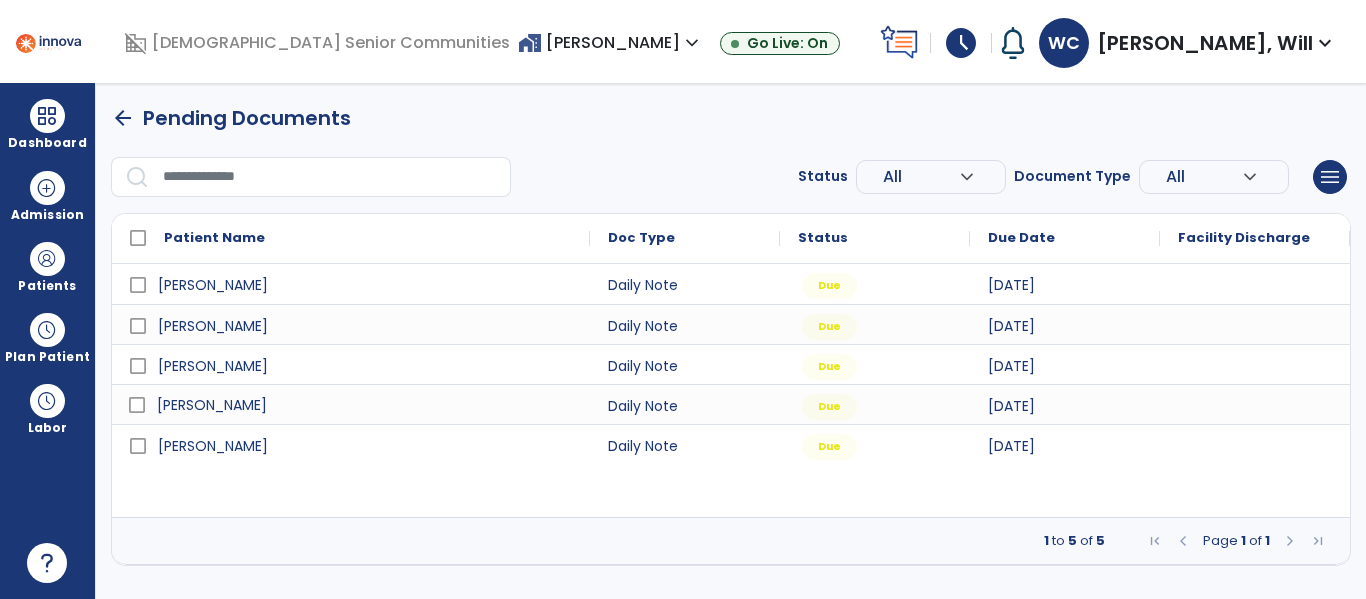 click on "[PERSON_NAME]" at bounding box center [212, 405] 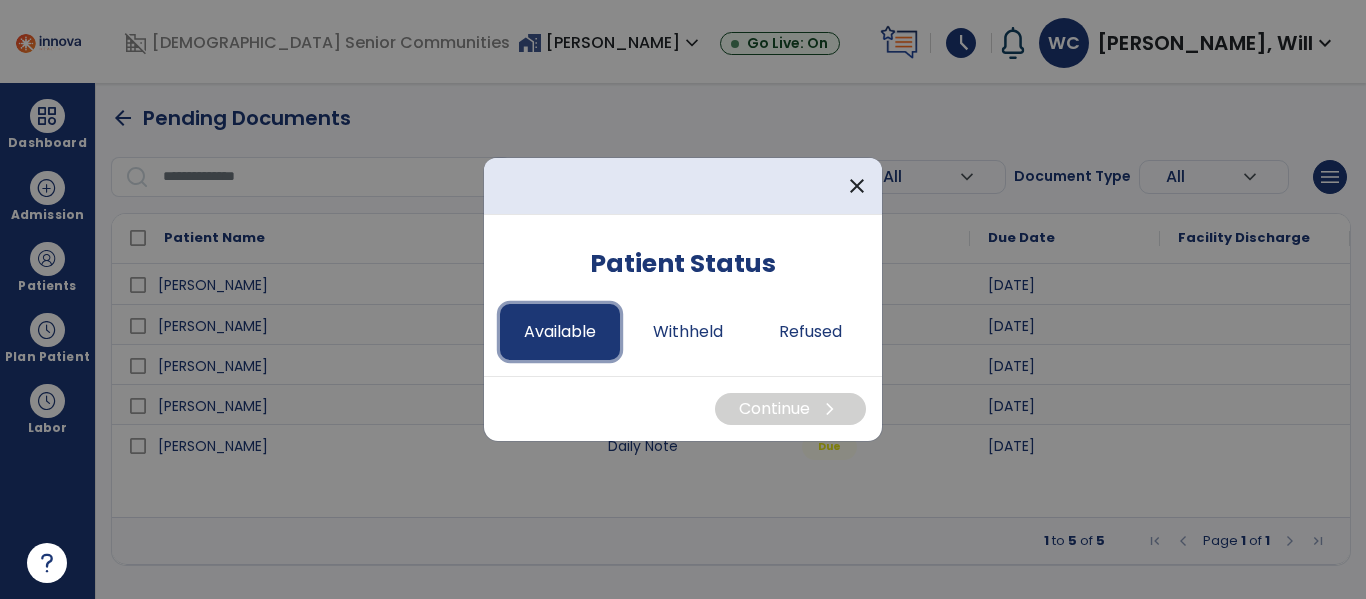 click on "Available" at bounding box center [560, 332] 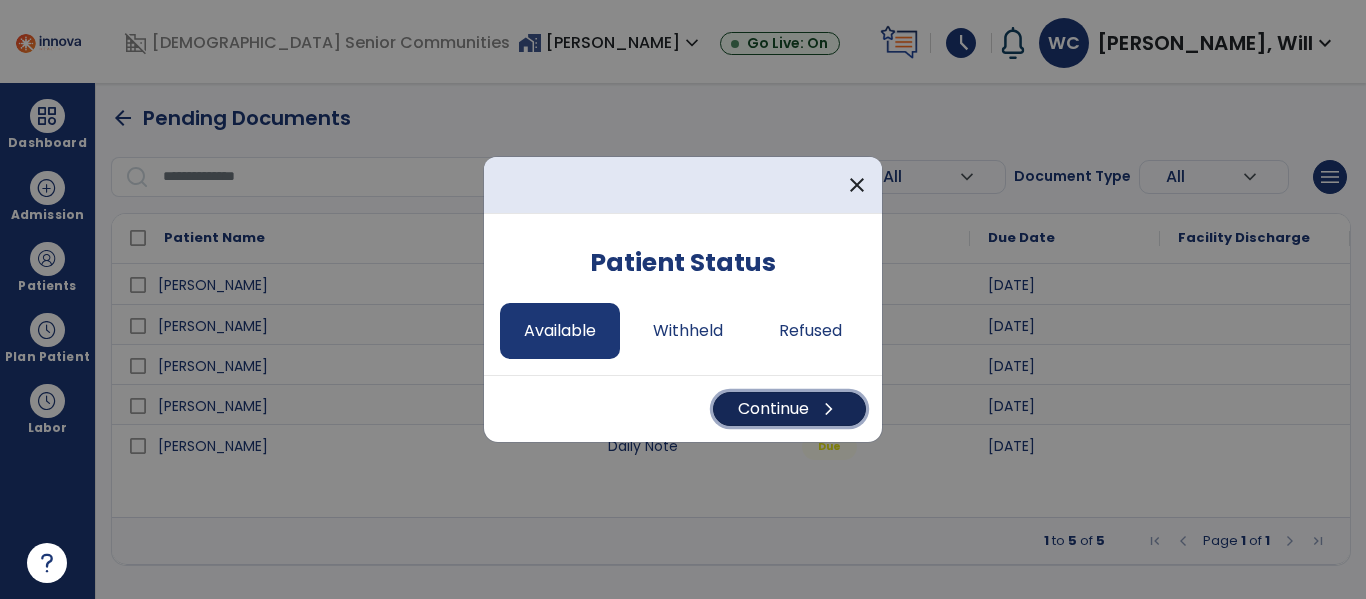 click on "Continue   chevron_right" at bounding box center (789, 409) 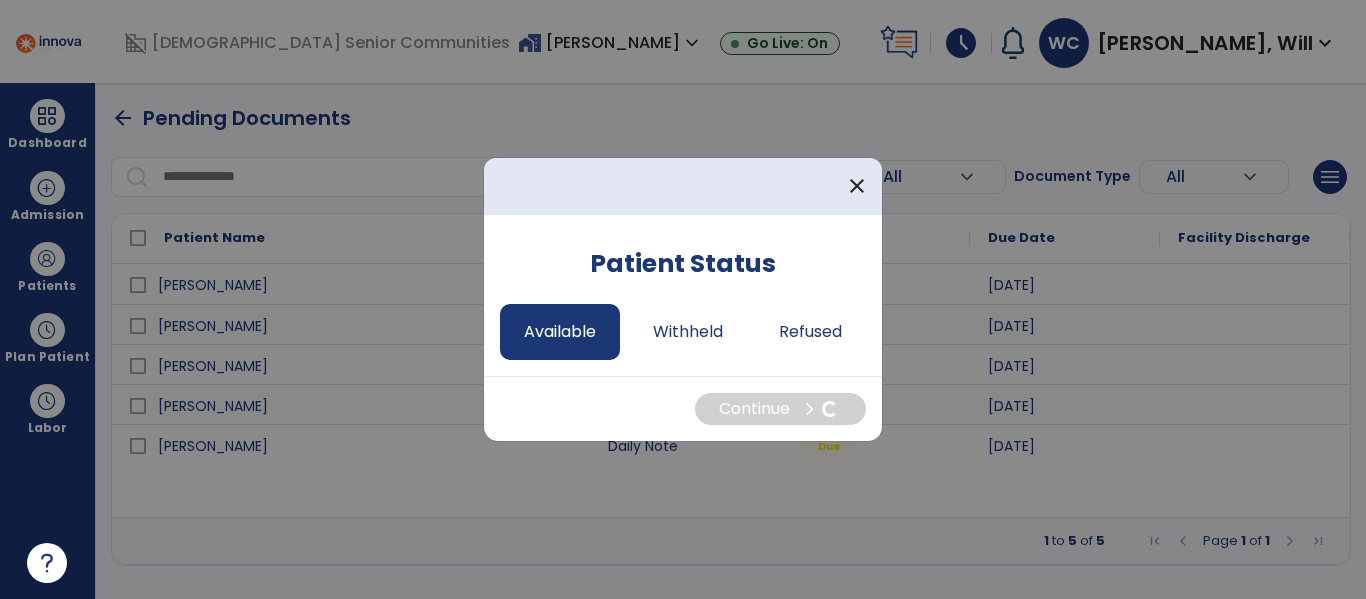 select on "*" 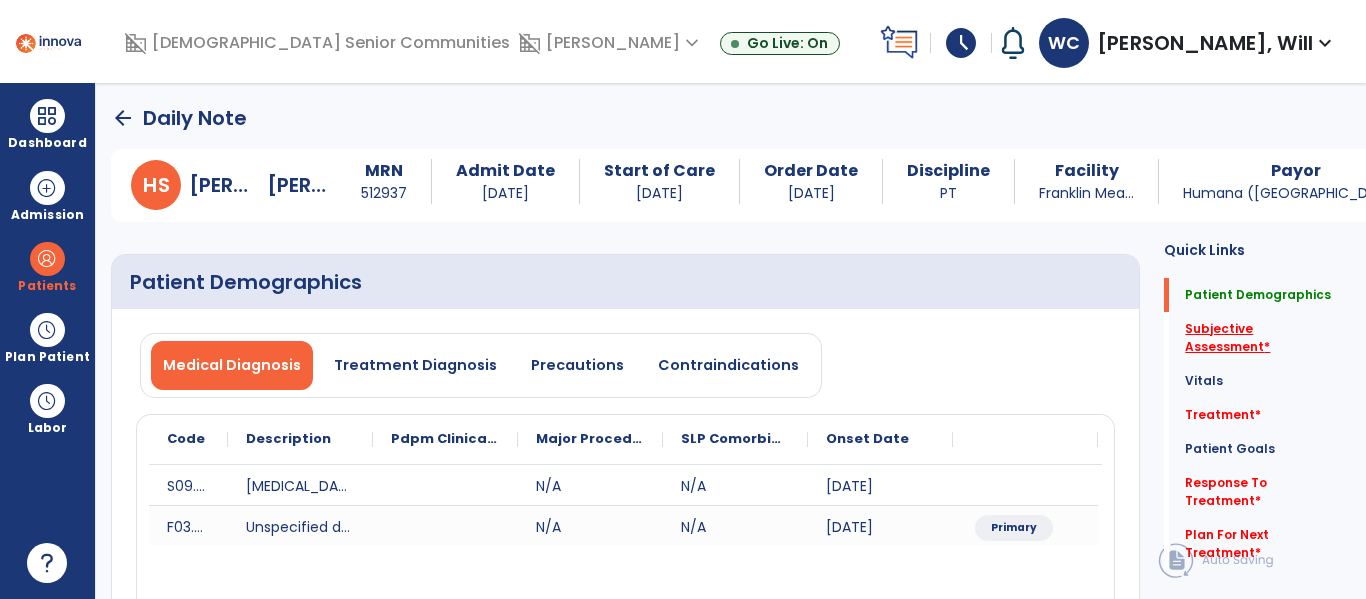 click on "Subjective Assessment   *" 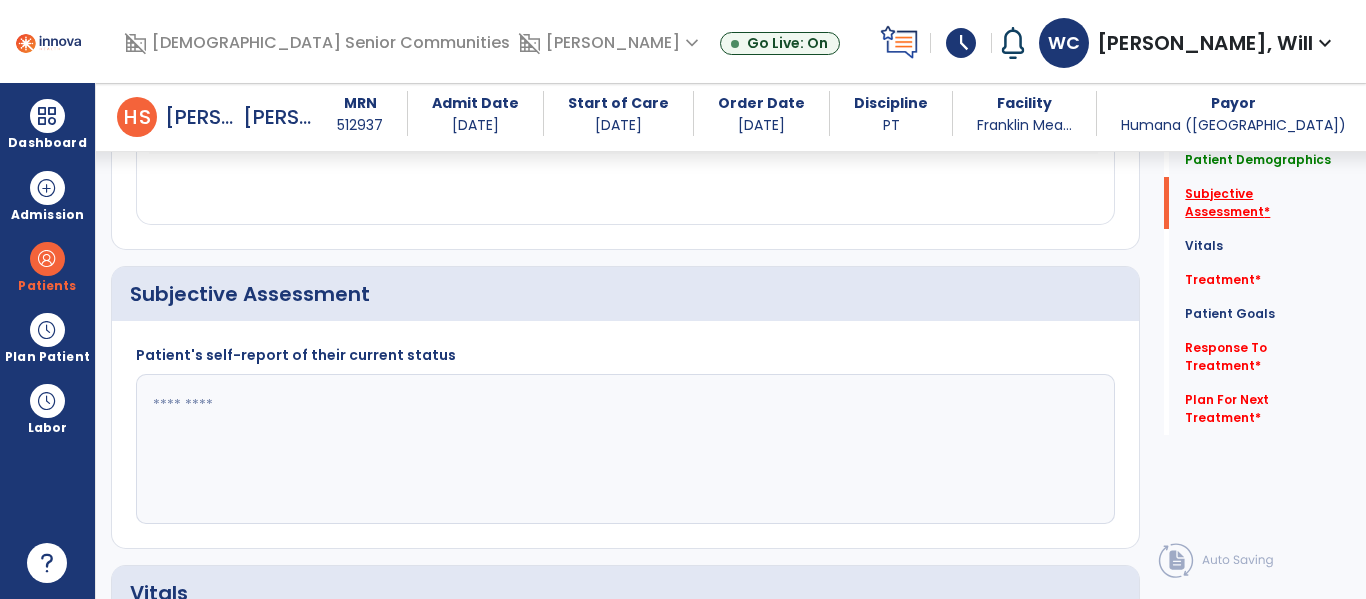 scroll, scrollTop: 457, scrollLeft: 0, axis: vertical 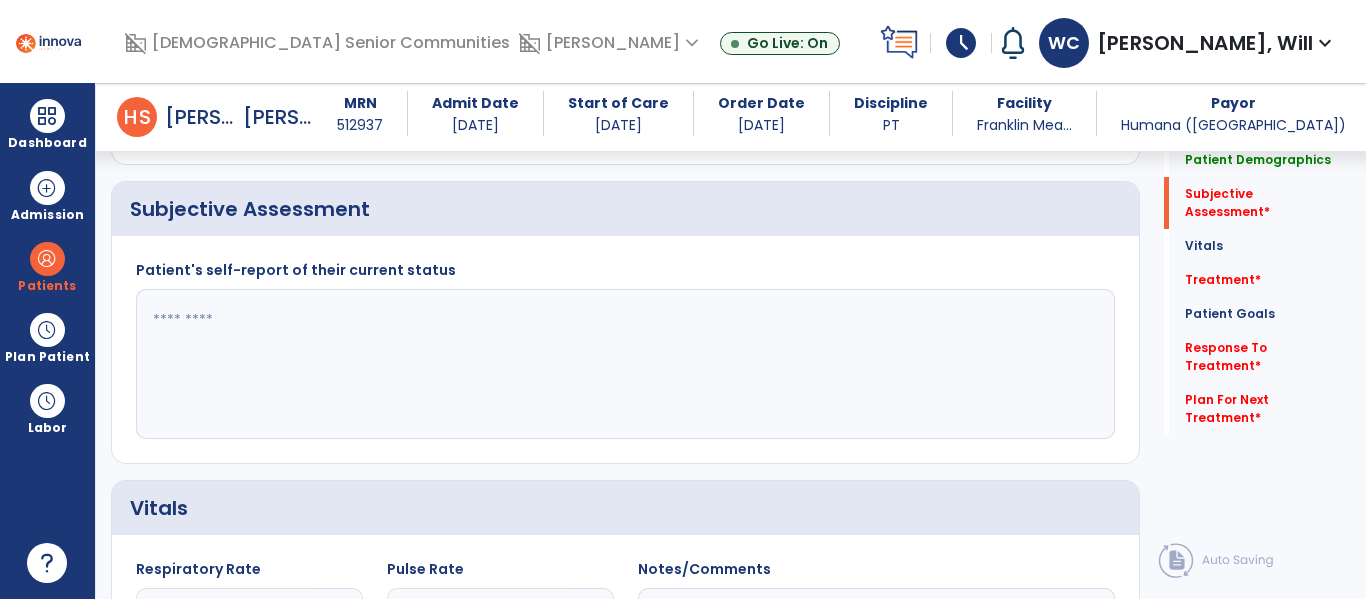 click 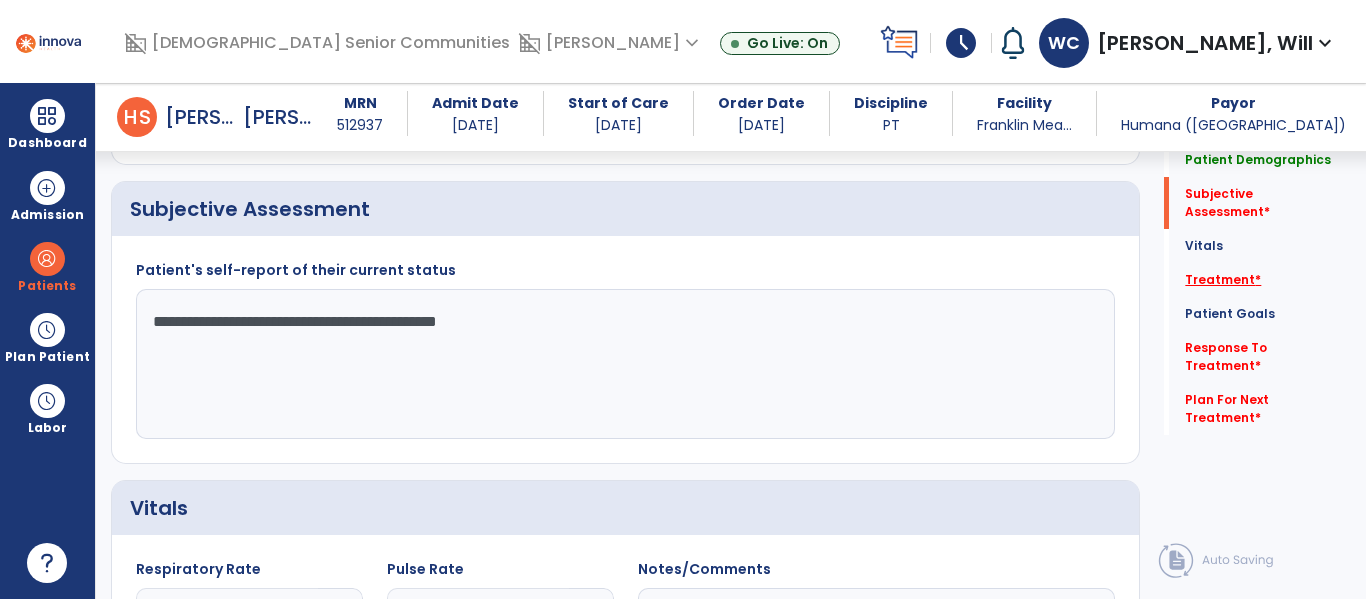 type on "**********" 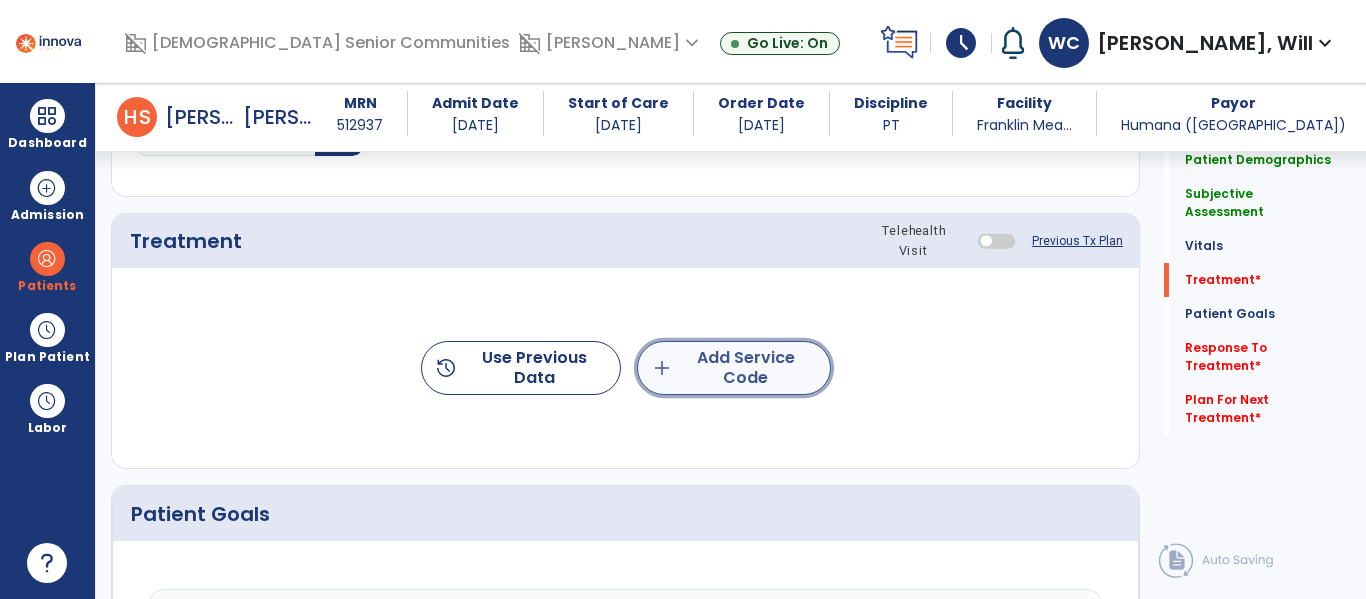 click on "add  Add Service Code" 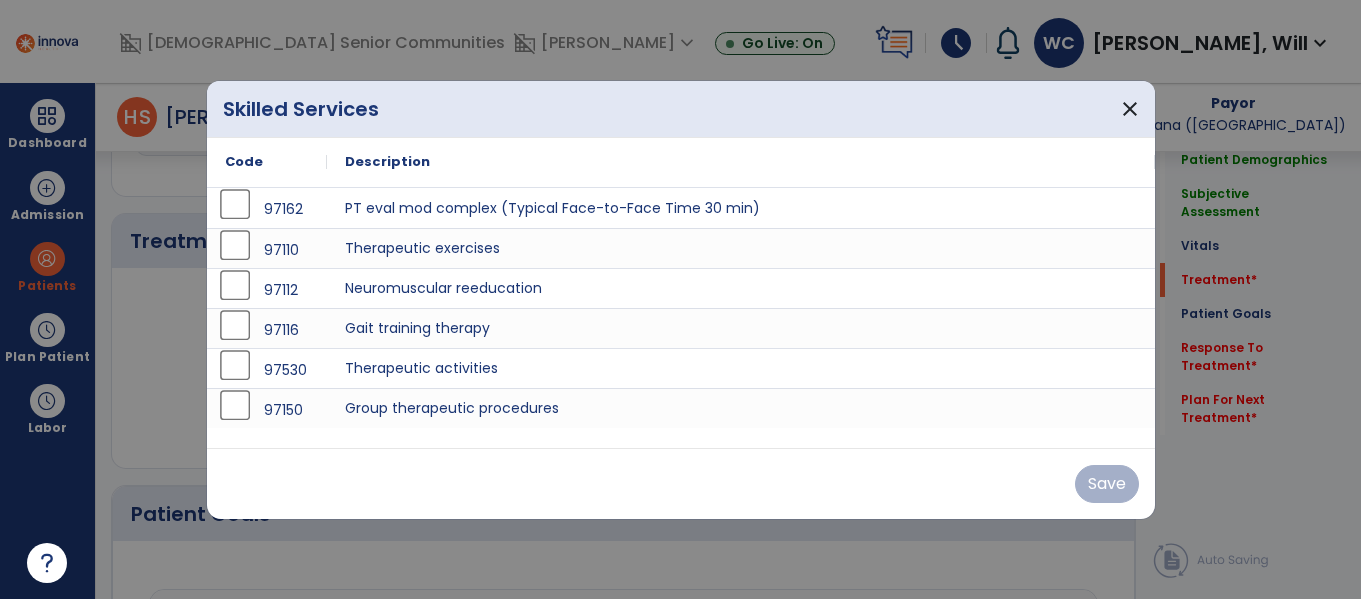 scroll, scrollTop: 1146, scrollLeft: 0, axis: vertical 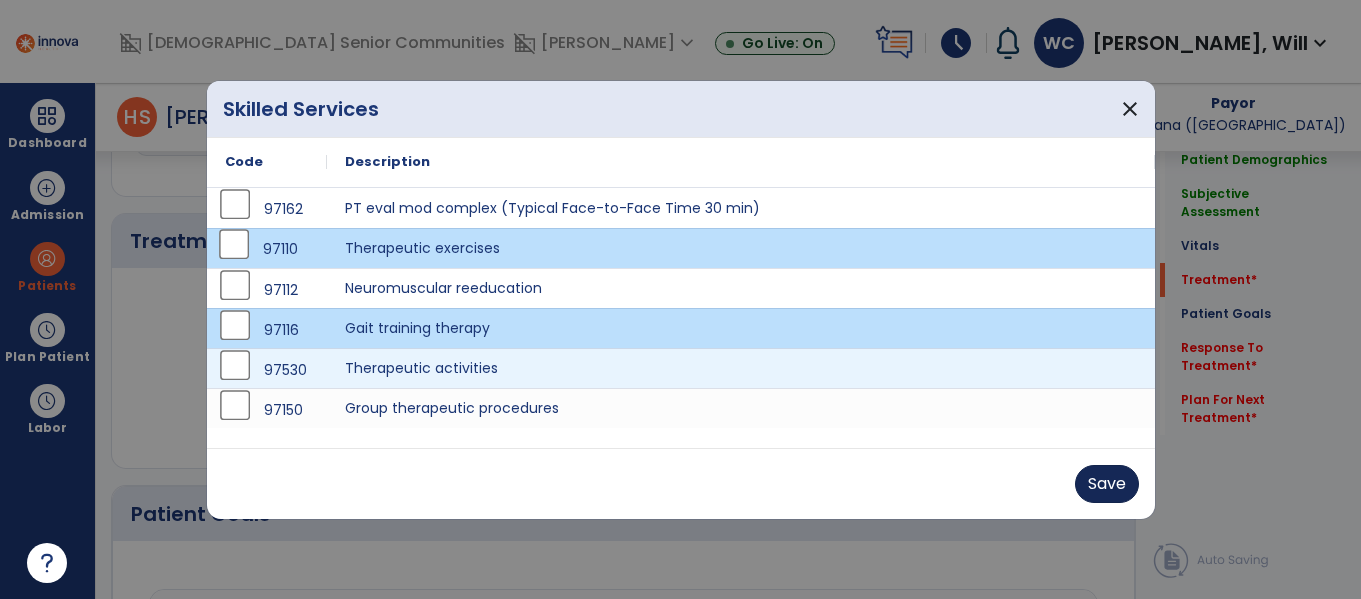 click on "Save" at bounding box center [1107, 484] 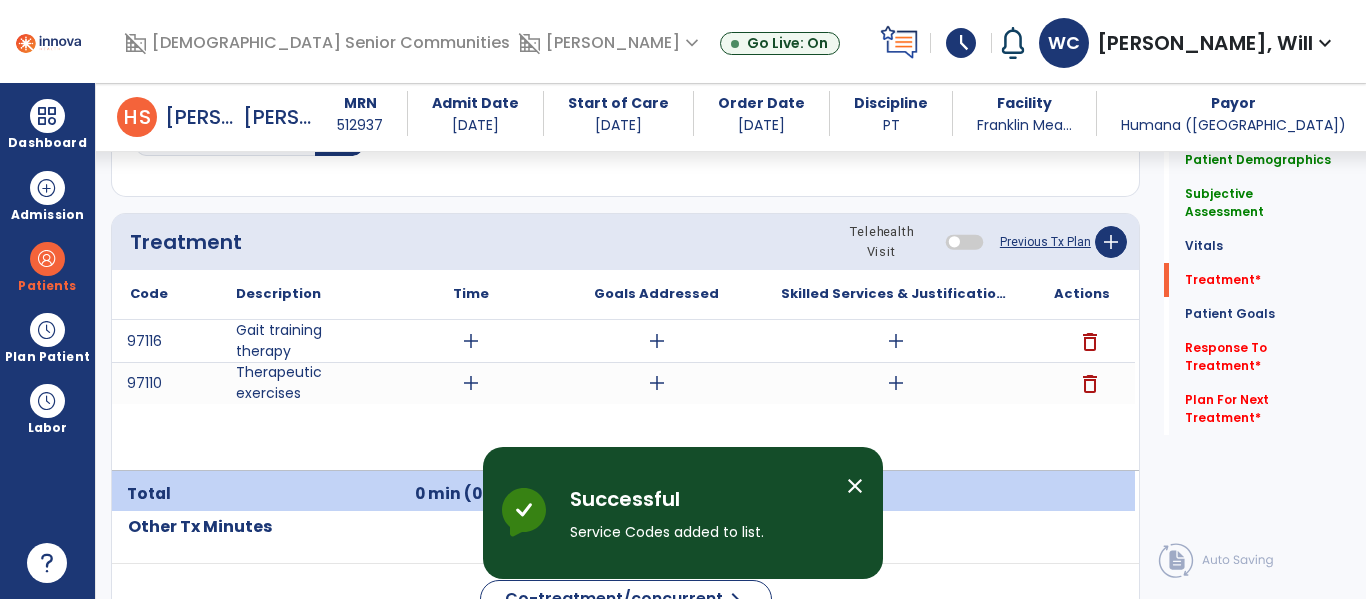 click on "add" at bounding box center [471, 341] 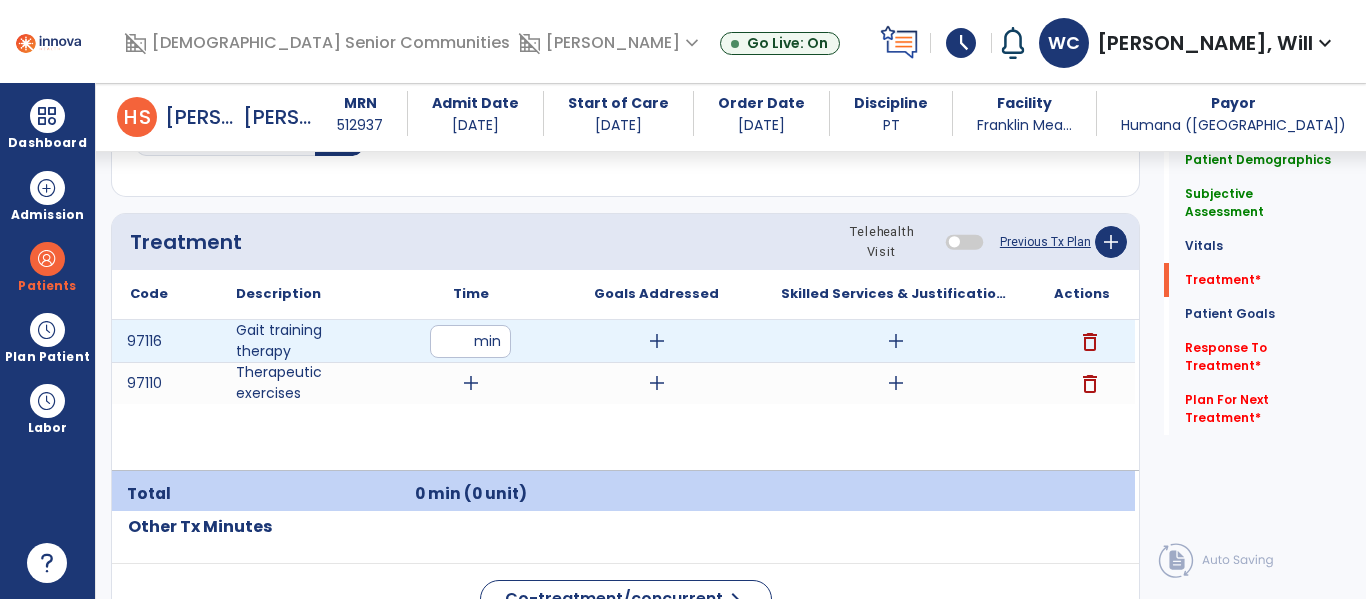 type on "**" 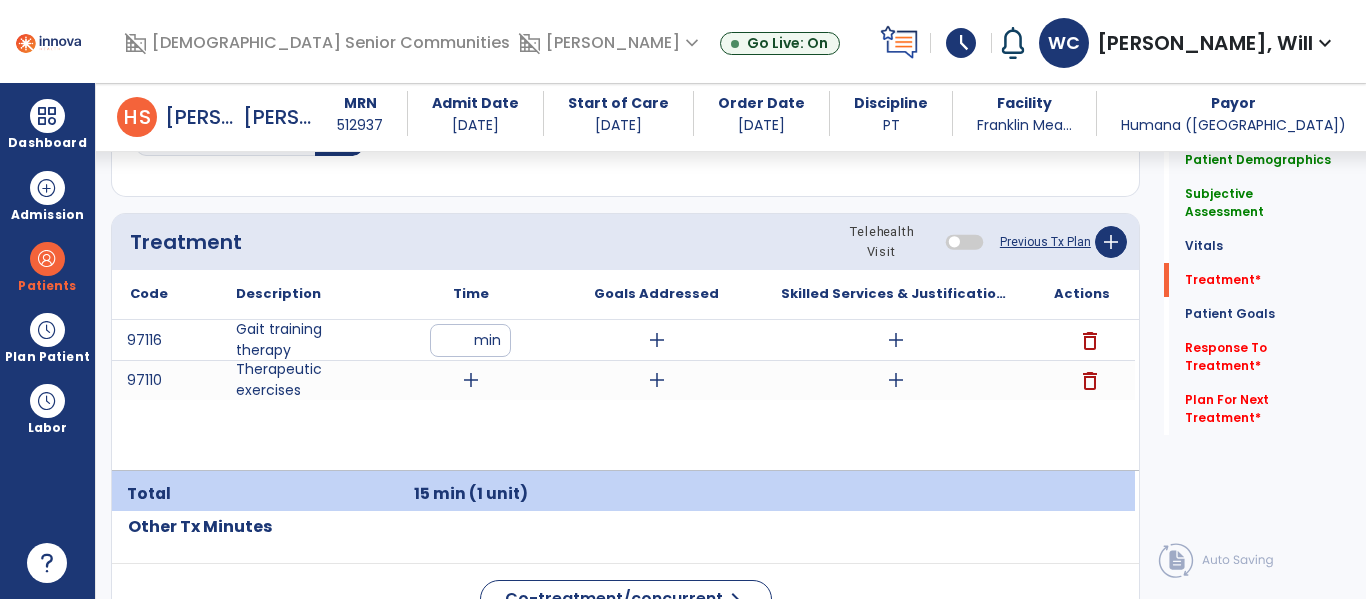 click on "add" at bounding box center [471, 380] 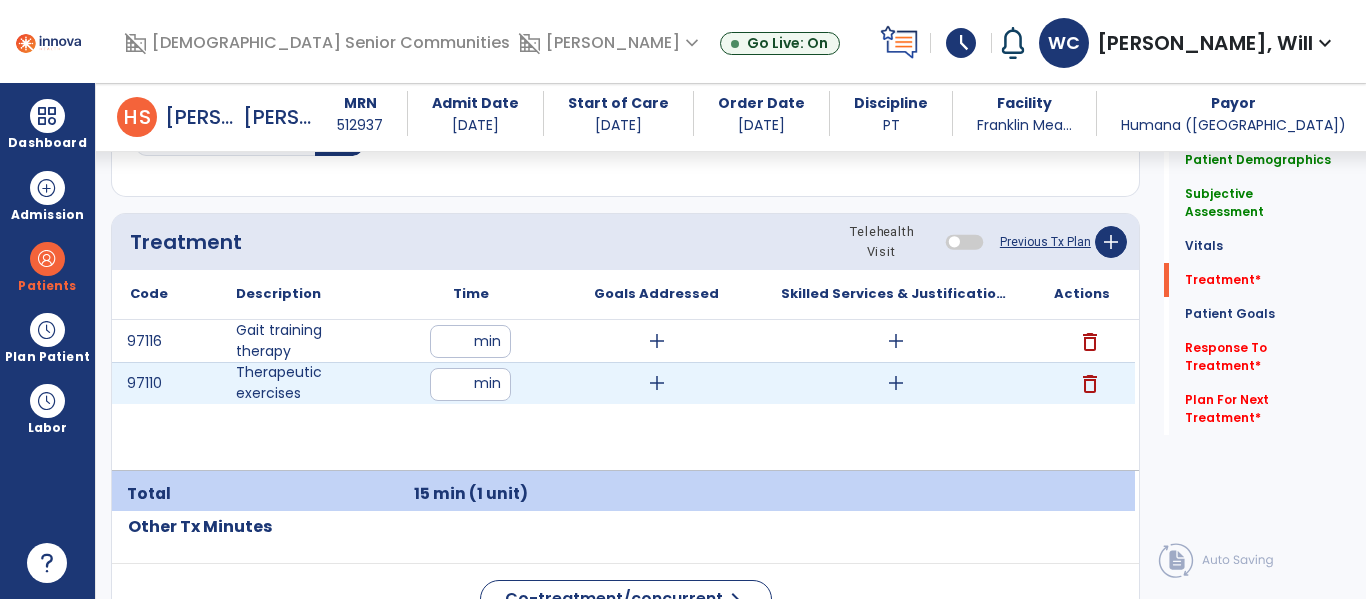 type on "**" 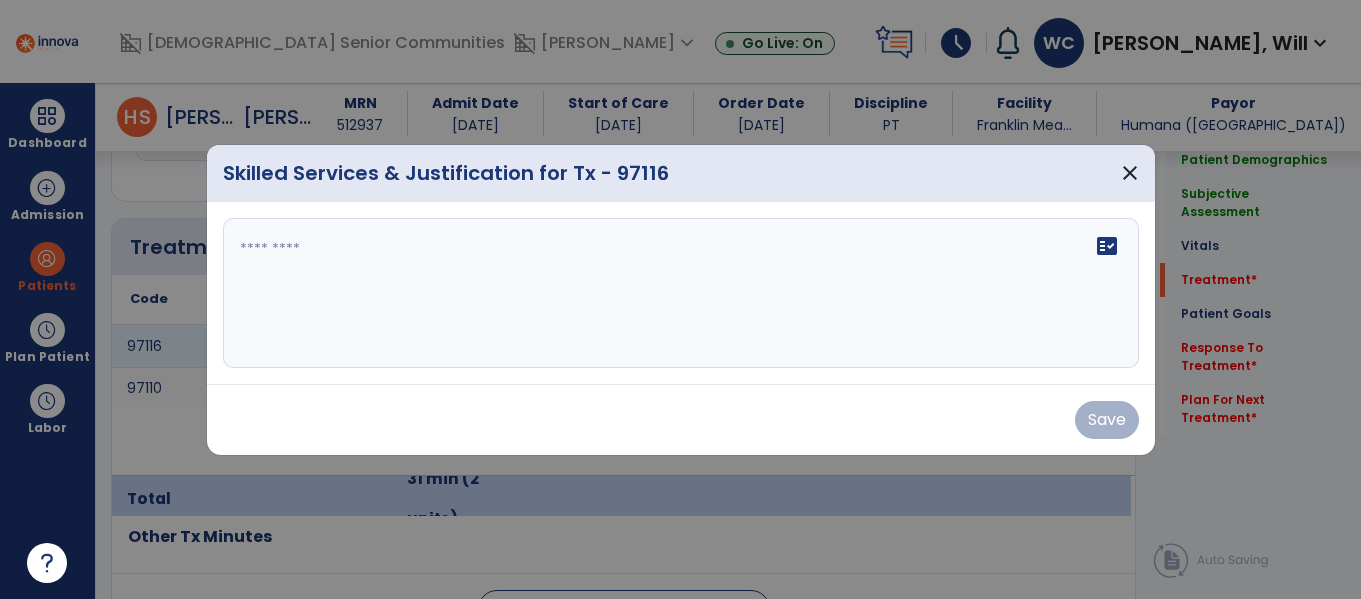 click on "fact_check" at bounding box center (681, 293) 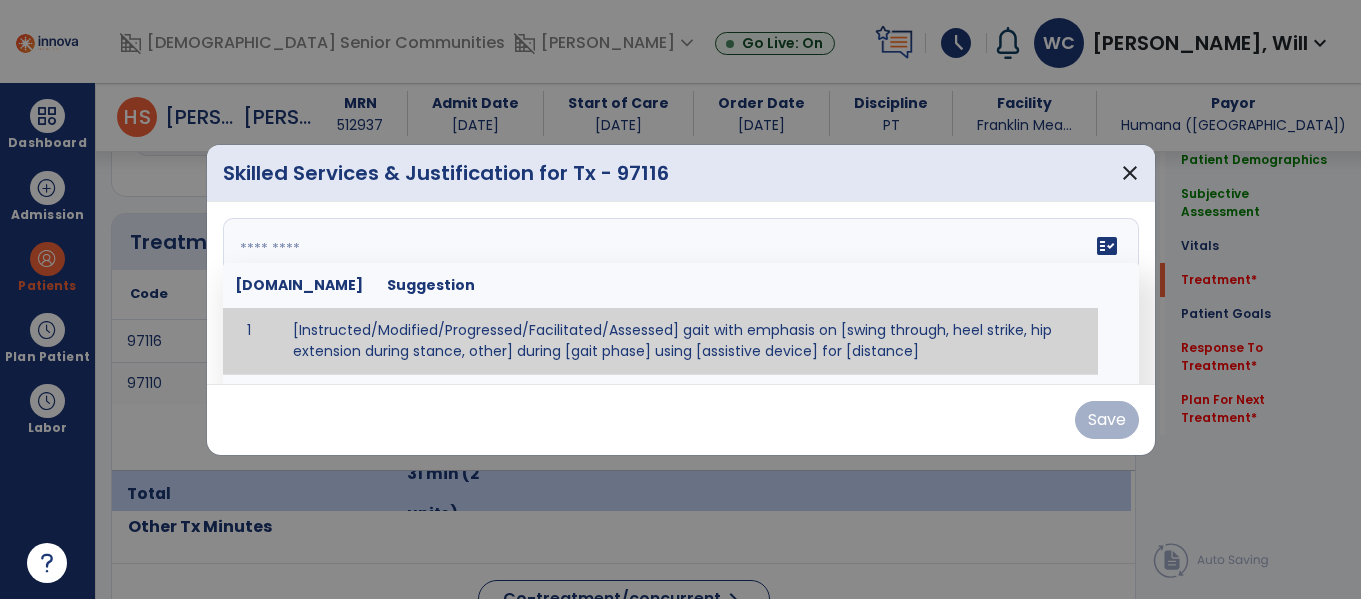 scroll, scrollTop: 1146, scrollLeft: 0, axis: vertical 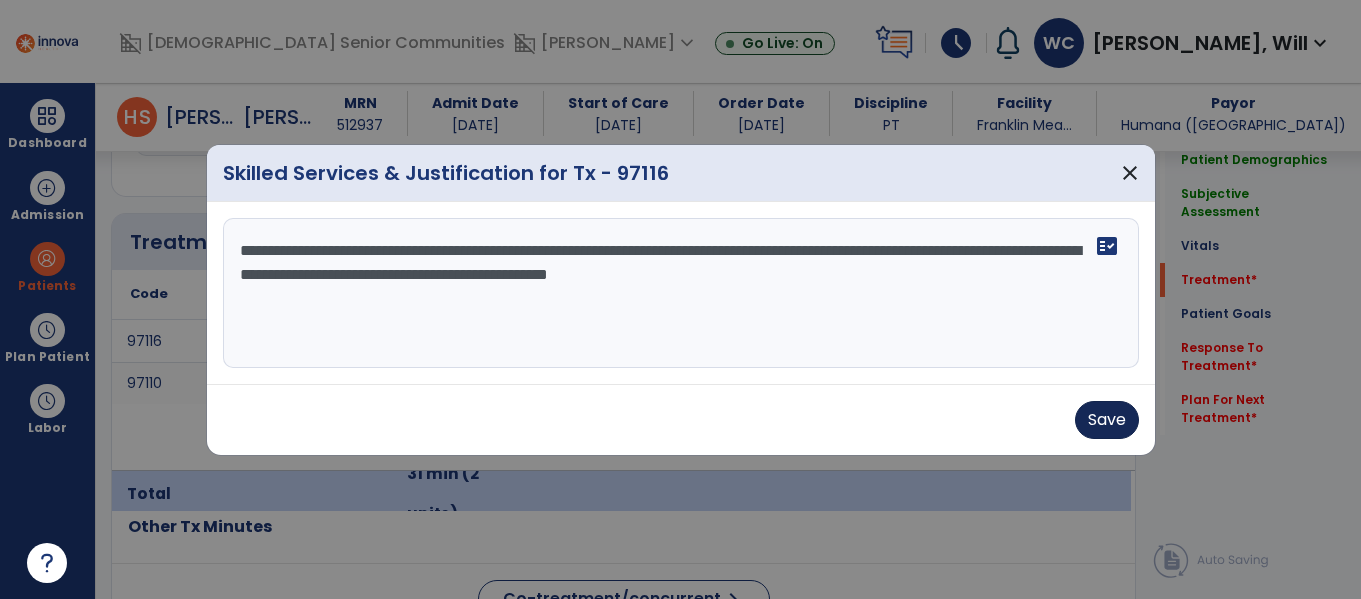 type on "**********" 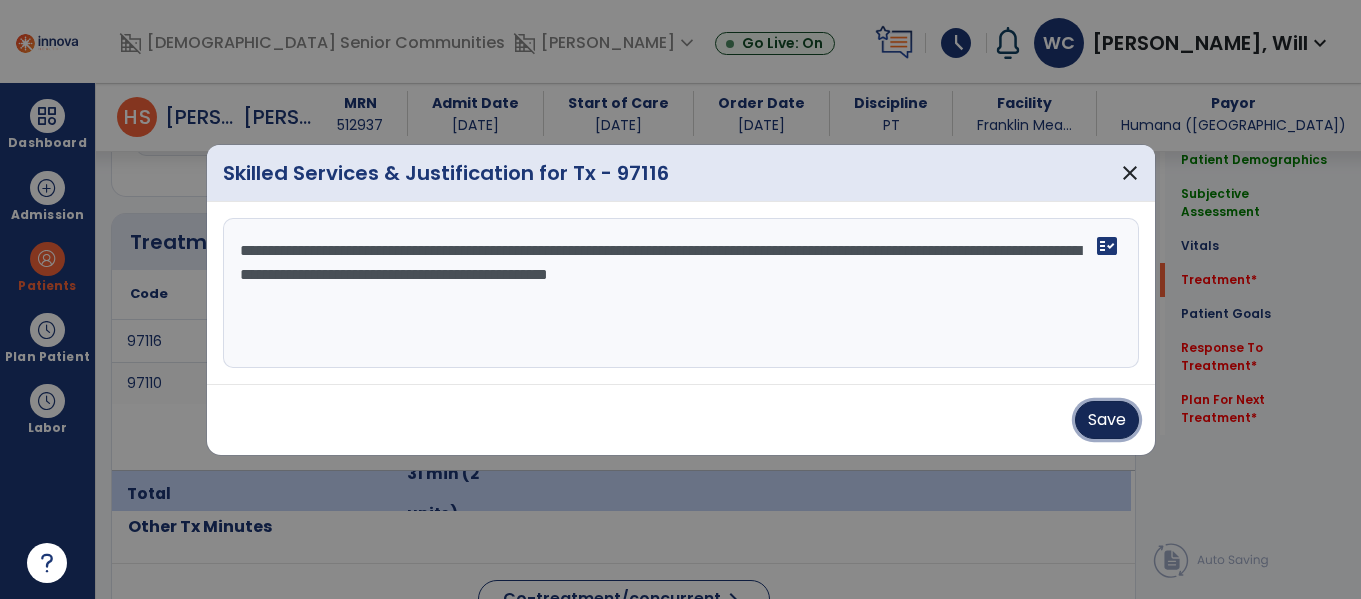 click on "Save" at bounding box center (1107, 420) 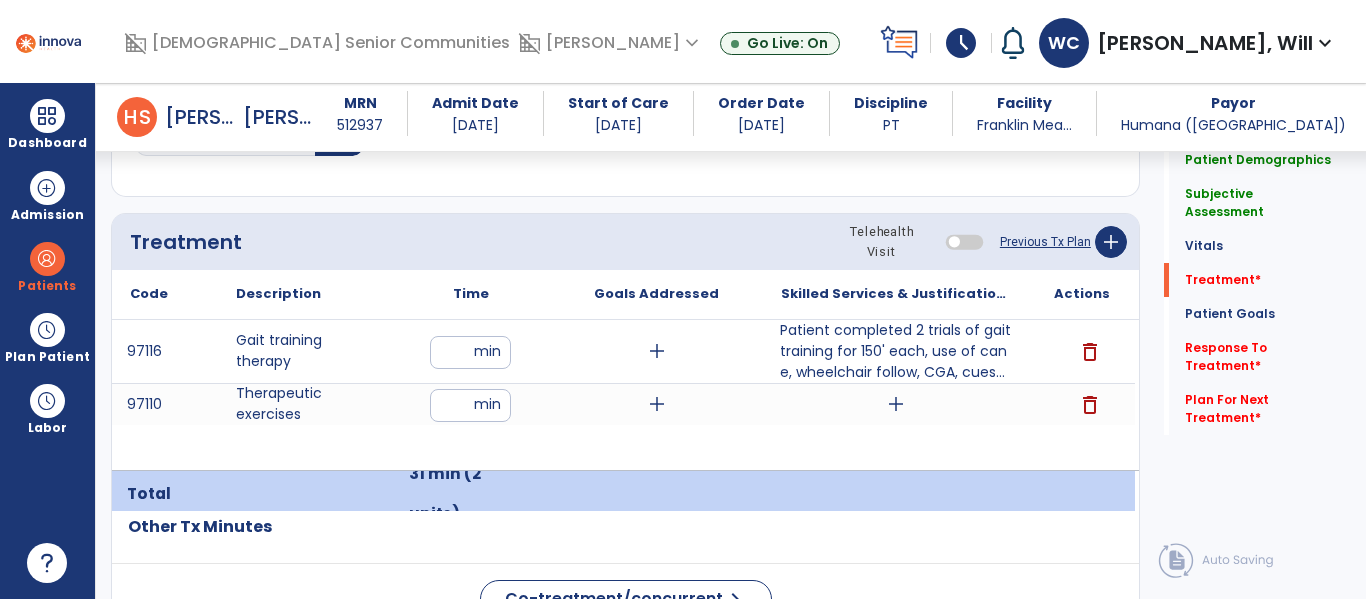 click on "add" at bounding box center (896, 404) 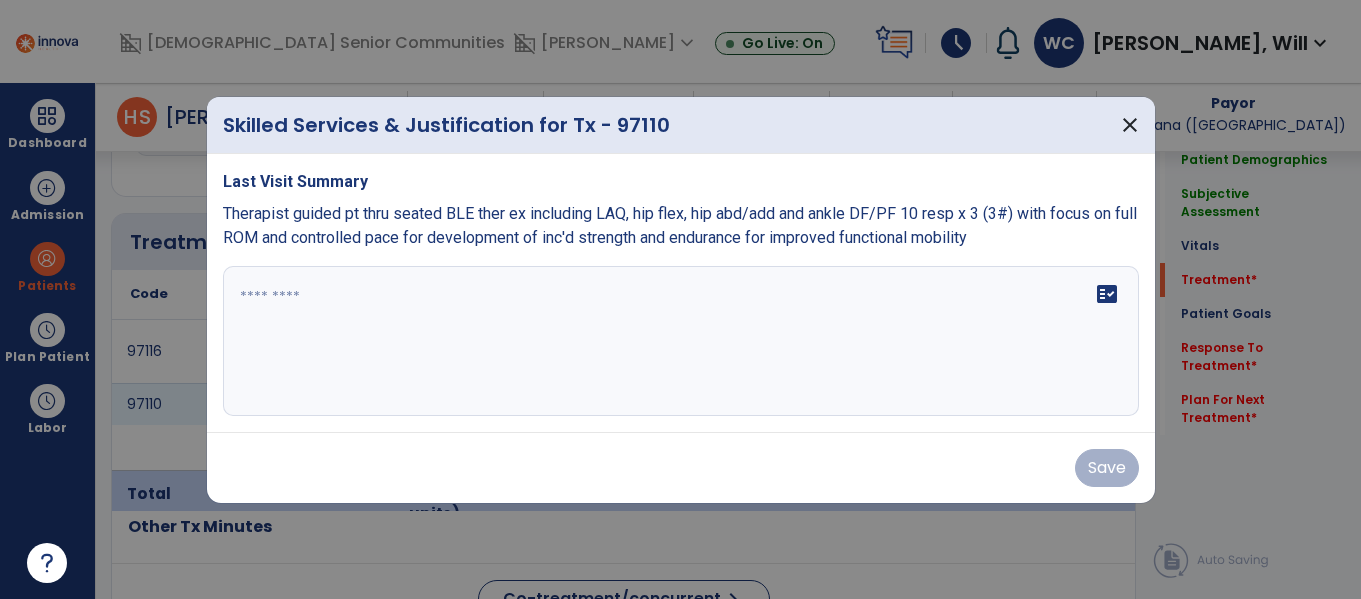 click on "fact_check" at bounding box center (681, 341) 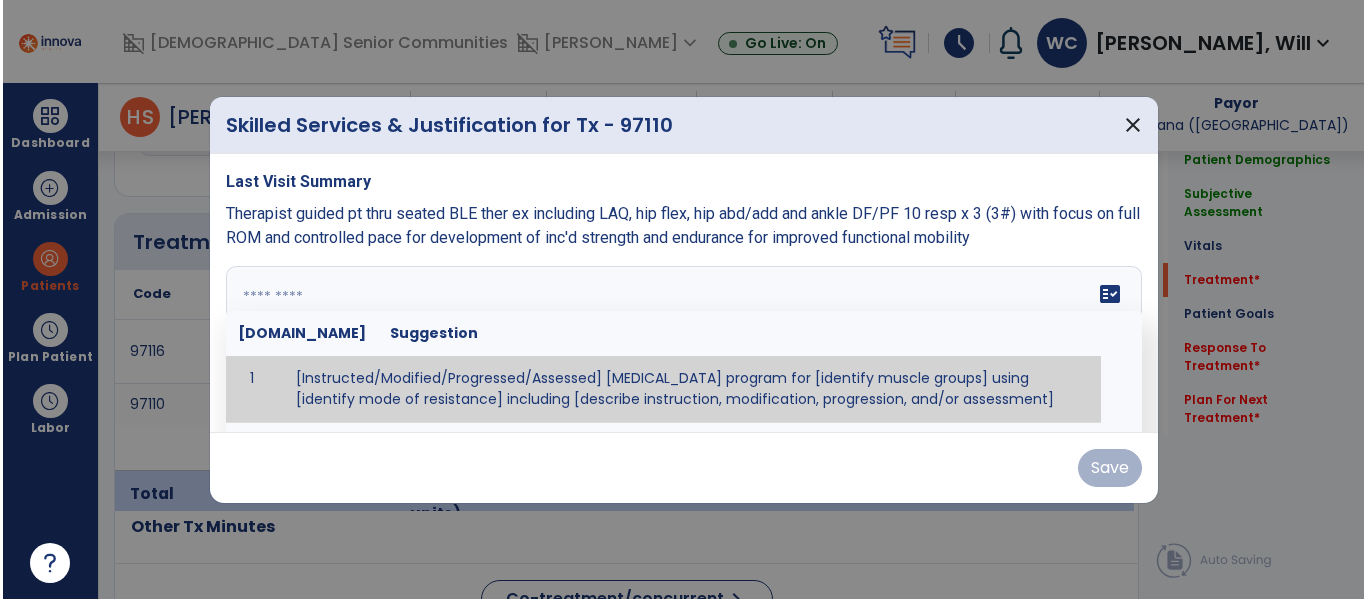 scroll, scrollTop: 1146, scrollLeft: 0, axis: vertical 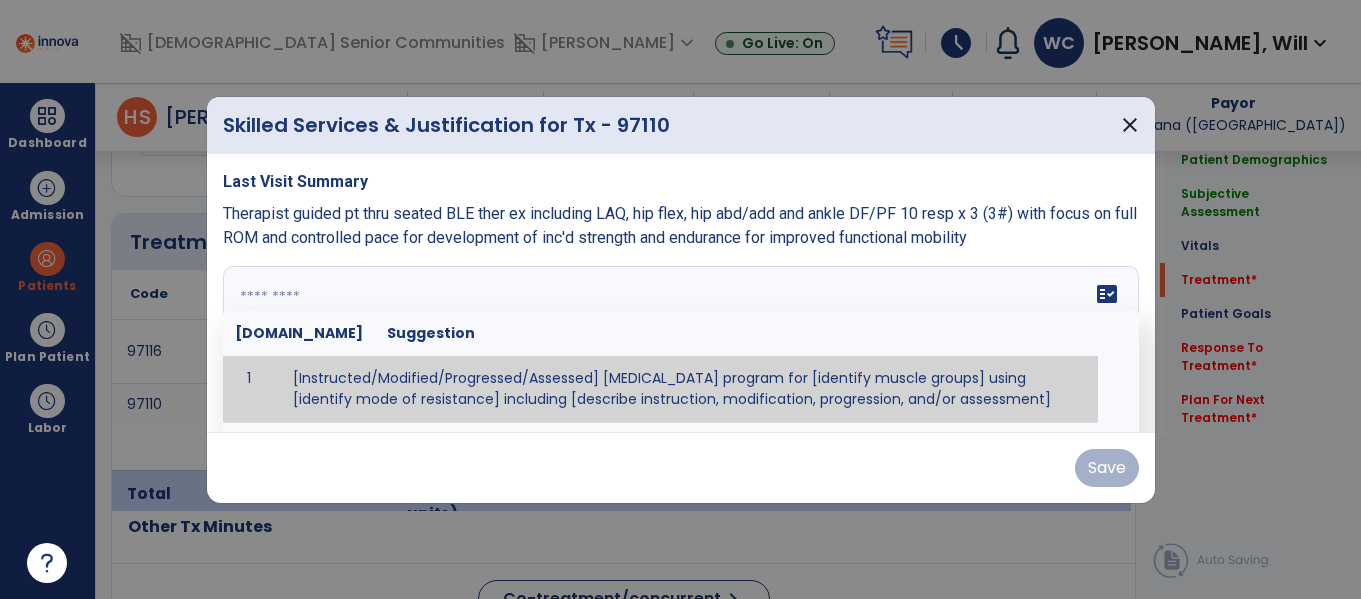 paste on "**********" 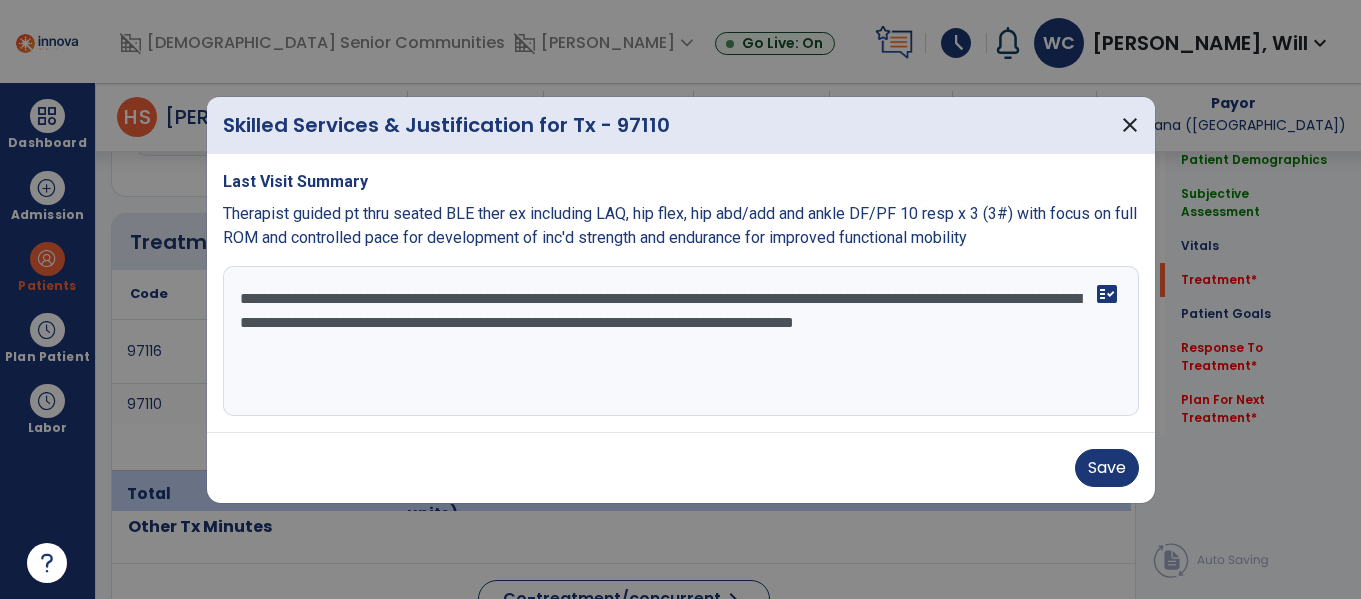 click on "**********" at bounding box center (681, 341) 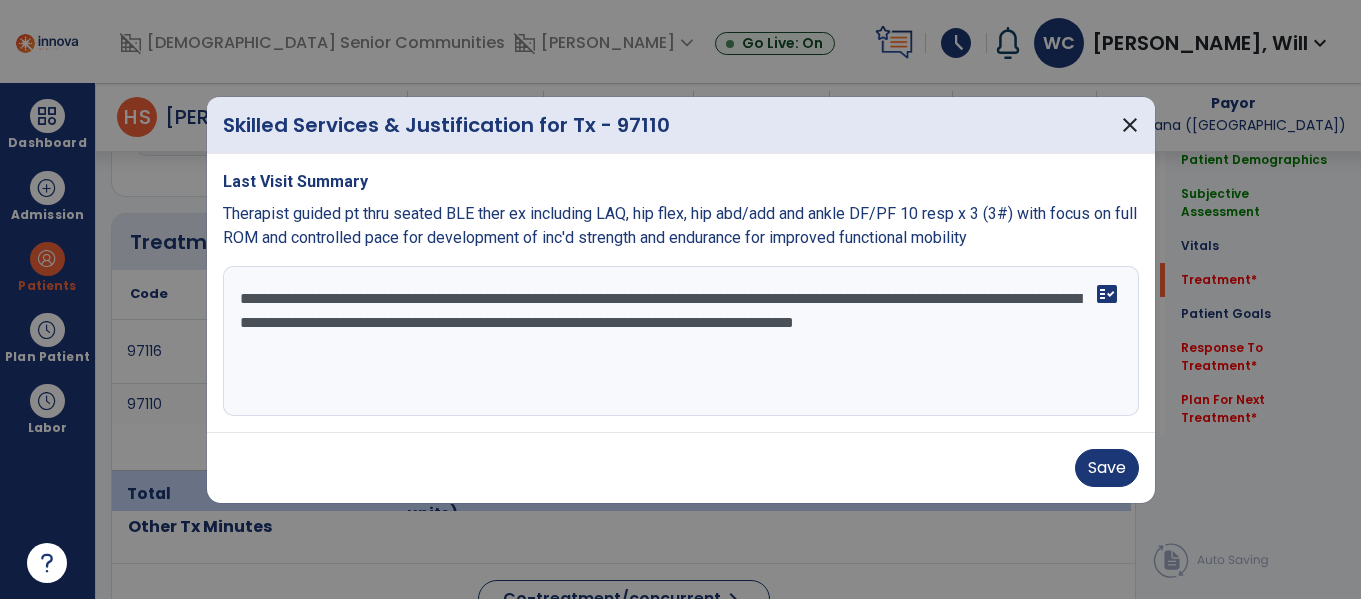 click on "**********" at bounding box center [681, 341] 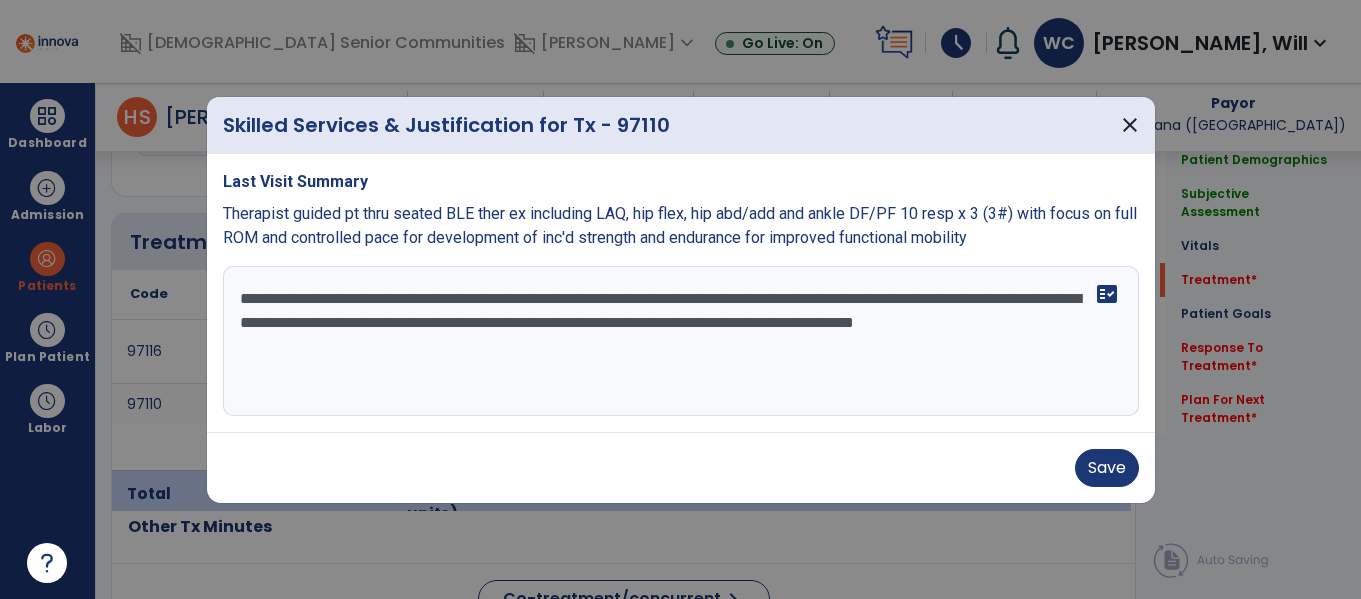 click on "**********" at bounding box center [681, 341] 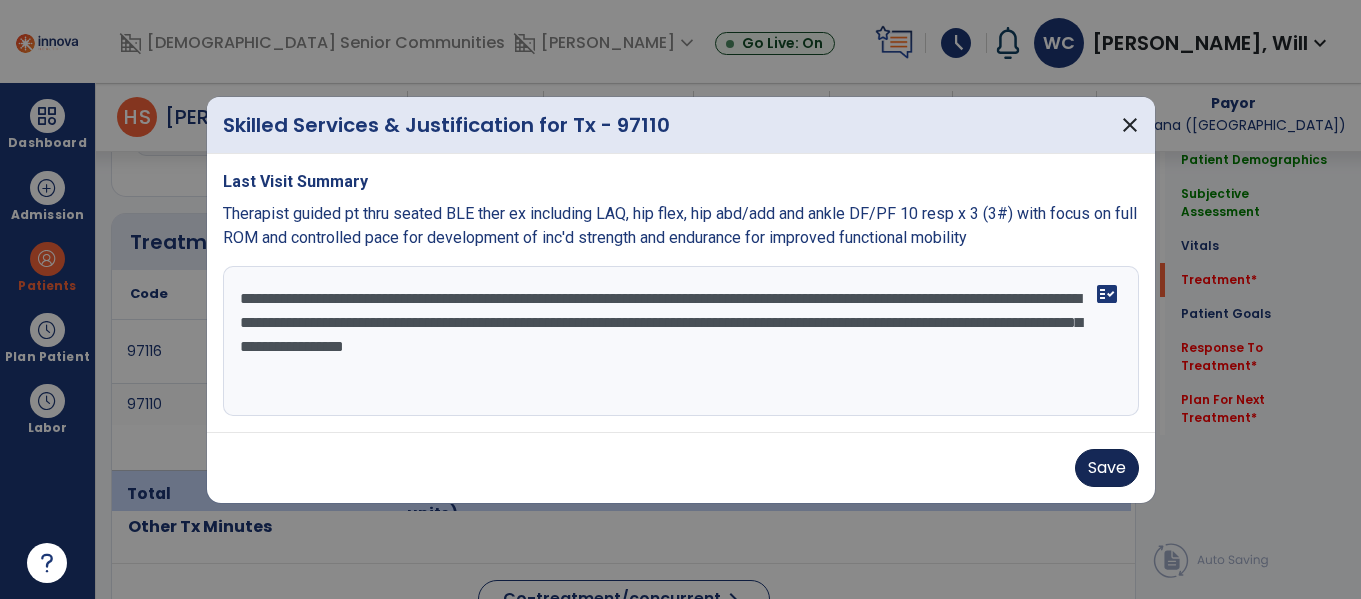 type on "**********" 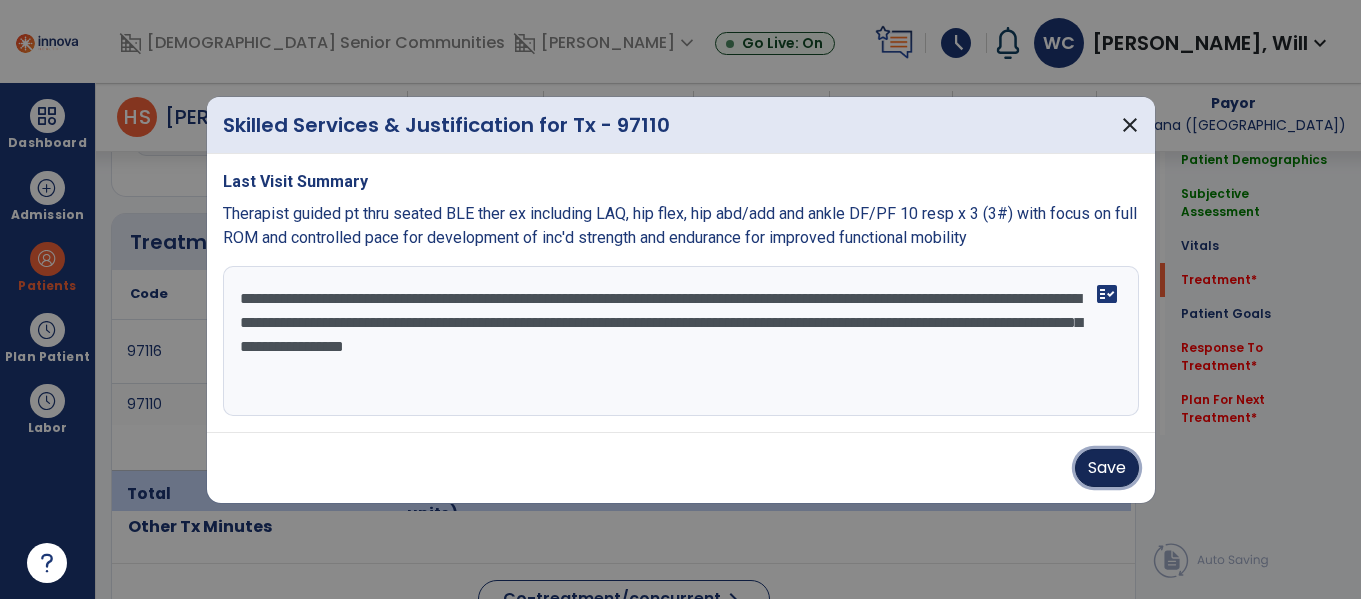 click on "Save" at bounding box center (1107, 468) 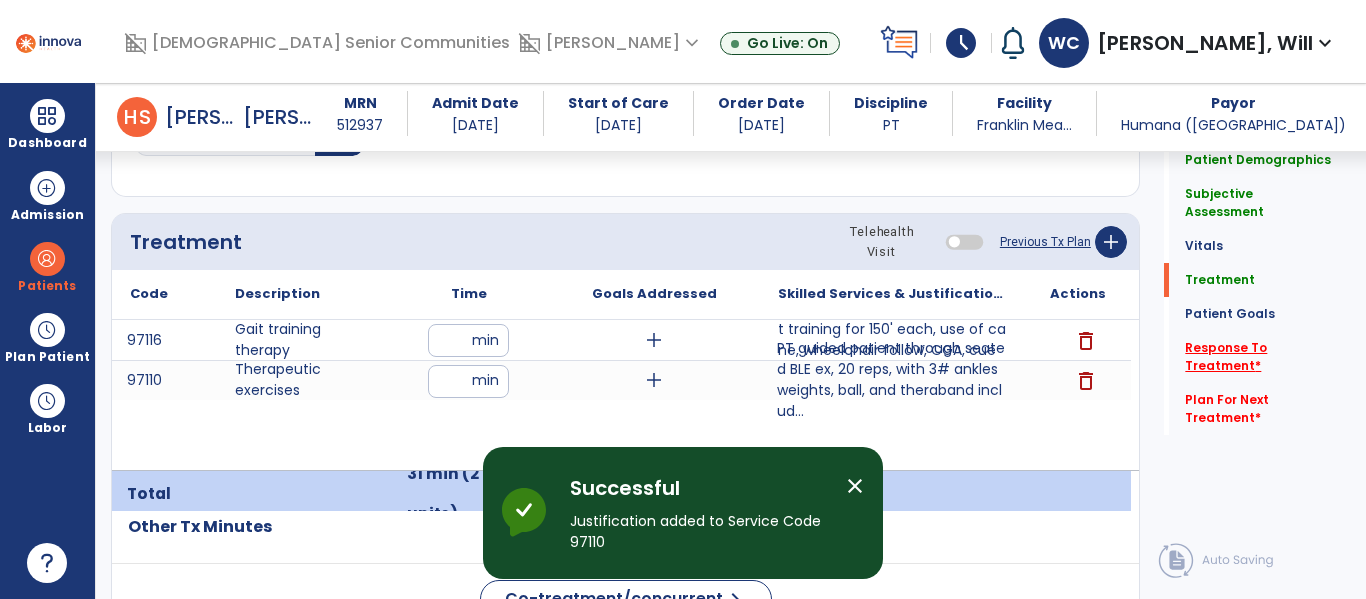 click on "Response To Treatment   *" 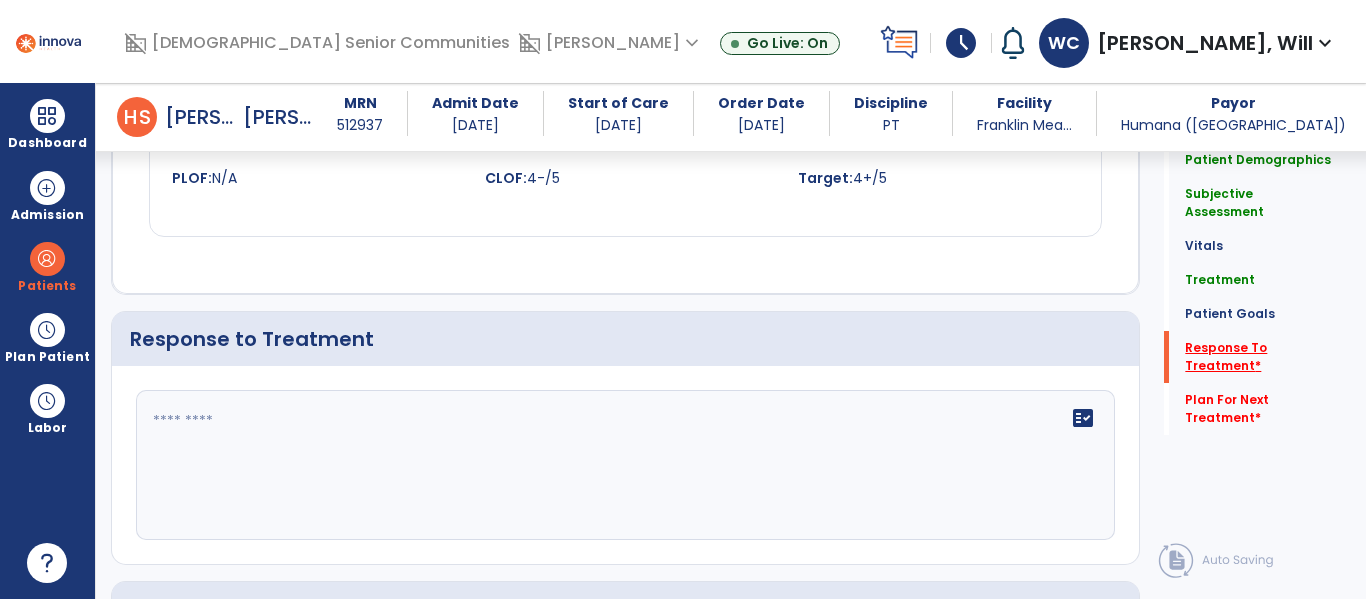 scroll, scrollTop: 3511, scrollLeft: 0, axis: vertical 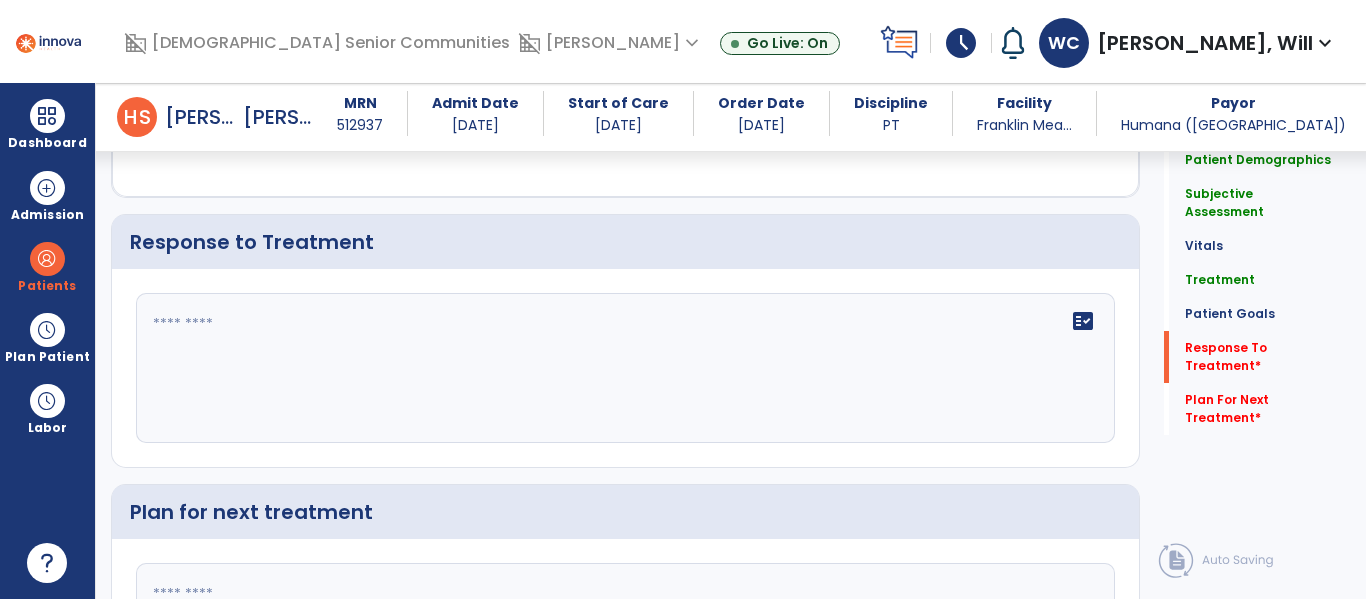 click on "fact_check" 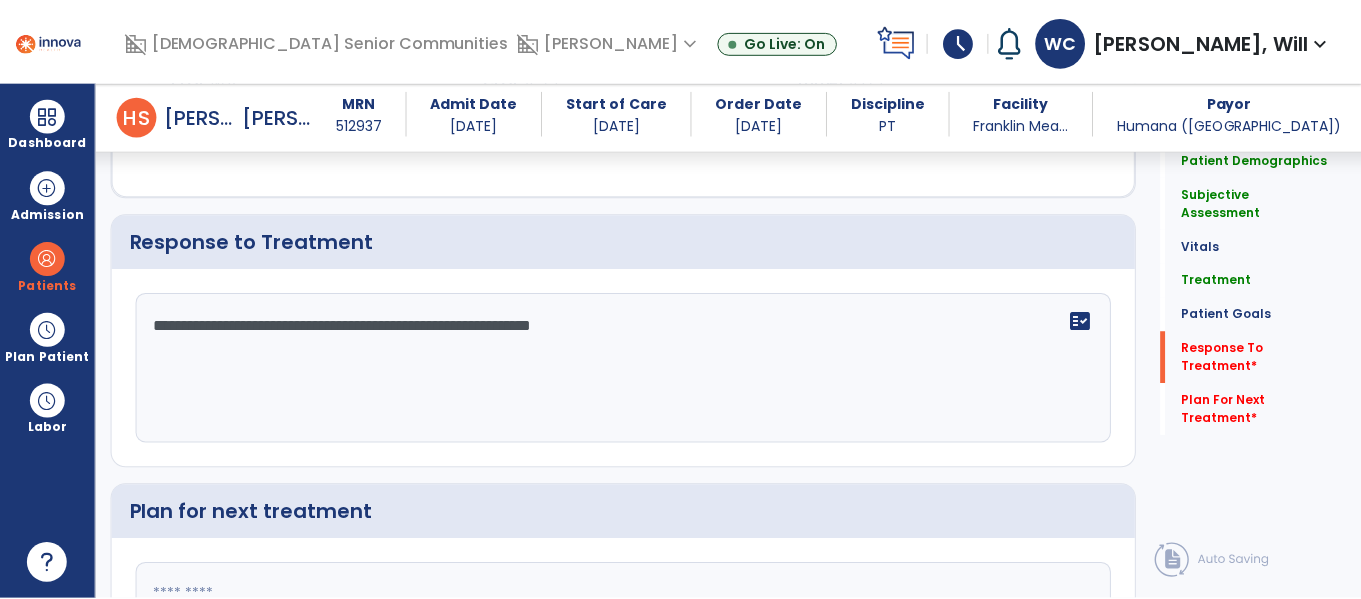 scroll, scrollTop: 3709, scrollLeft: 0, axis: vertical 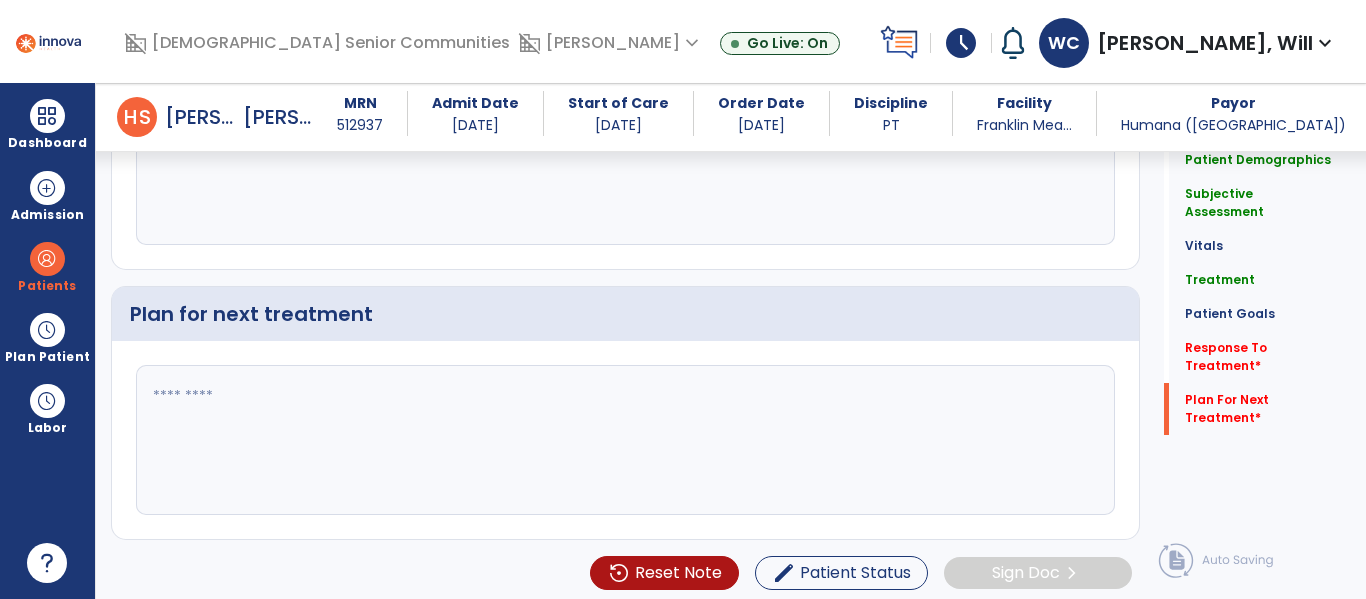 type on "**********" 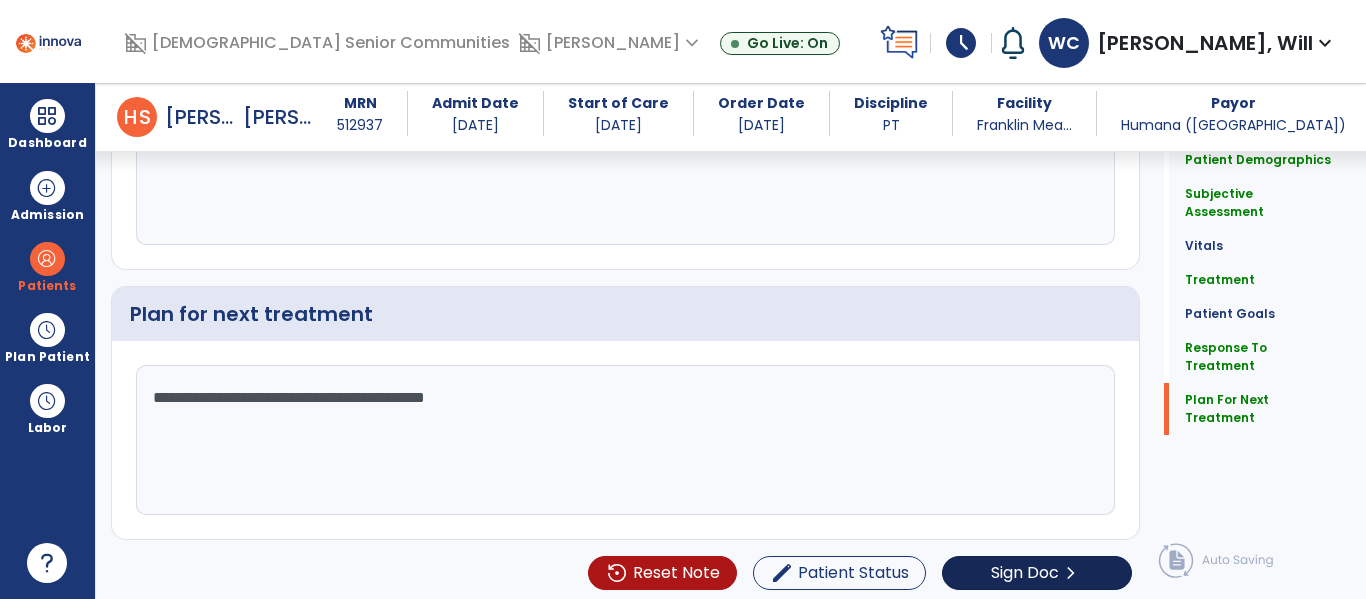 type on "**********" 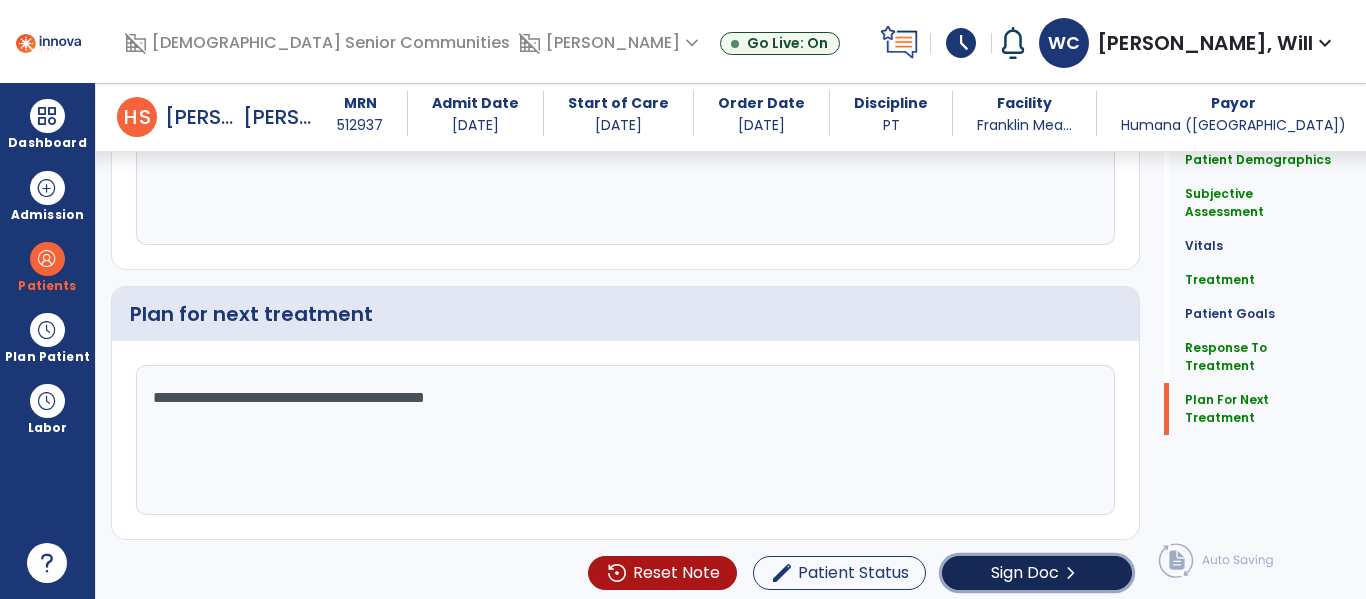 click on "chevron_right" 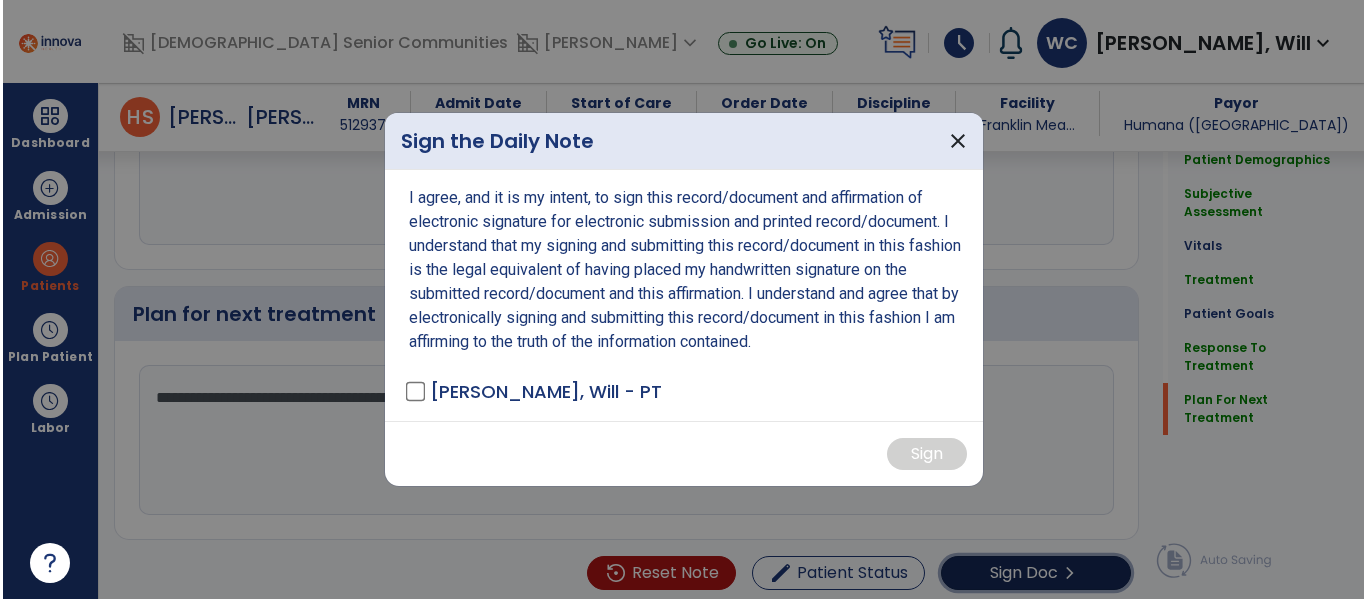 scroll, scrollTop: 3709, scrollLeft: 0, axis: vertical 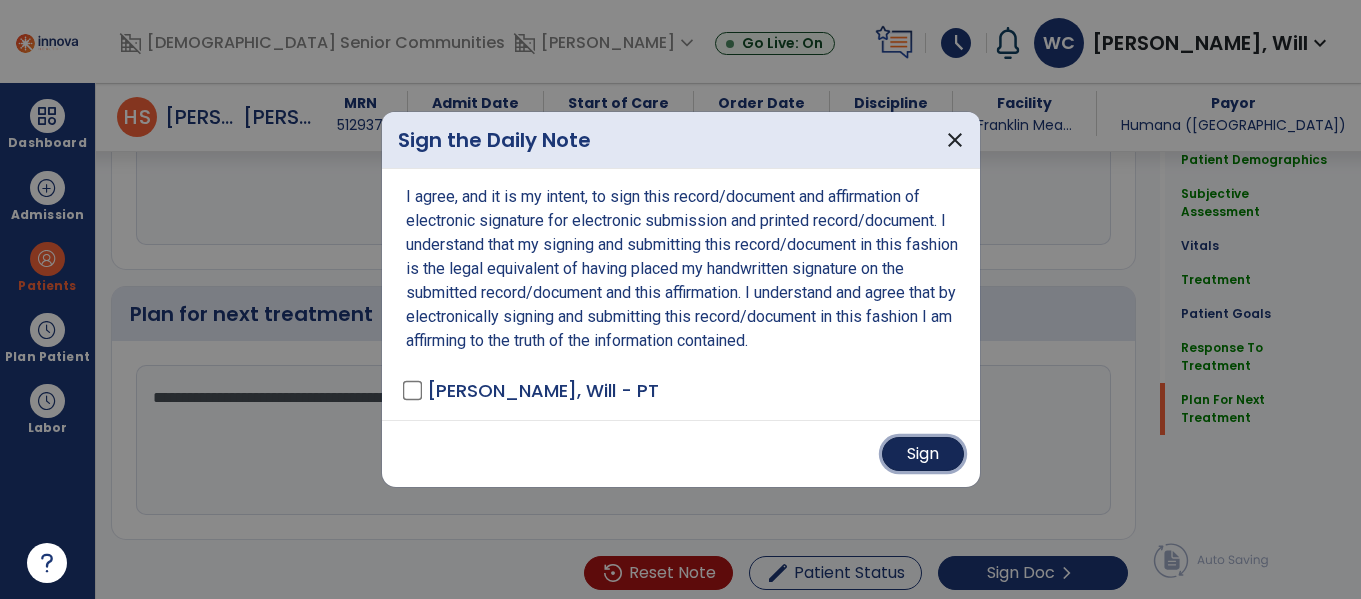 click on "Sign" at bounding box center (923, 454) 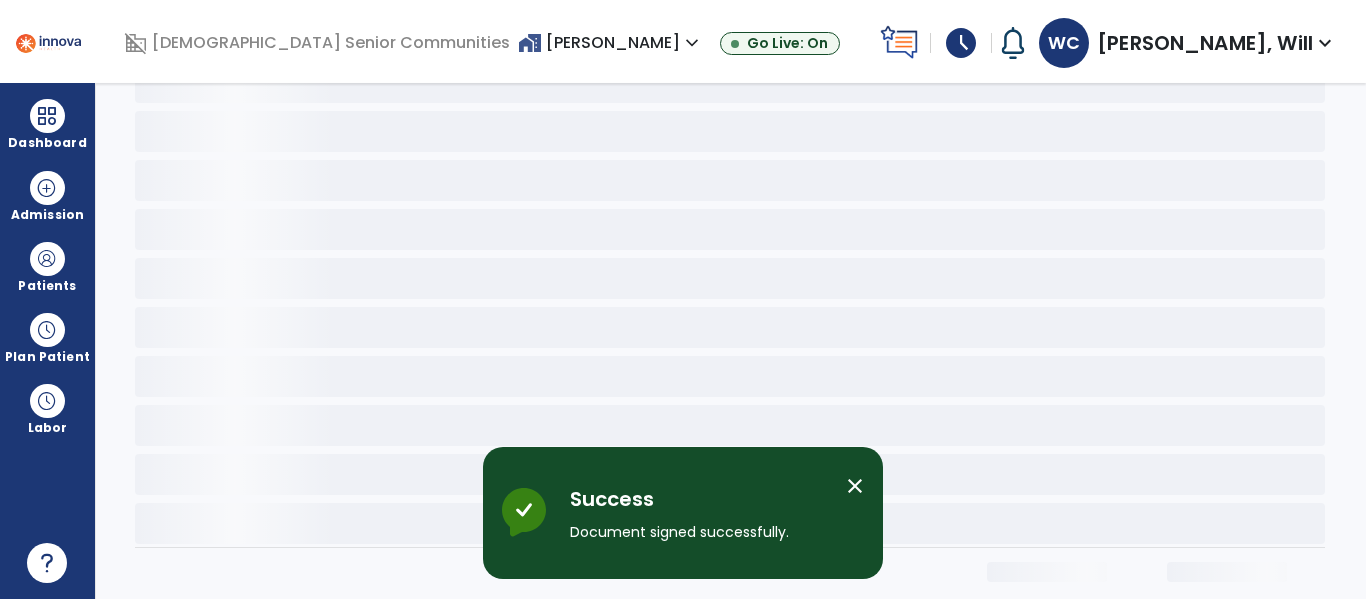 scroll, scrollTop: 0, scrollLeft: 0, axis: both 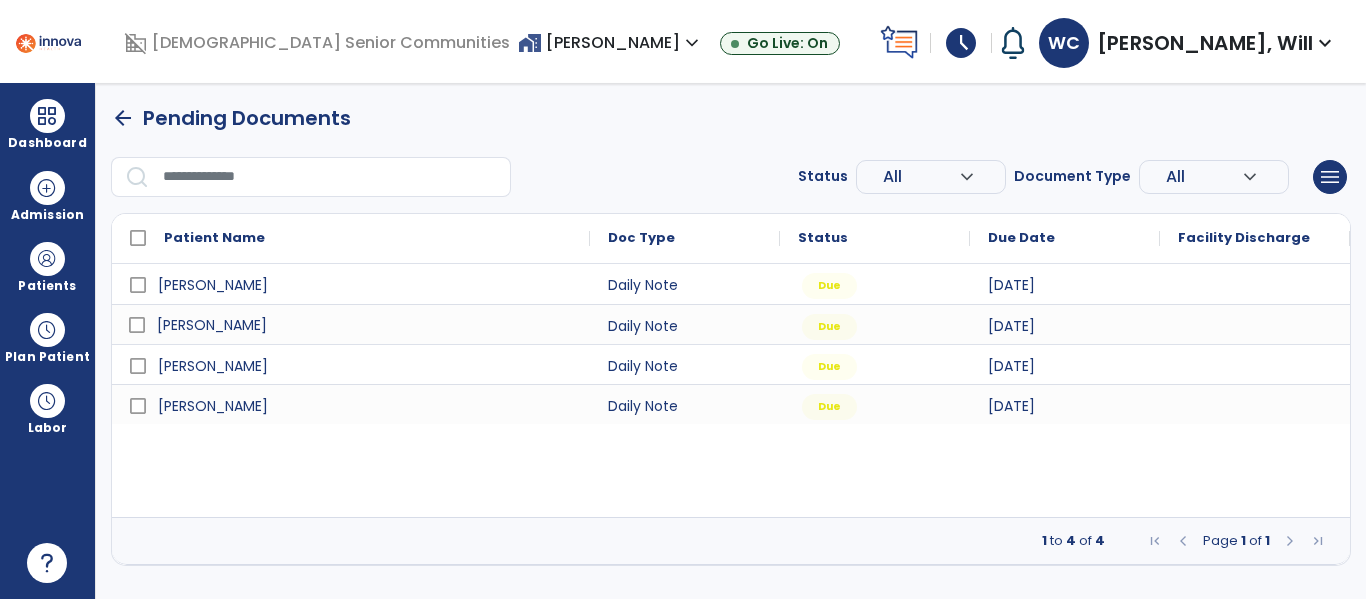 click on "[PERSON_NAME]" at bounding box center (212, 325) 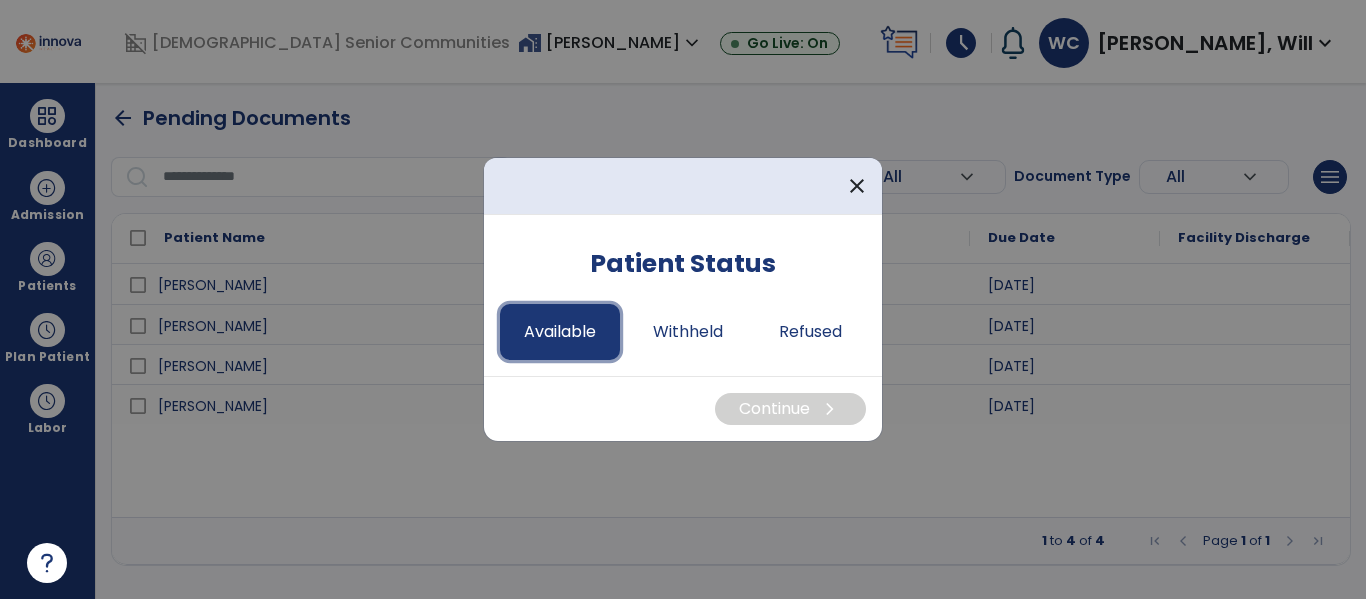 click on "Available" at bounding box center [560, 332] 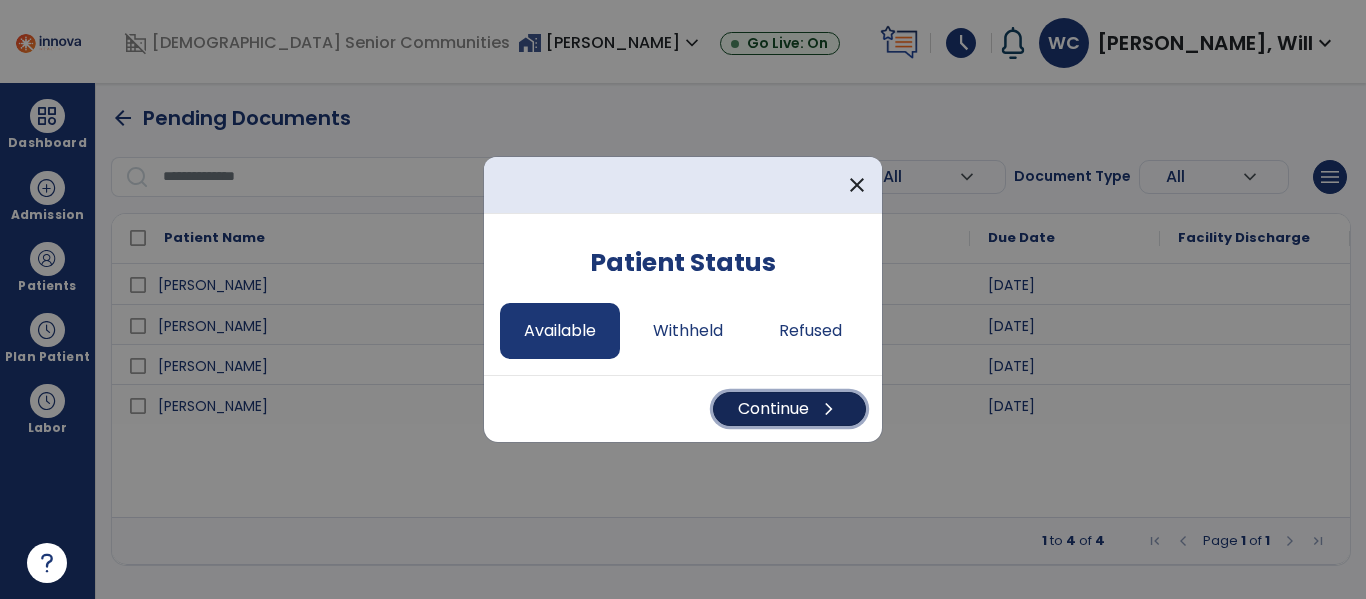 click on "Continue   chevron_right" at bounding box center (789, 409) 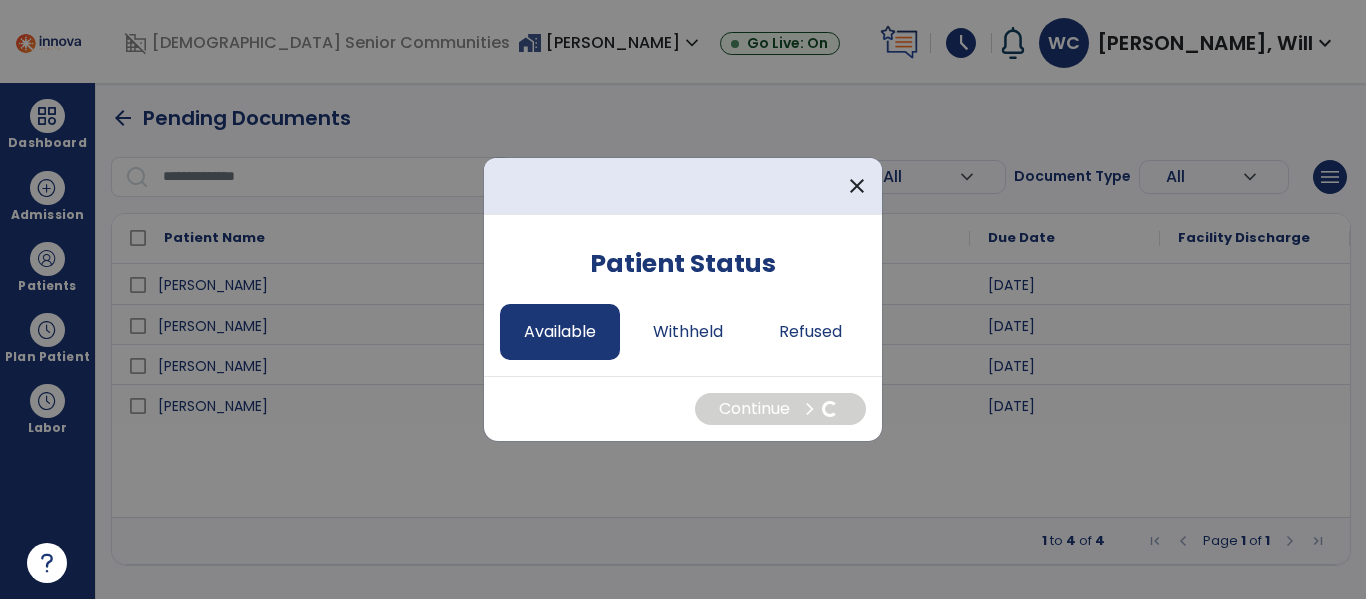 select on "*" 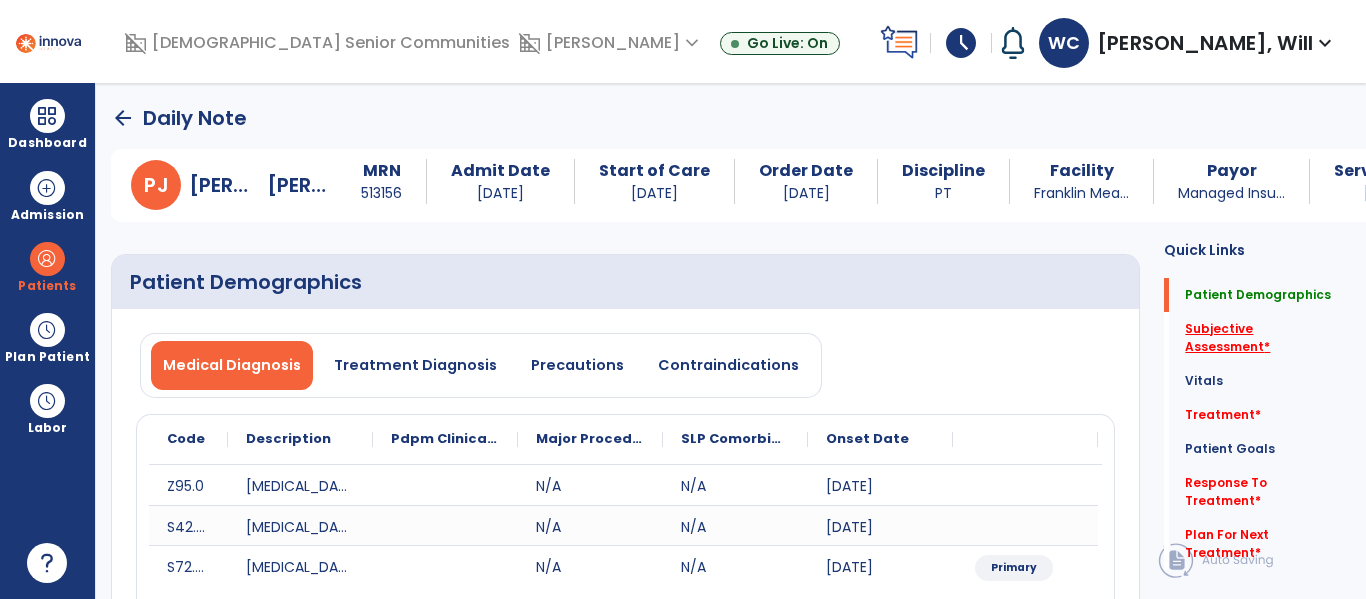 click on "Subjective Assessment   *" 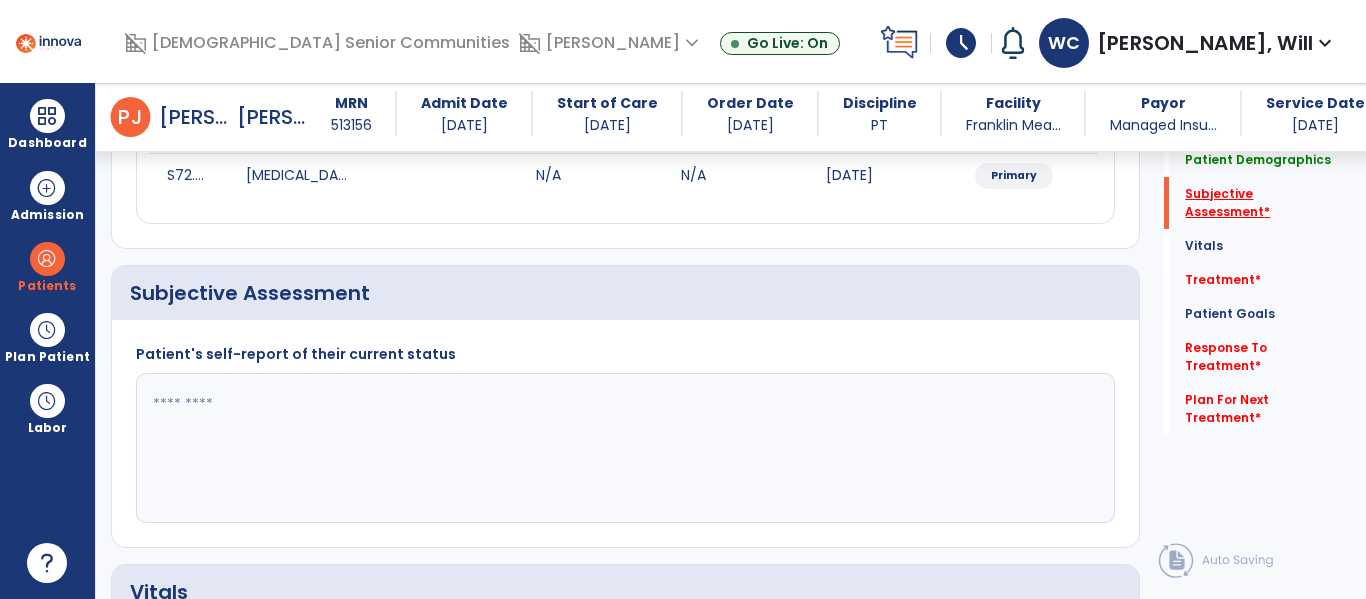 scroll, scrollTop: 457, scrollLeft: 0, axis: vertical 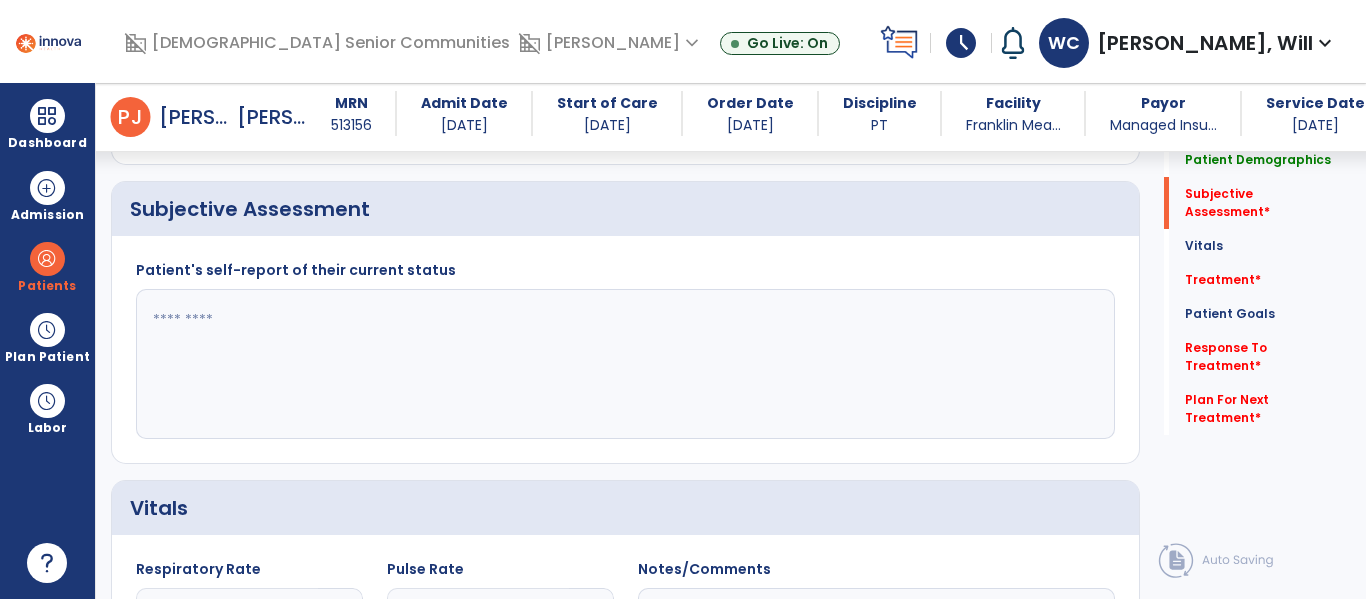 click 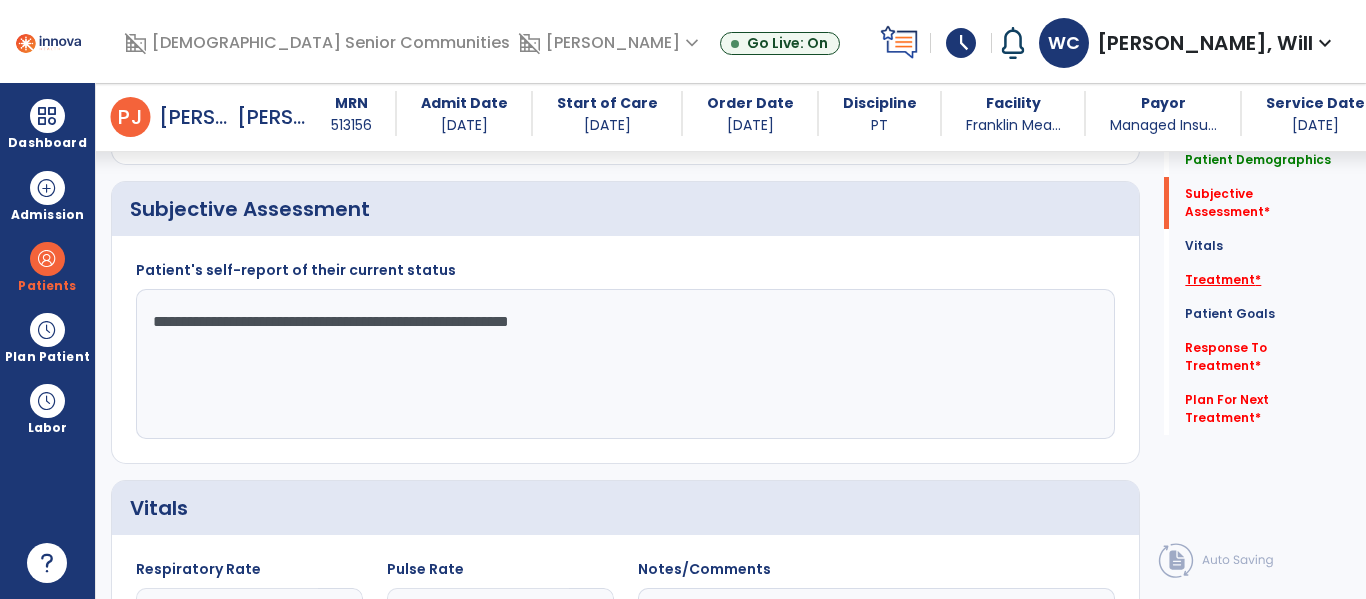 type on "**********" 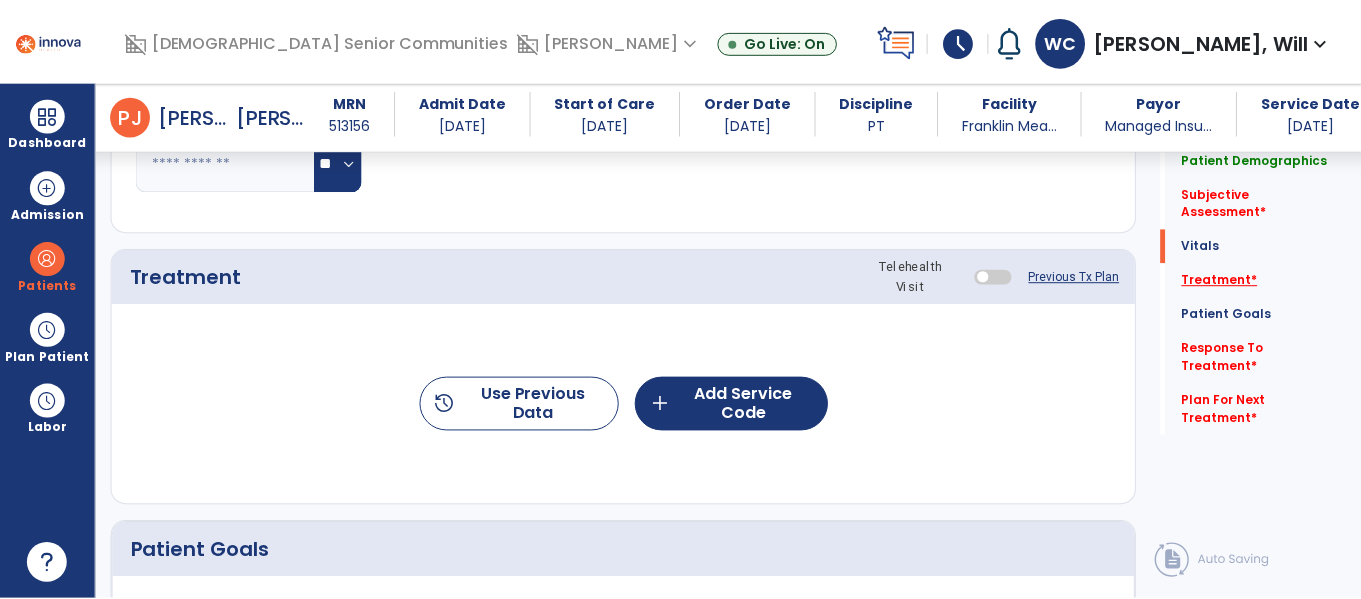 scroll, scrollTop: 1146, scrollLeft: 0, axis: vertical 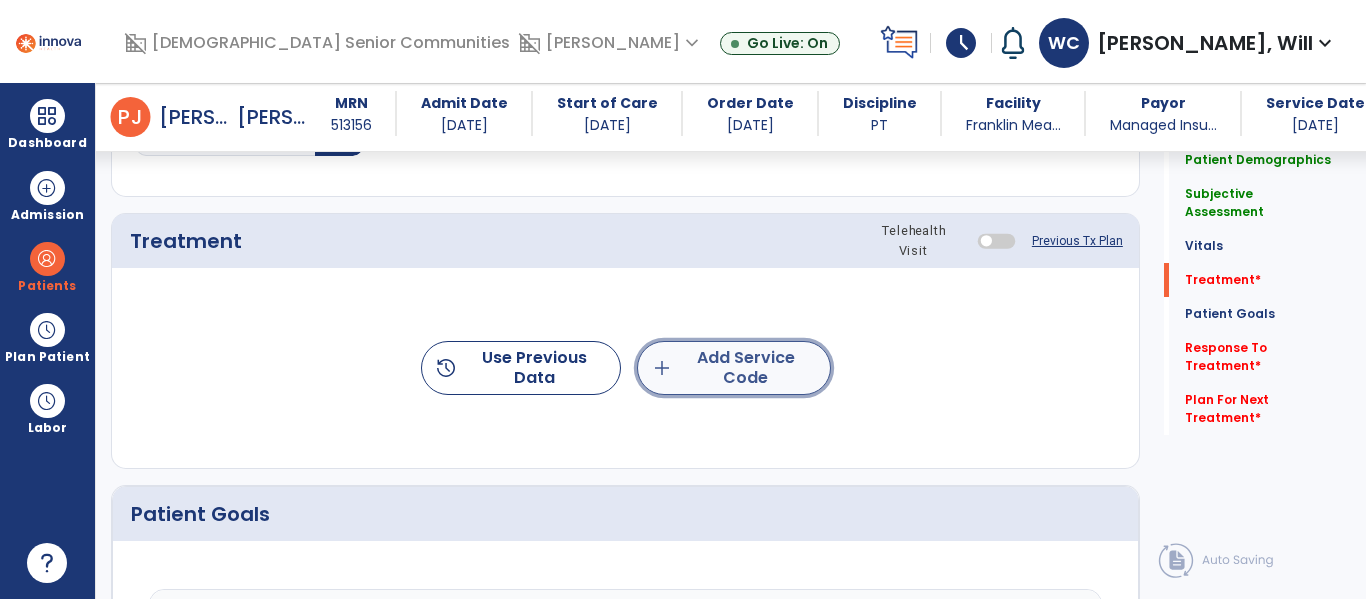 click on "add  Add Service Code" 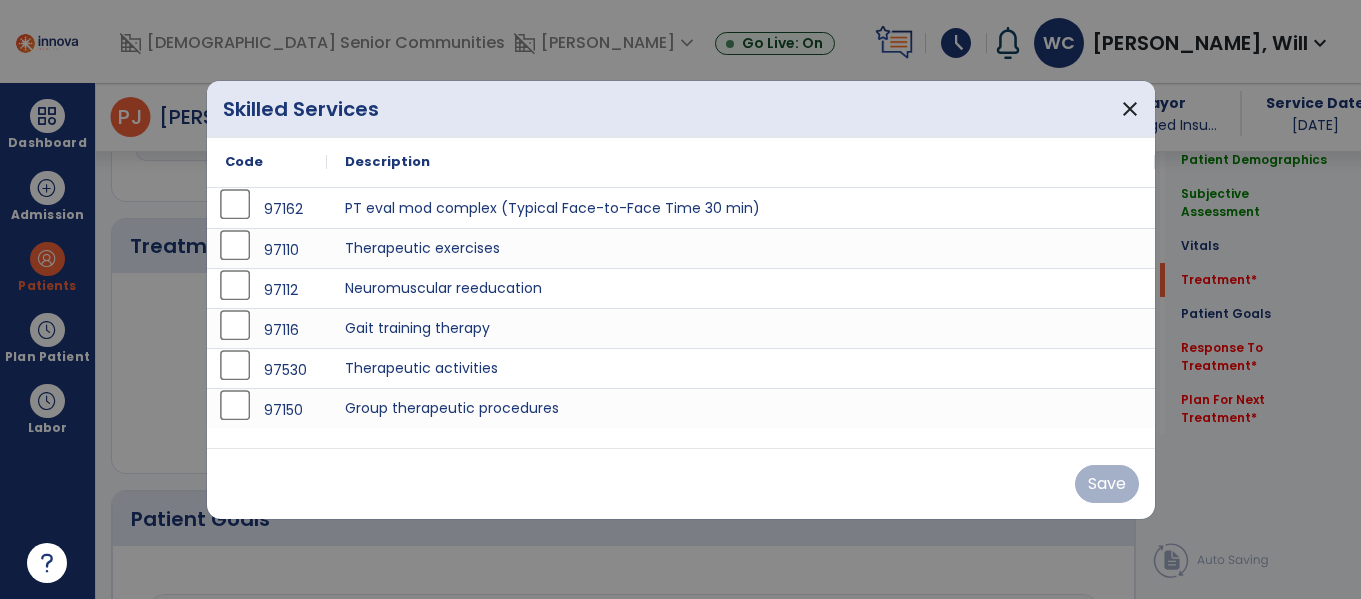 scroll, scrollTop: 1146, scrollLeft: 0, axis: vertical 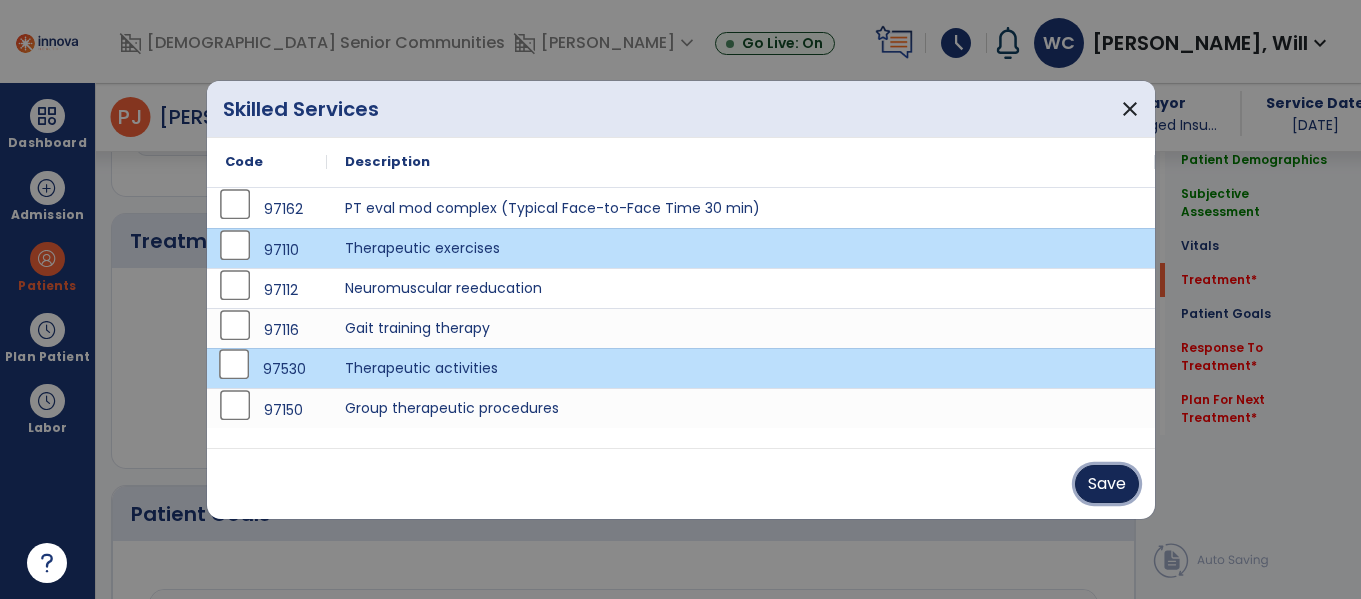 click on "Save" at bounding box center [1107, 484] 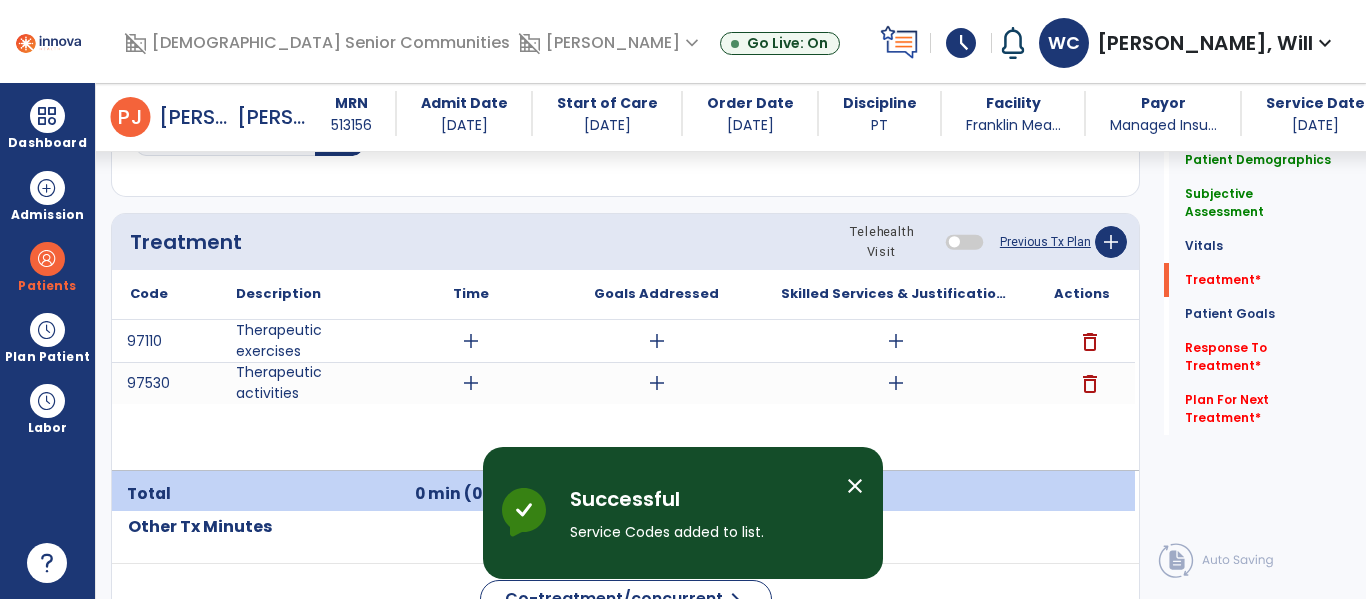 click on "add" at bounding box center (471, 341) 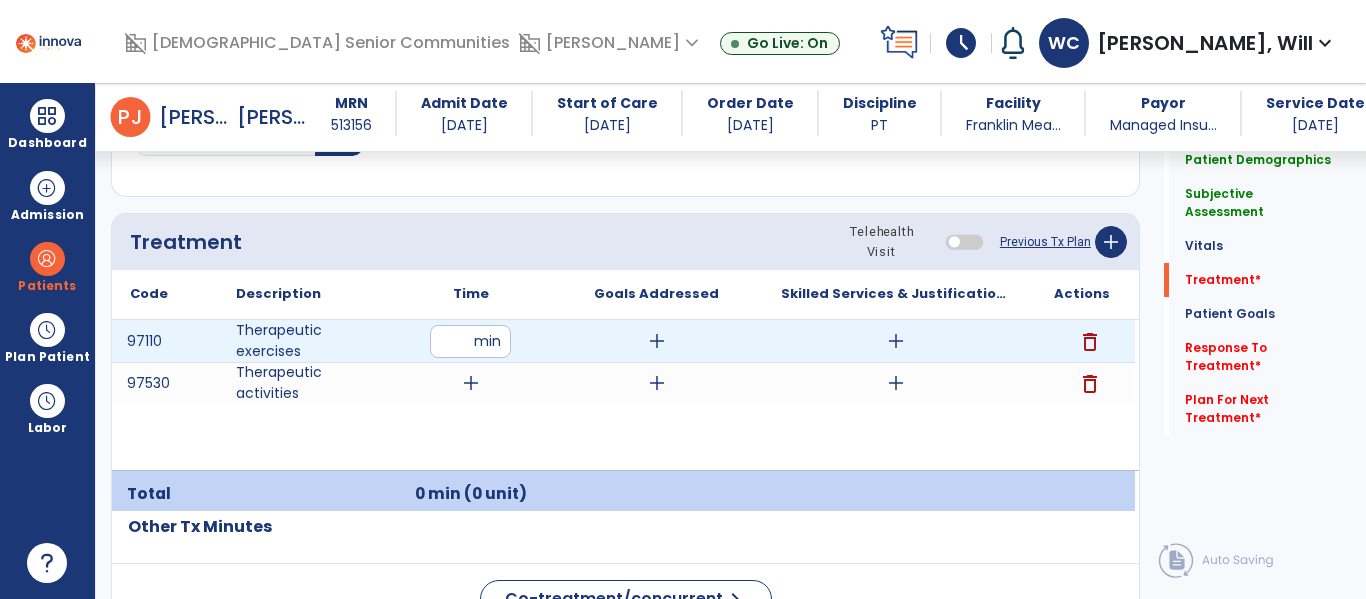 type on "**" 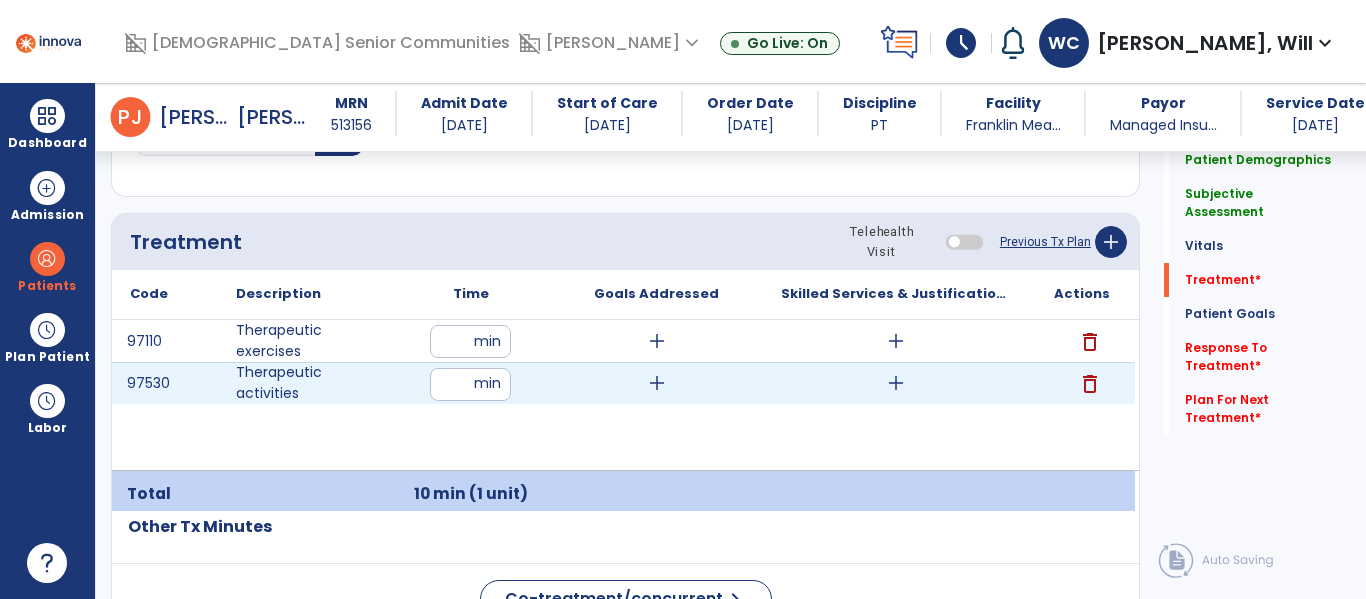type on "**" 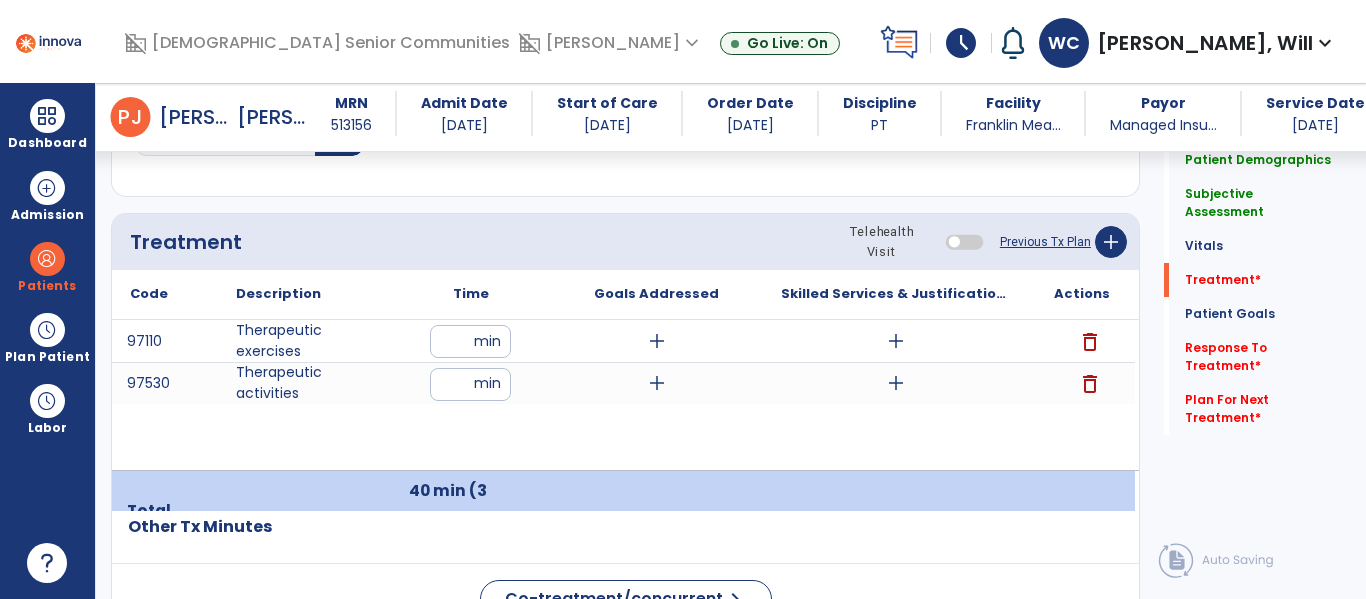 click on "add" at bounding box center (896, 341) 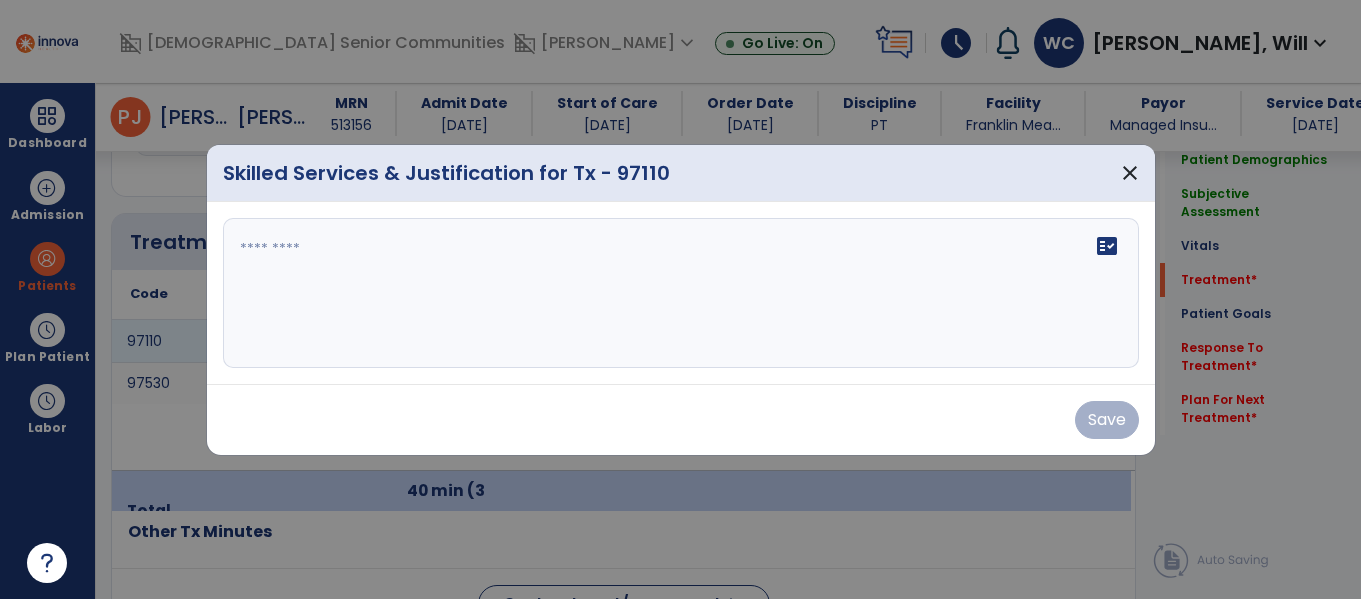 scroll, scrollTop: 1146, scrollLeft: 0, axis: vertical 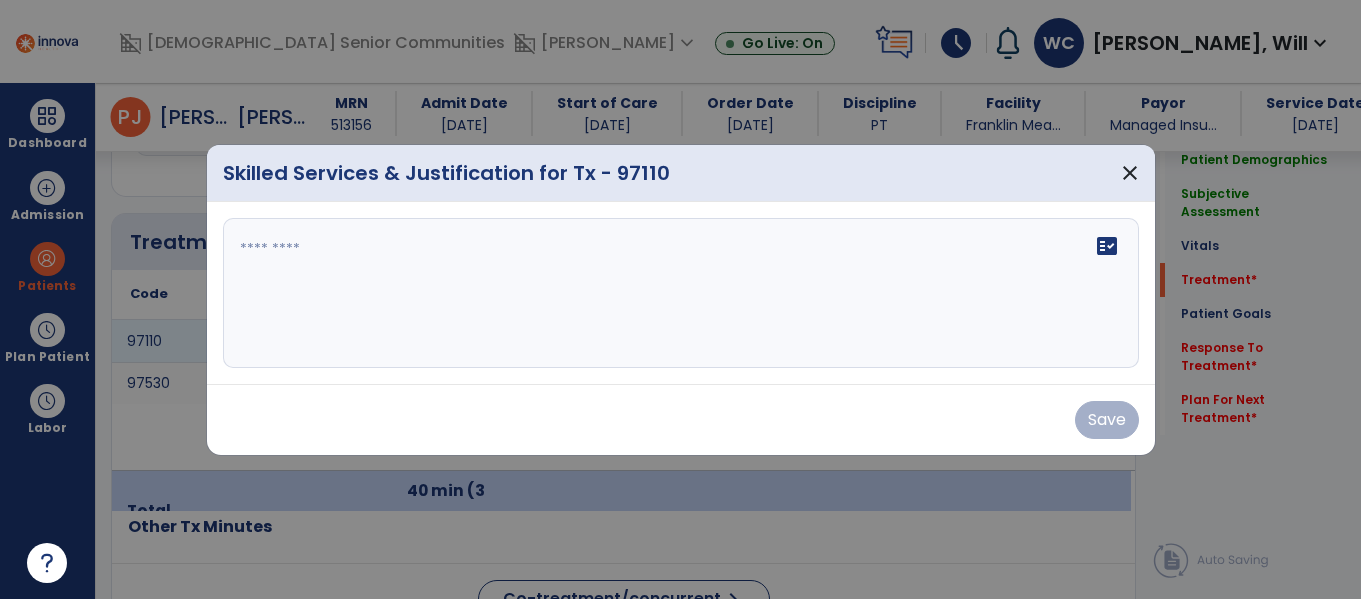 click on "fact_check" at bounding box center [681, 293] 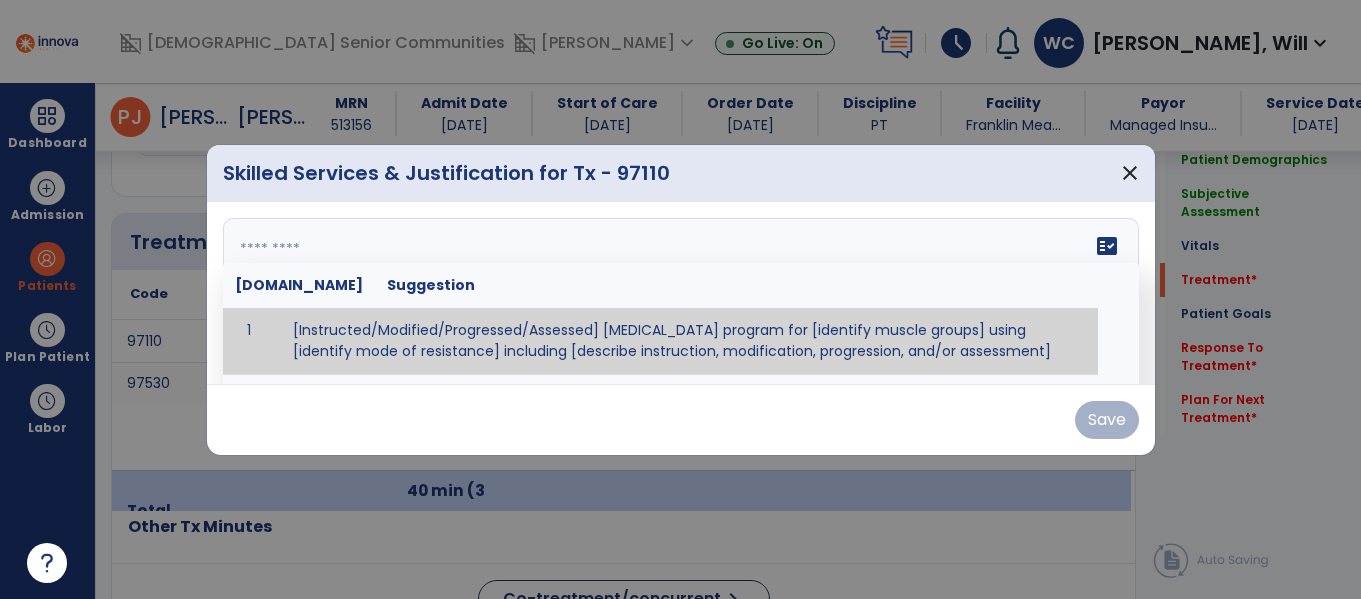 paste on "**********" 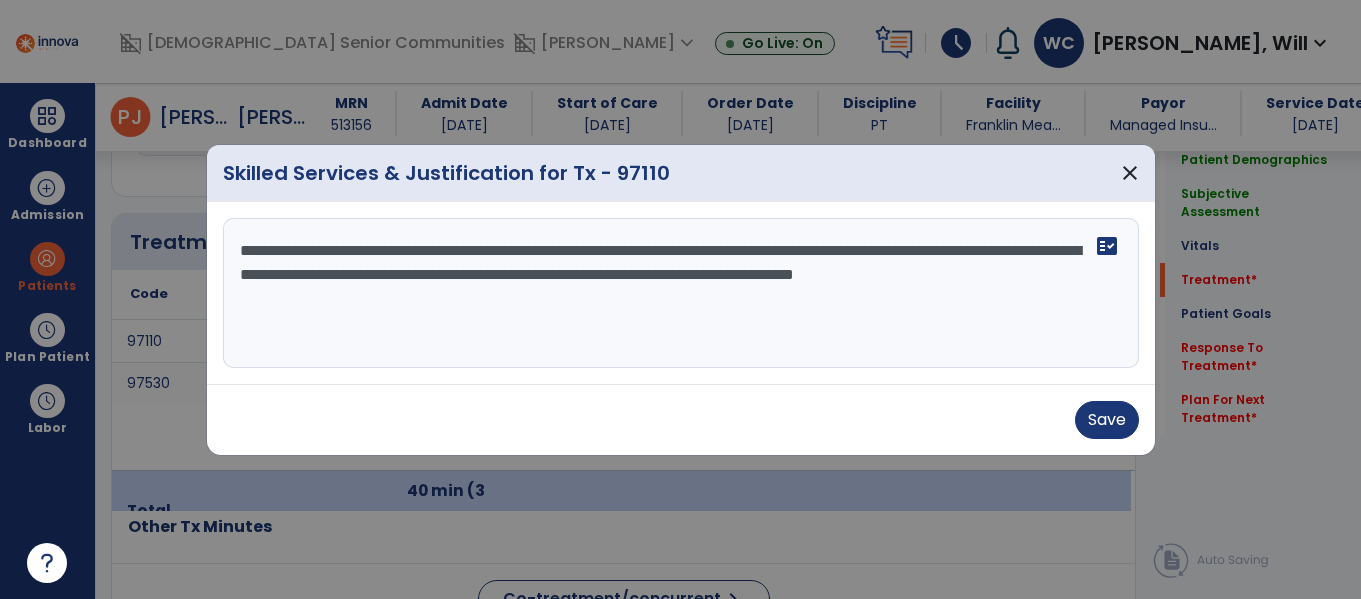 click on "**********" at bounding box center [681, 293] 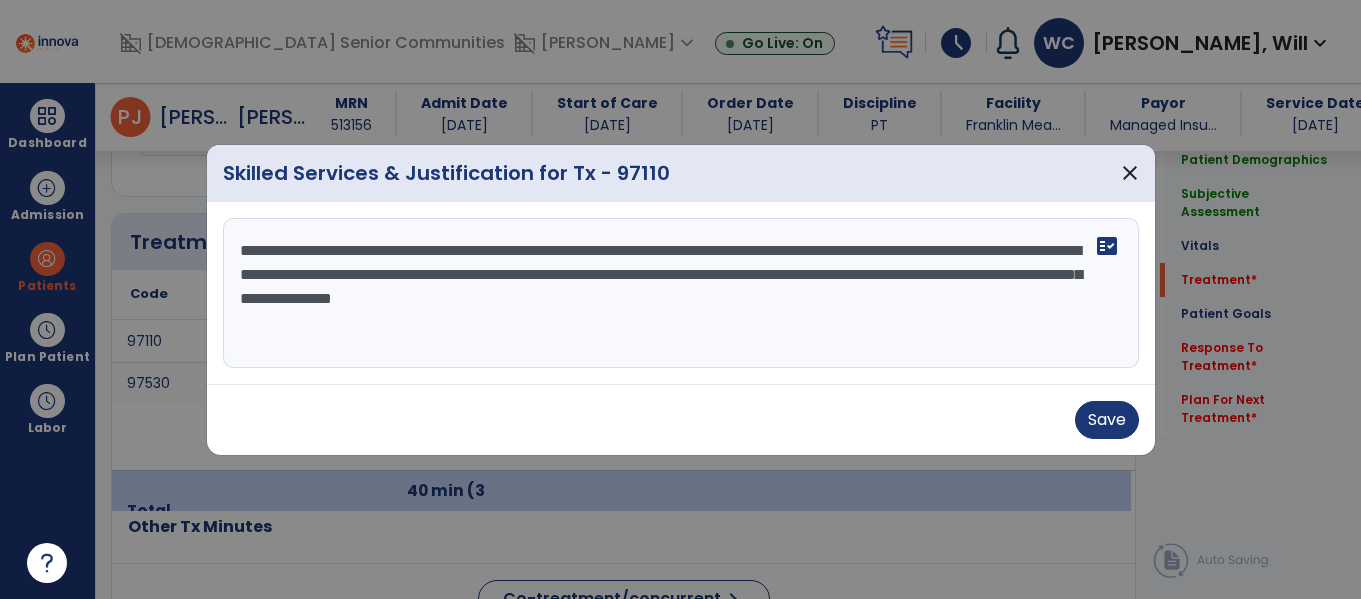type on "**********" 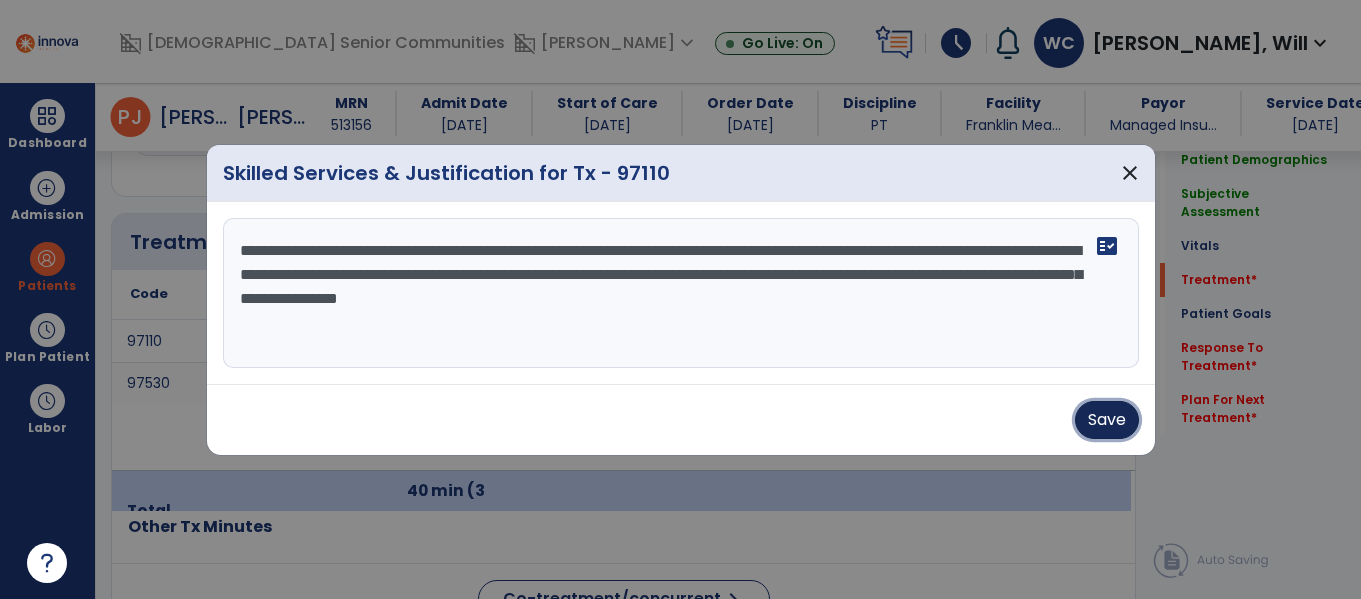 click on "Save" at bounding box center [1107, 420] 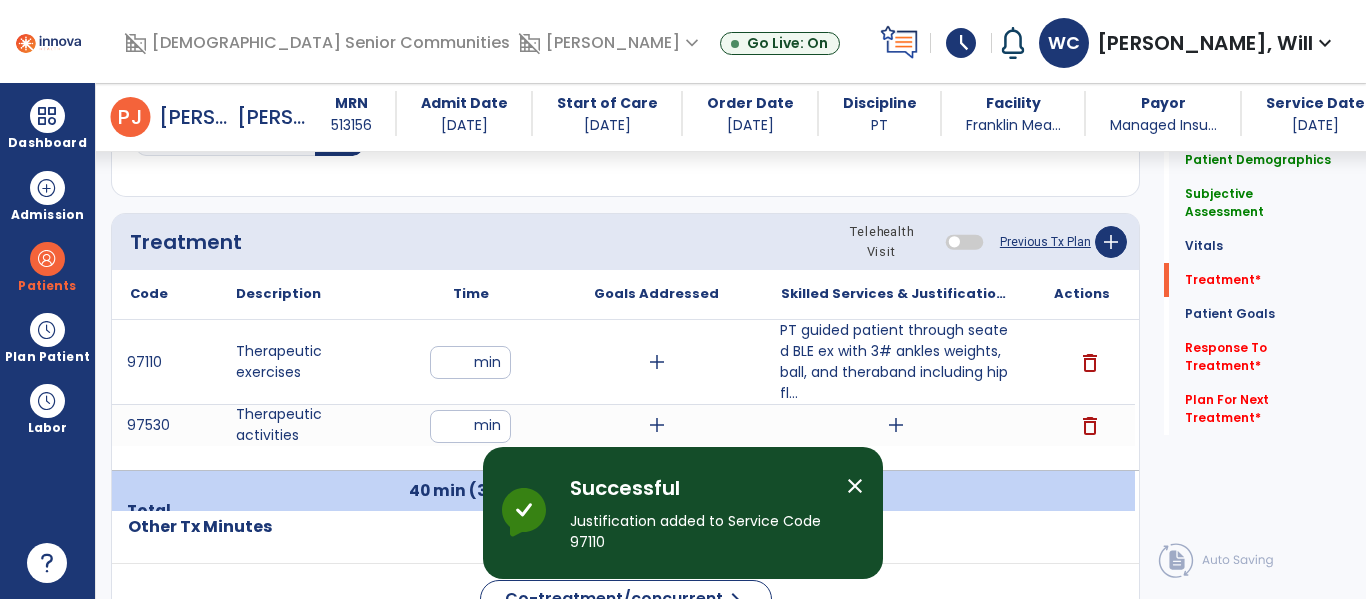 click on "add" at bounding box center [896, 425] 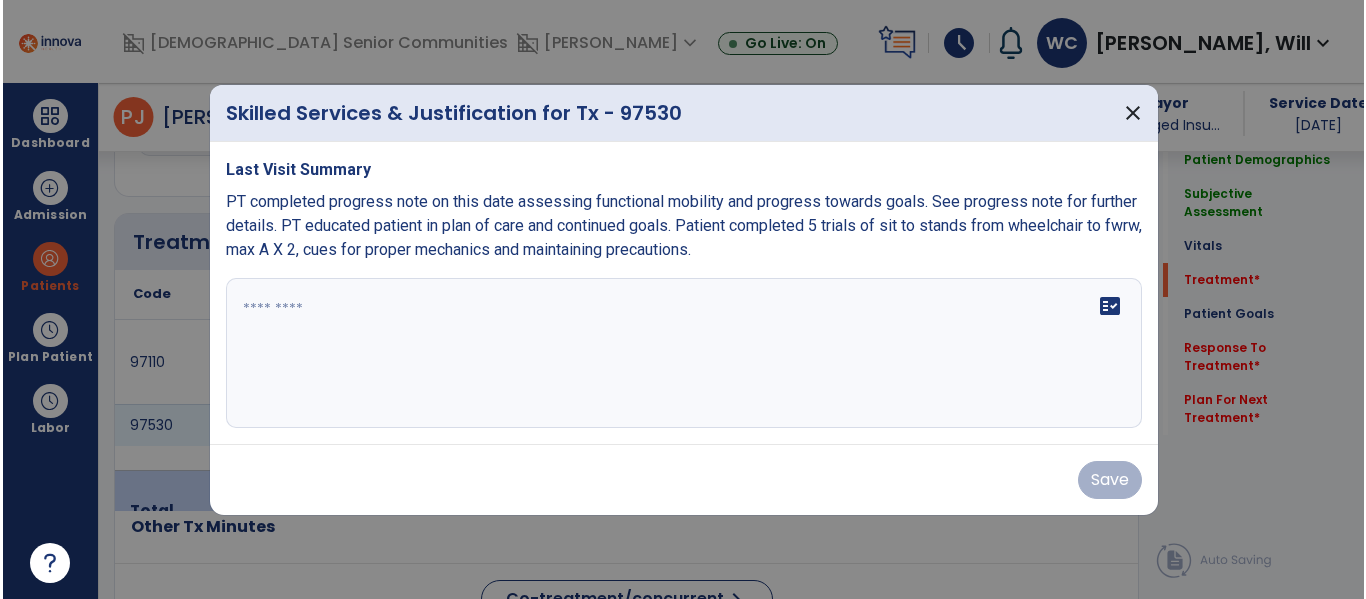 scroll, scrollTop: 1146, scrollLeft: 0, axis: vertical 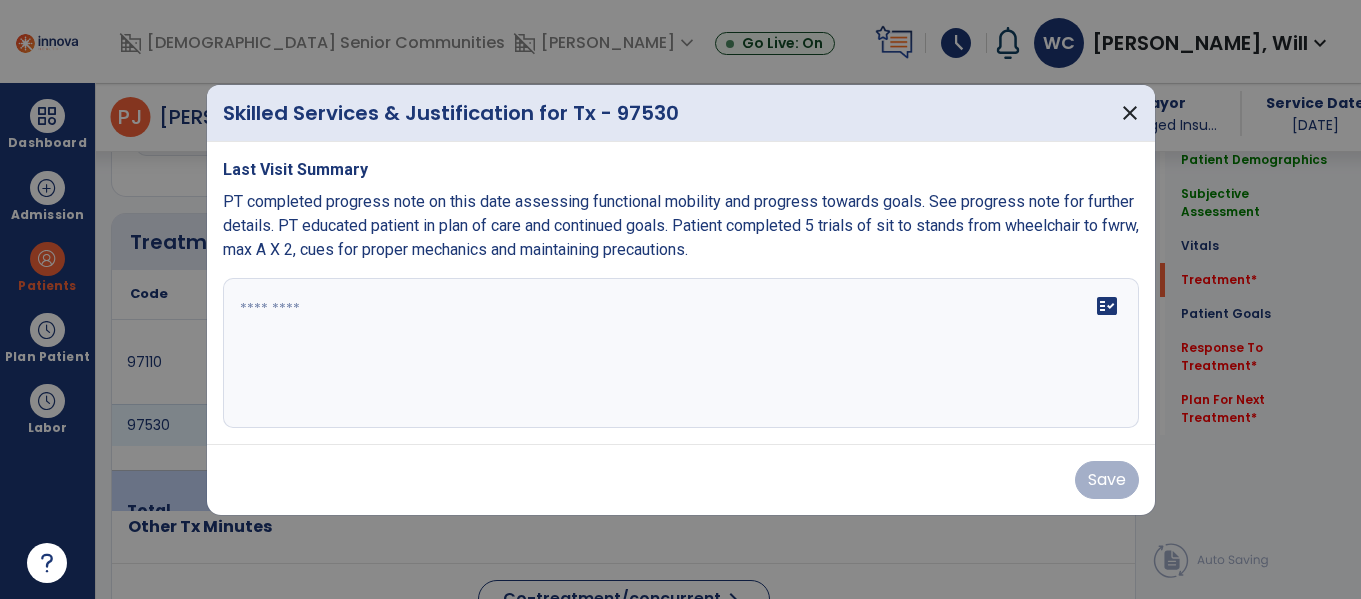 click on "fact_check" at bounding box center [681, 353] 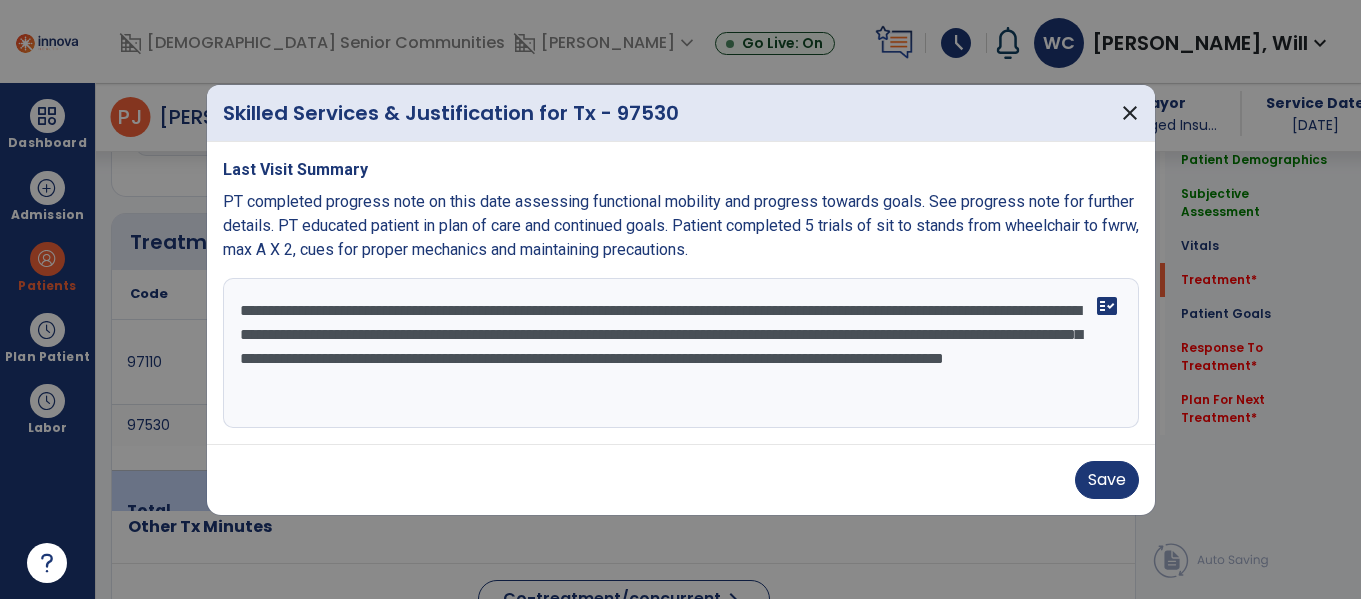 click on "**********" at bounding box center [681, 353] 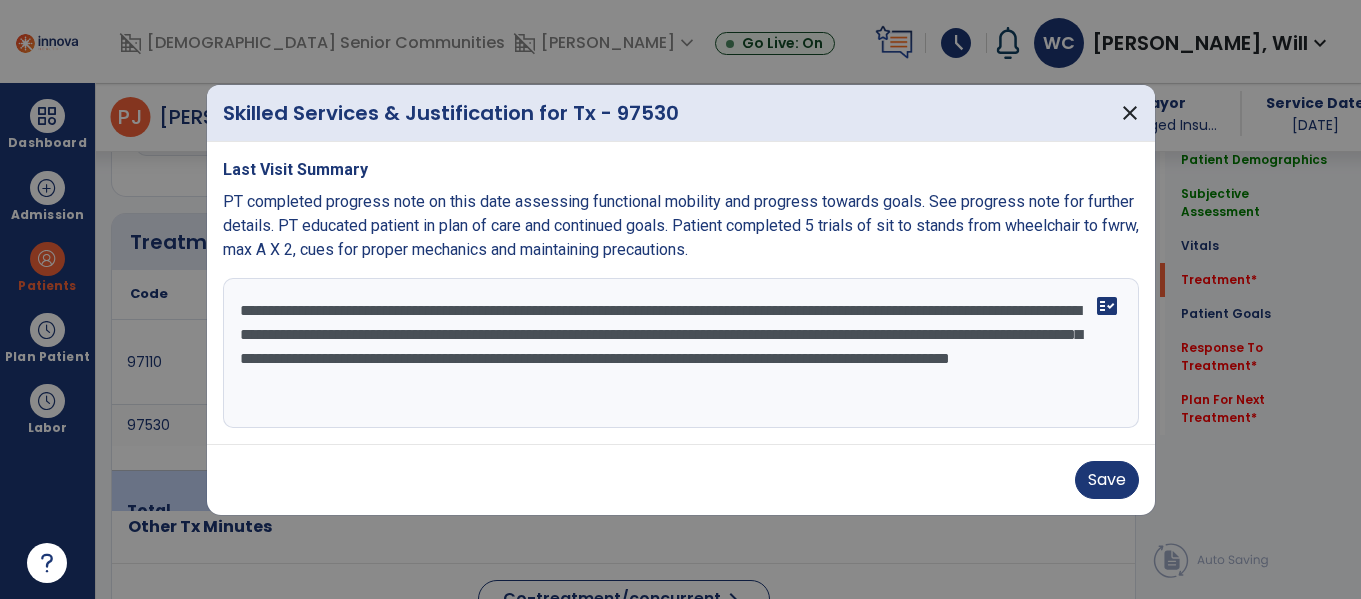 click on "**********" at bounding box center (681, 353) 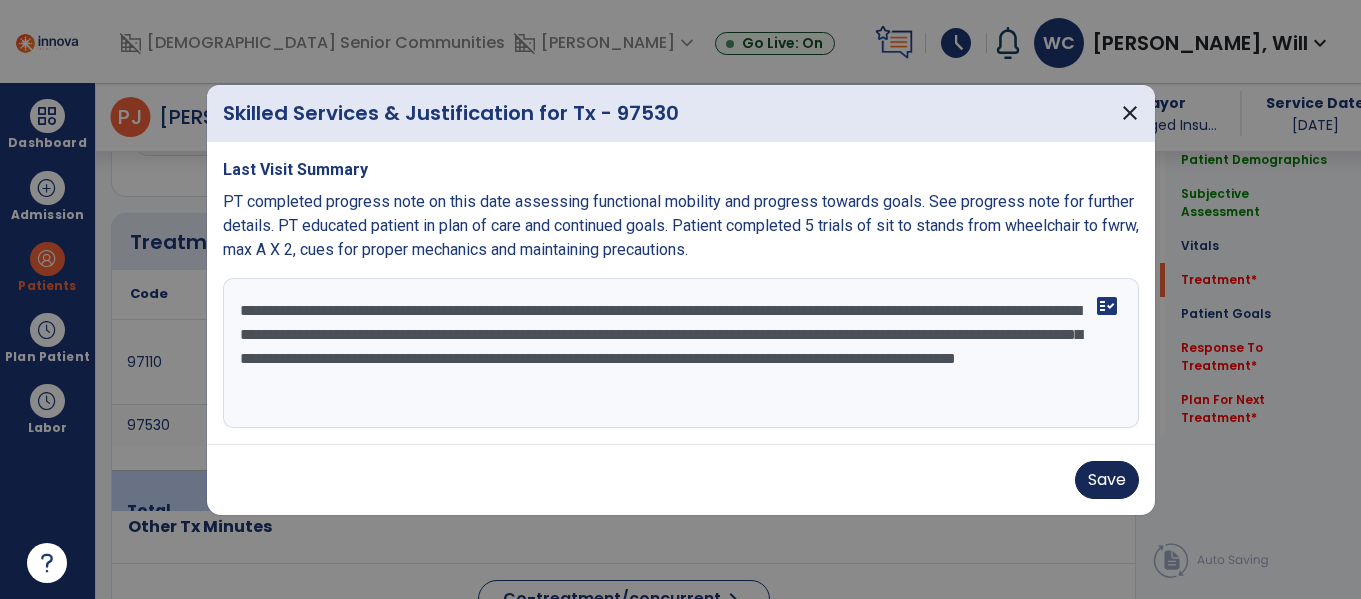 type on "**********" 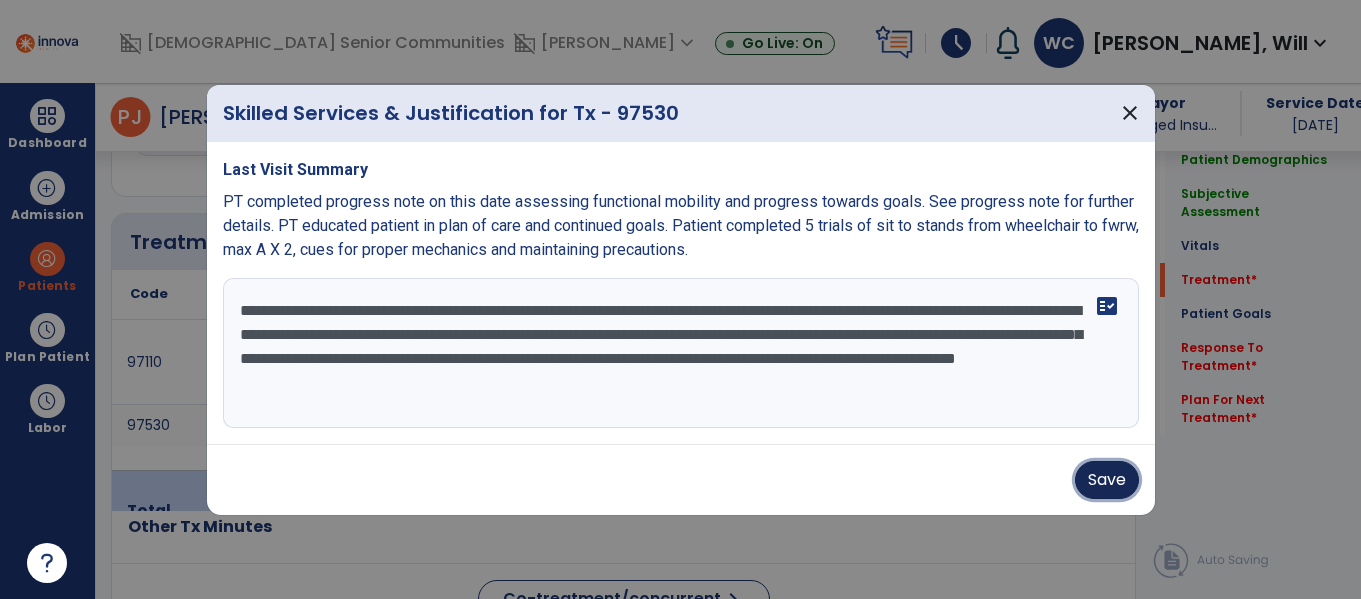 click on "Save" at bounding box center (1107, 480) 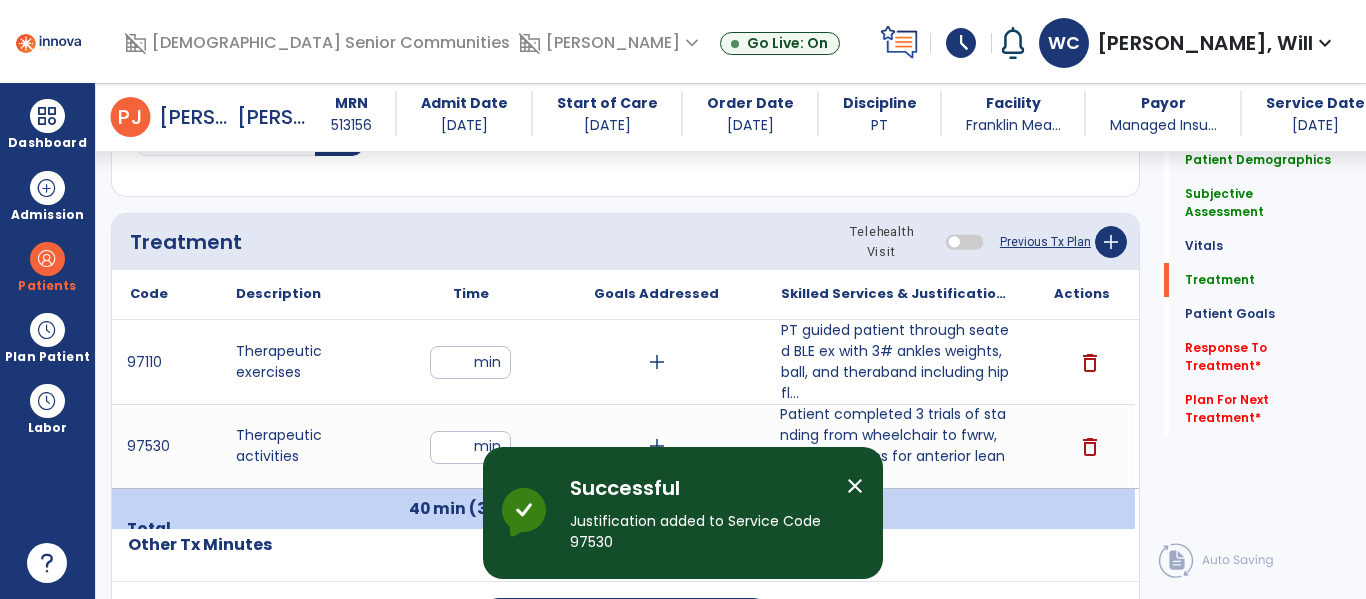 click on "Patient completed 3 trials of standing from wheelchair to fwrw, max A x 2, cues for anterior lean an..." at bounding box center [896, 446] 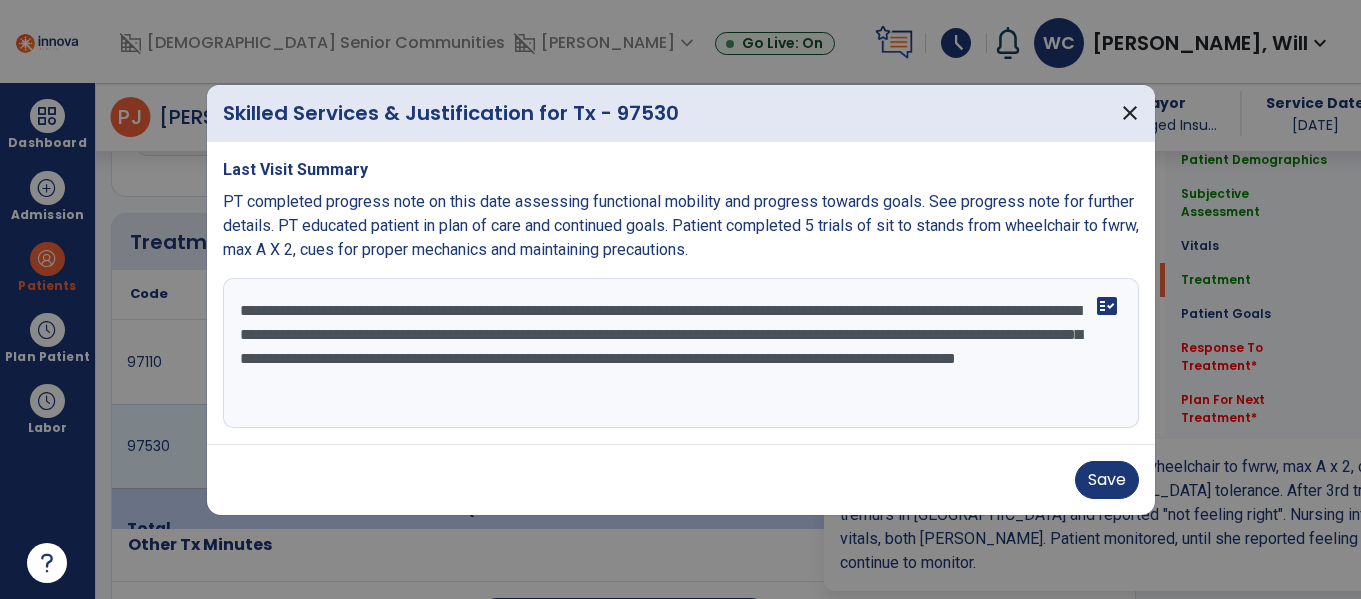 click on "**********" at bounding box center (681, 353) 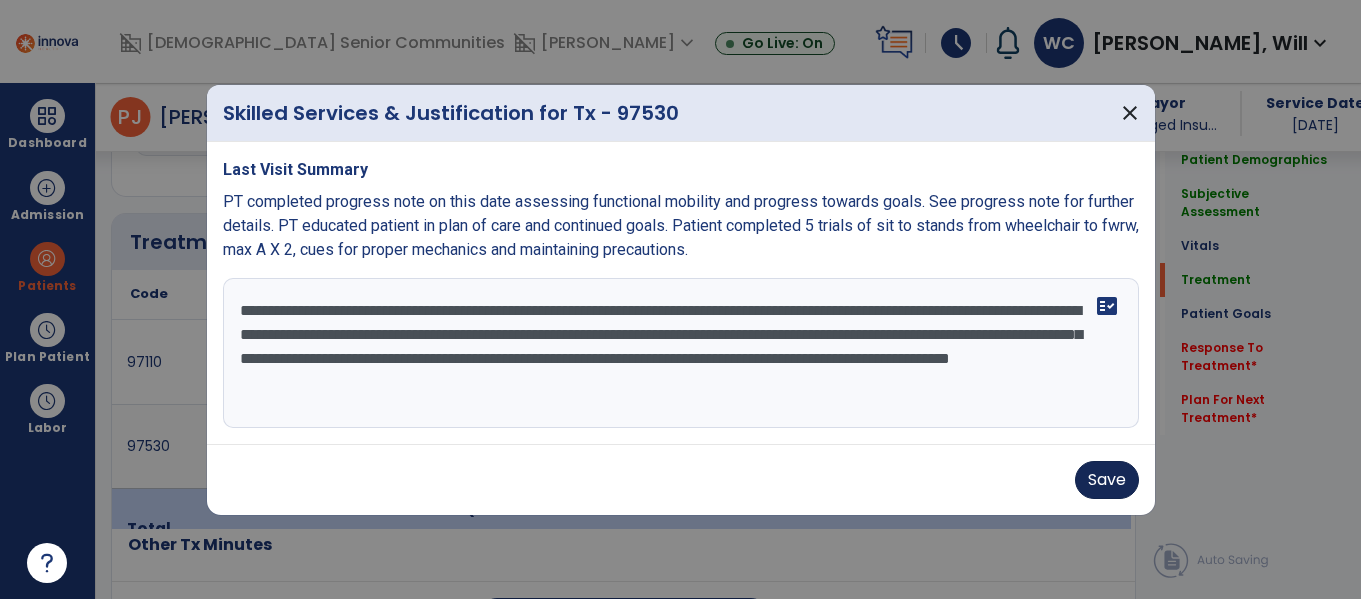 type on "**********" 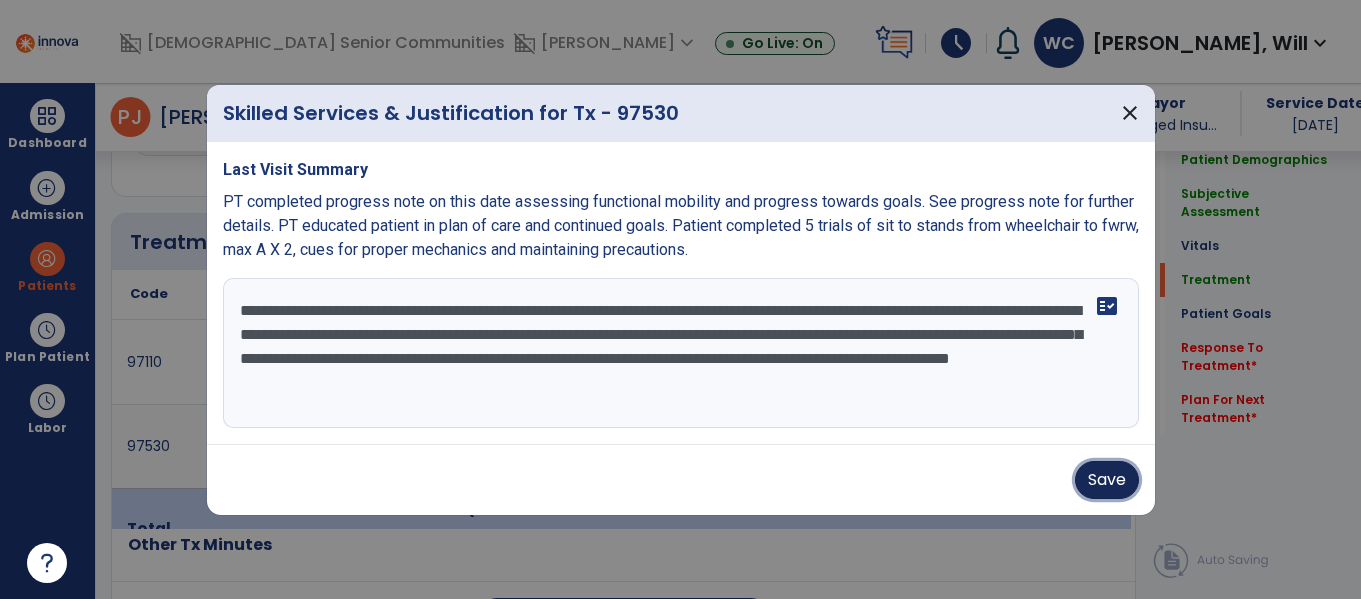 click on "Save" at bounding box center [1107, 480] 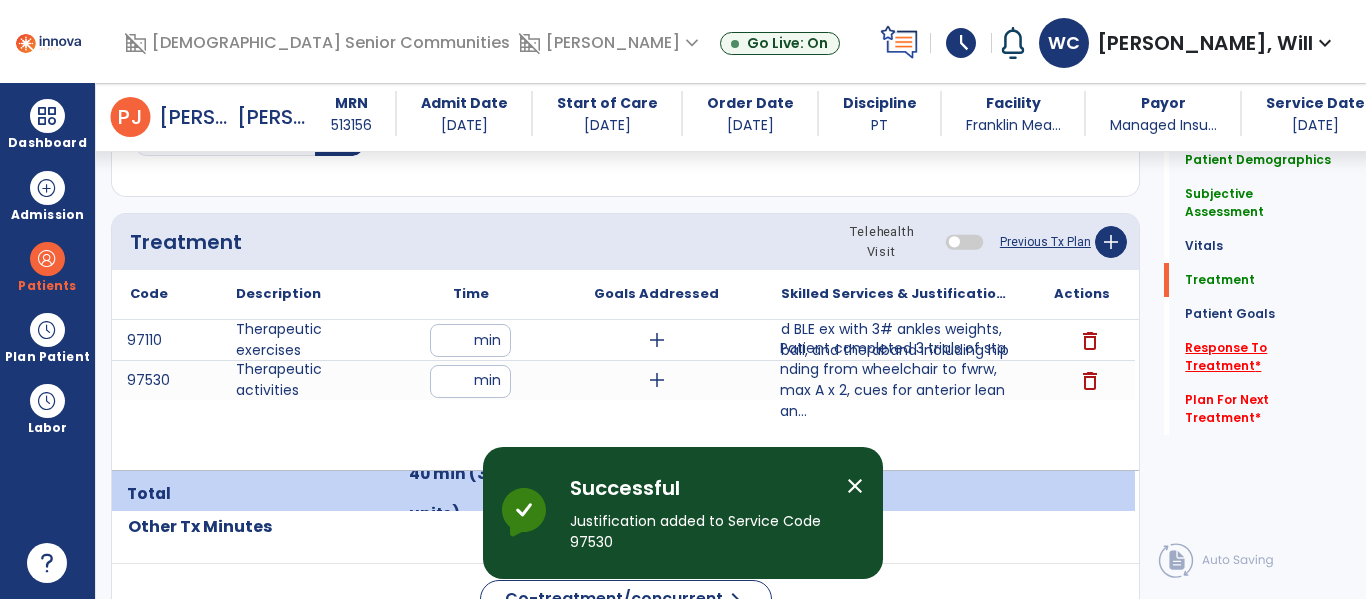 click on "Response To Treatment   *" 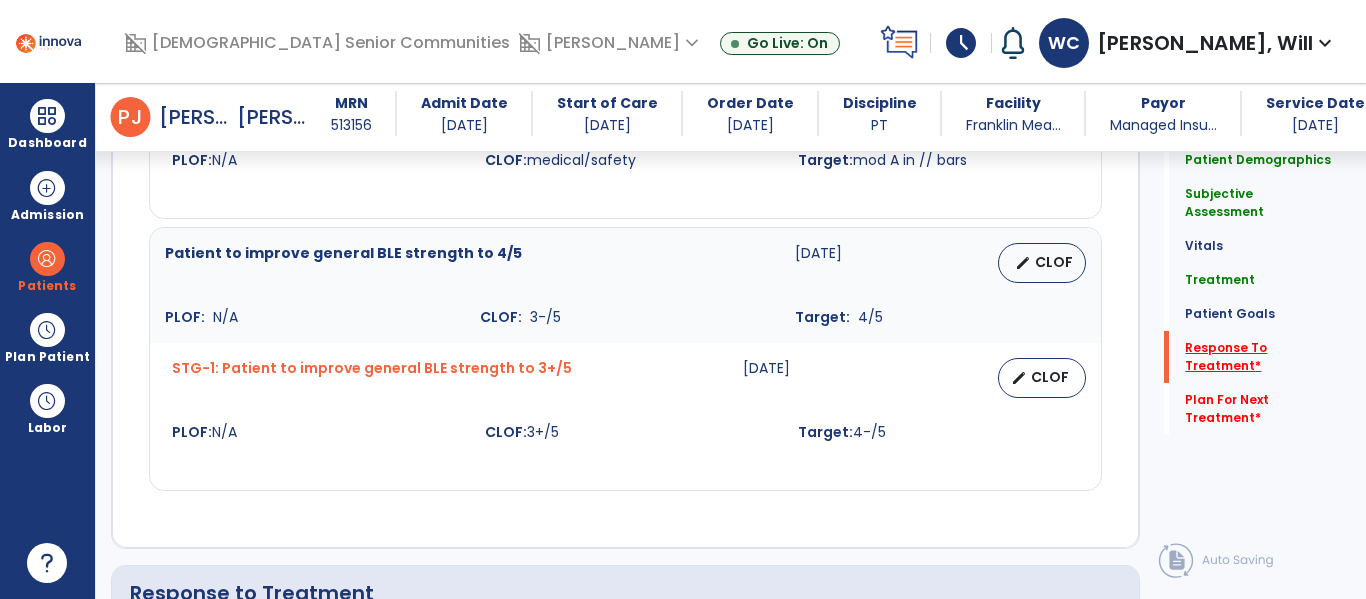 scroll, scrollTop: 3490, scrollLeft: 0, axis: vertical 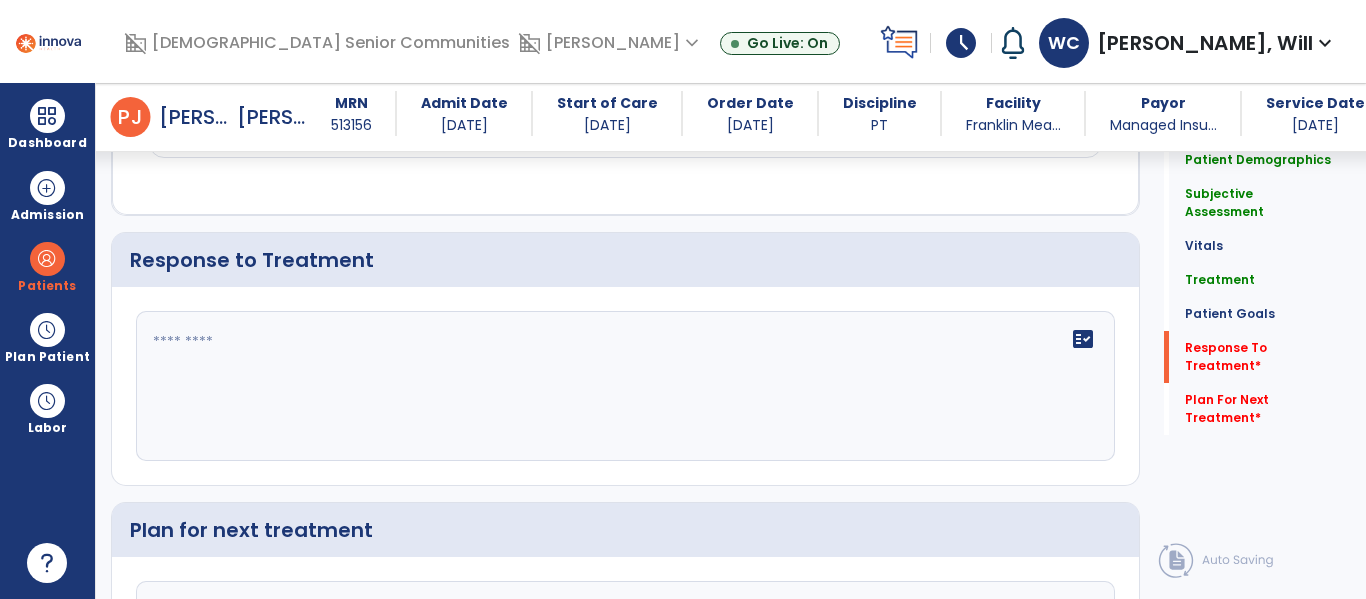 click on "fact_check" 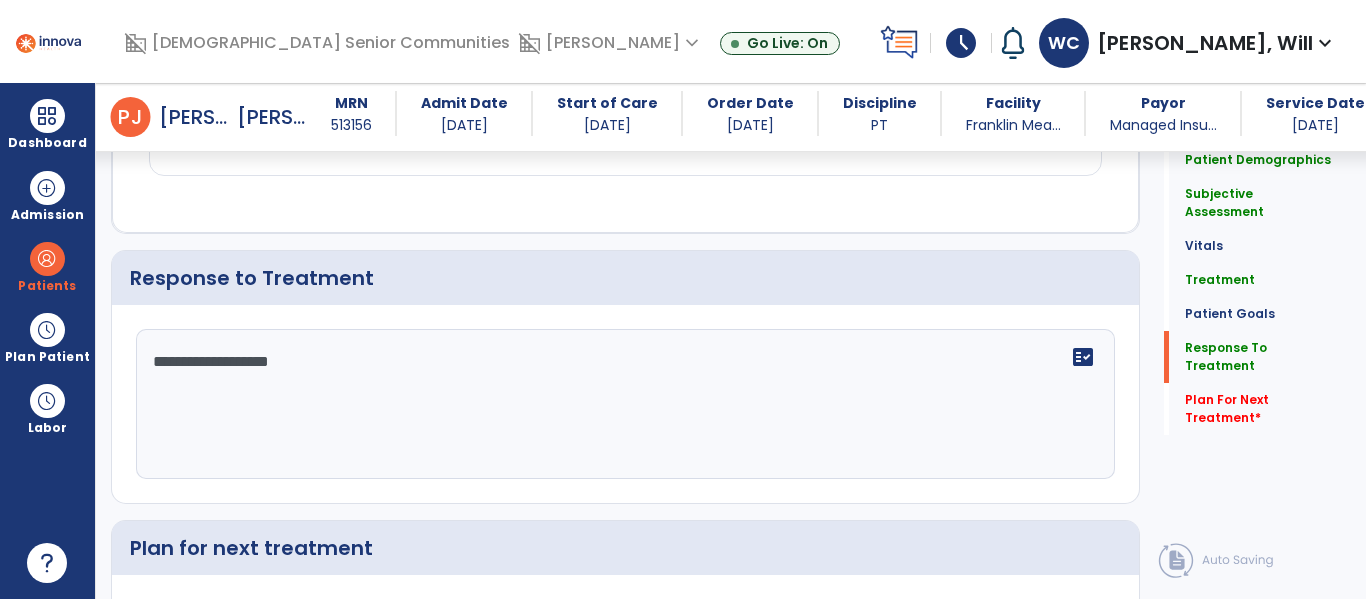 scroll, scrollTop: 3490, scrollLeft: 0, axis: vertical 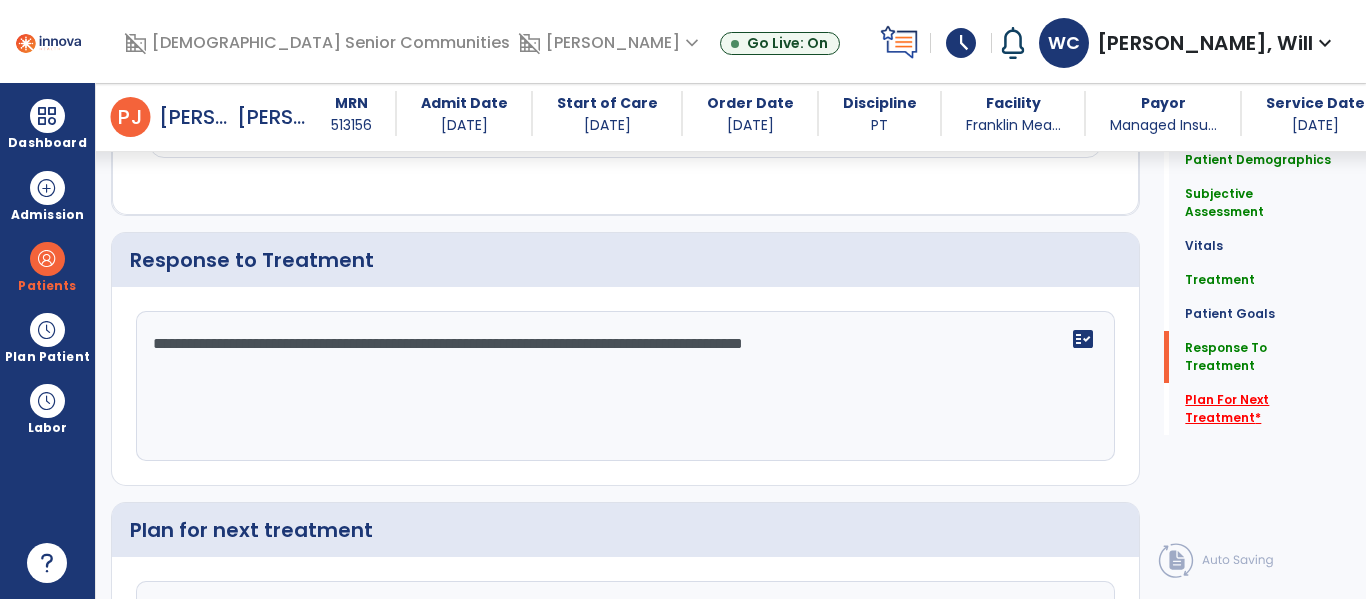 type on "**********" 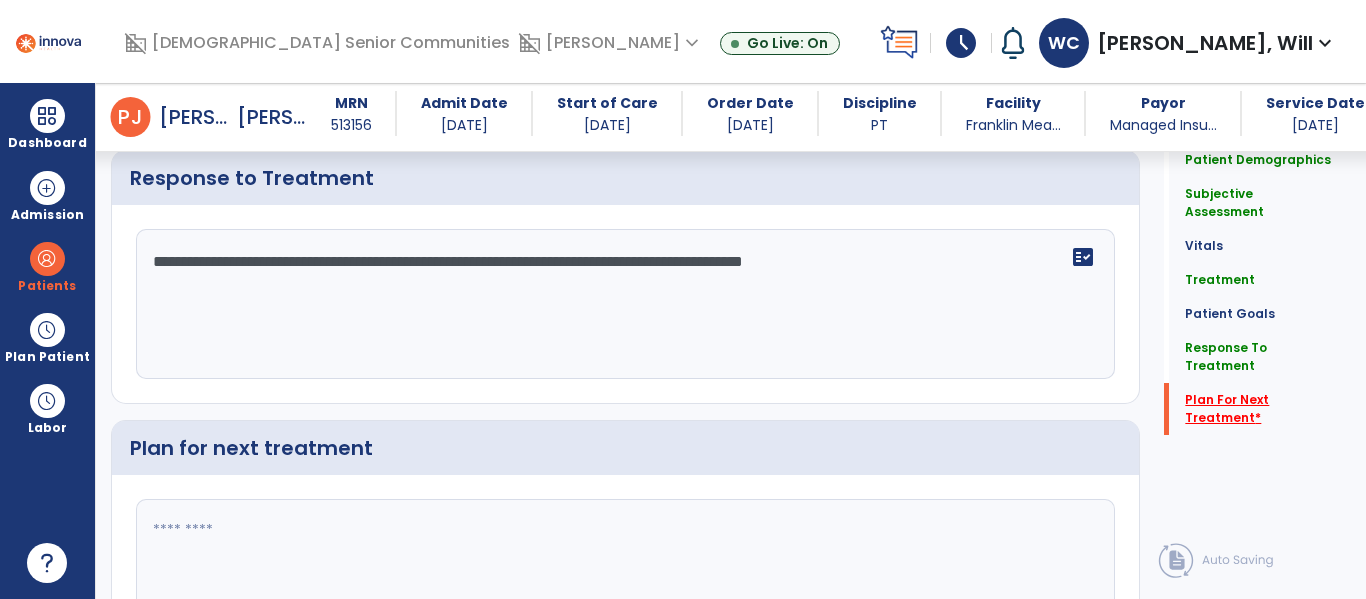 scroll, scrollTop: 3713, scrollLeft: 0, axis: vertical 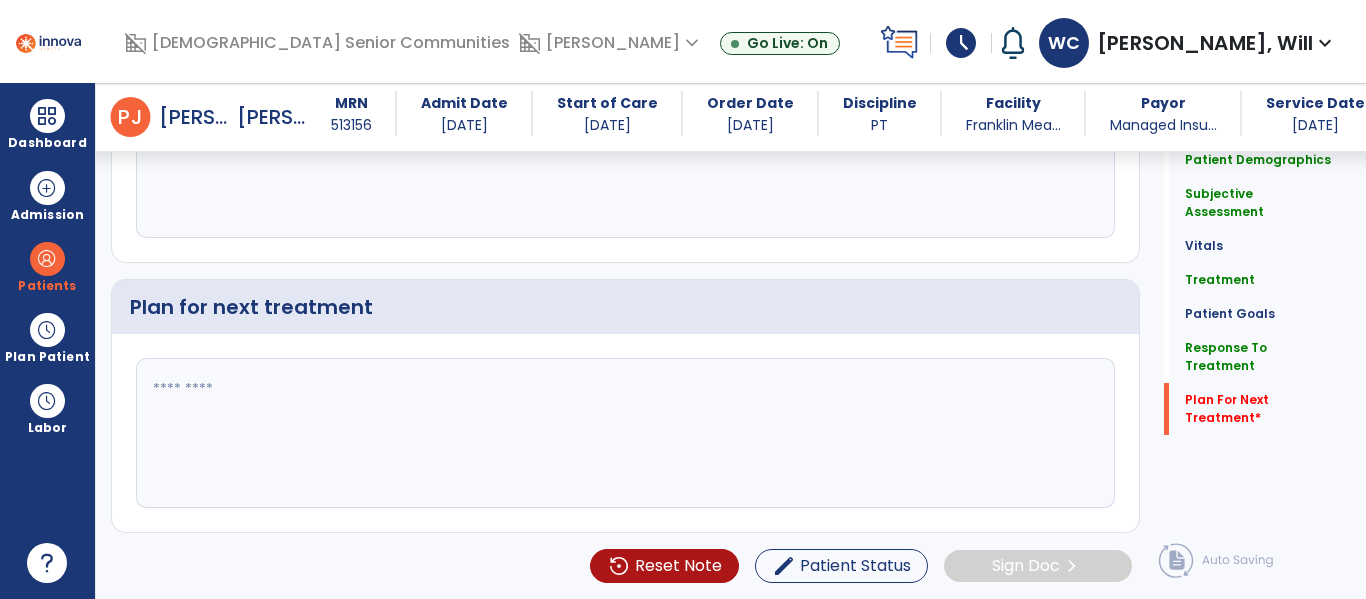 click 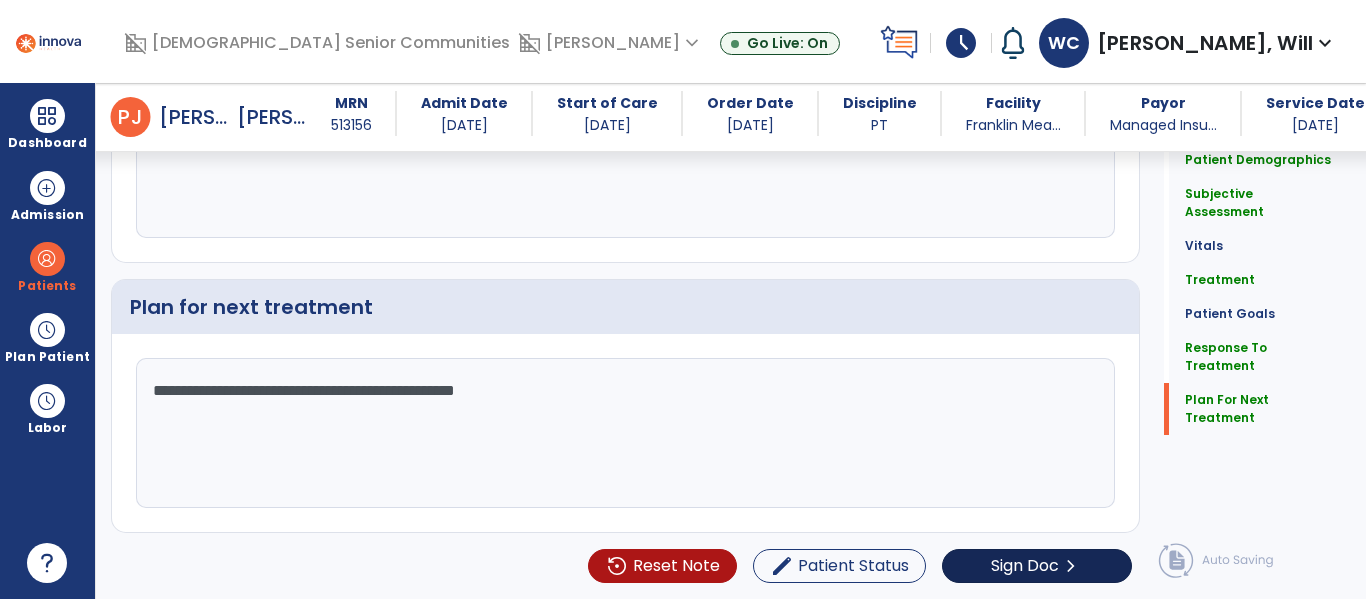 type on "**********" 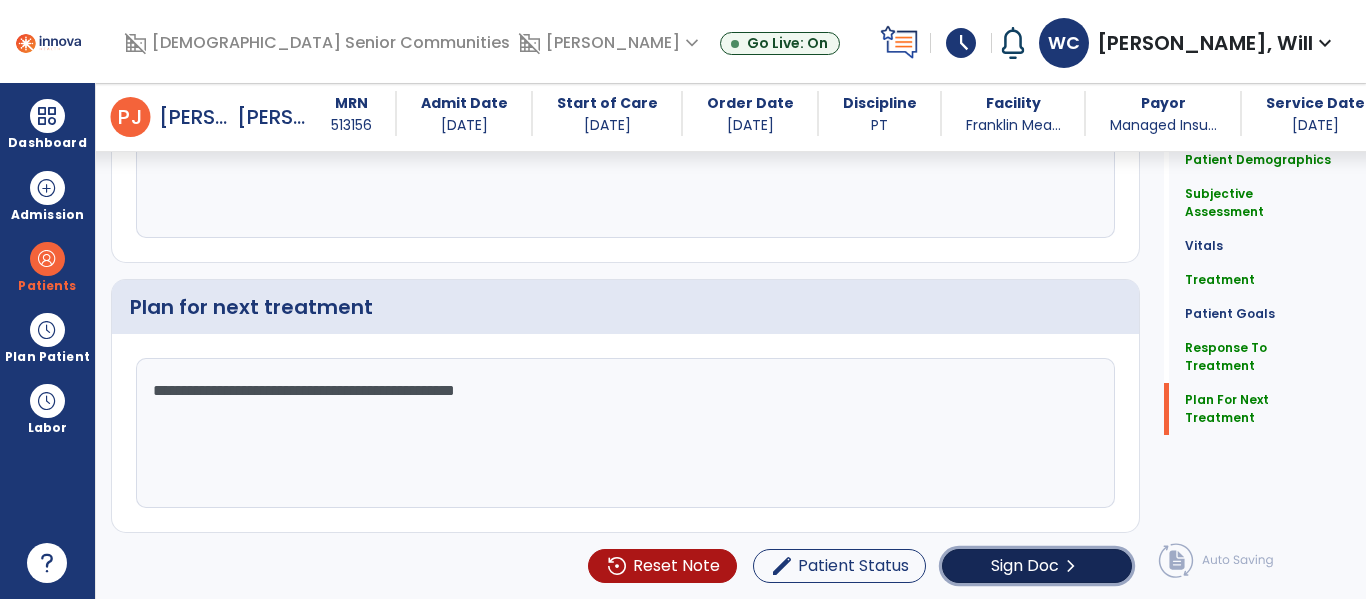 click on "chevron_right" 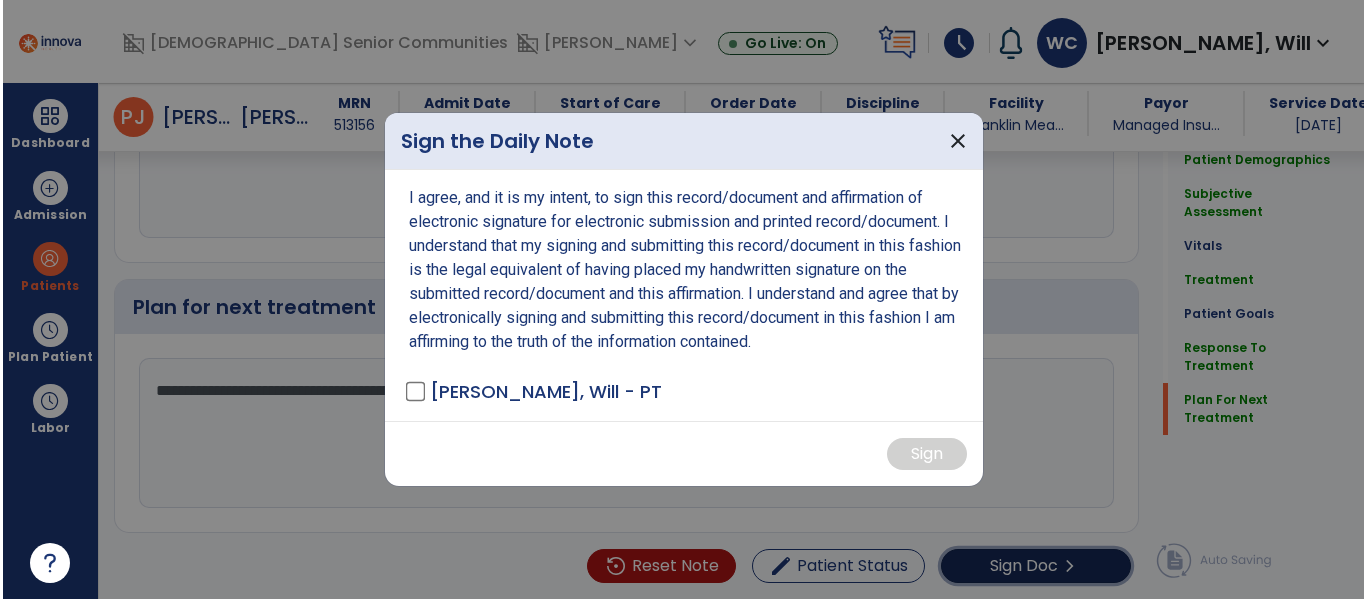 scroll, scrollTop: 3713, scrollLeft: 0, axis: vertical 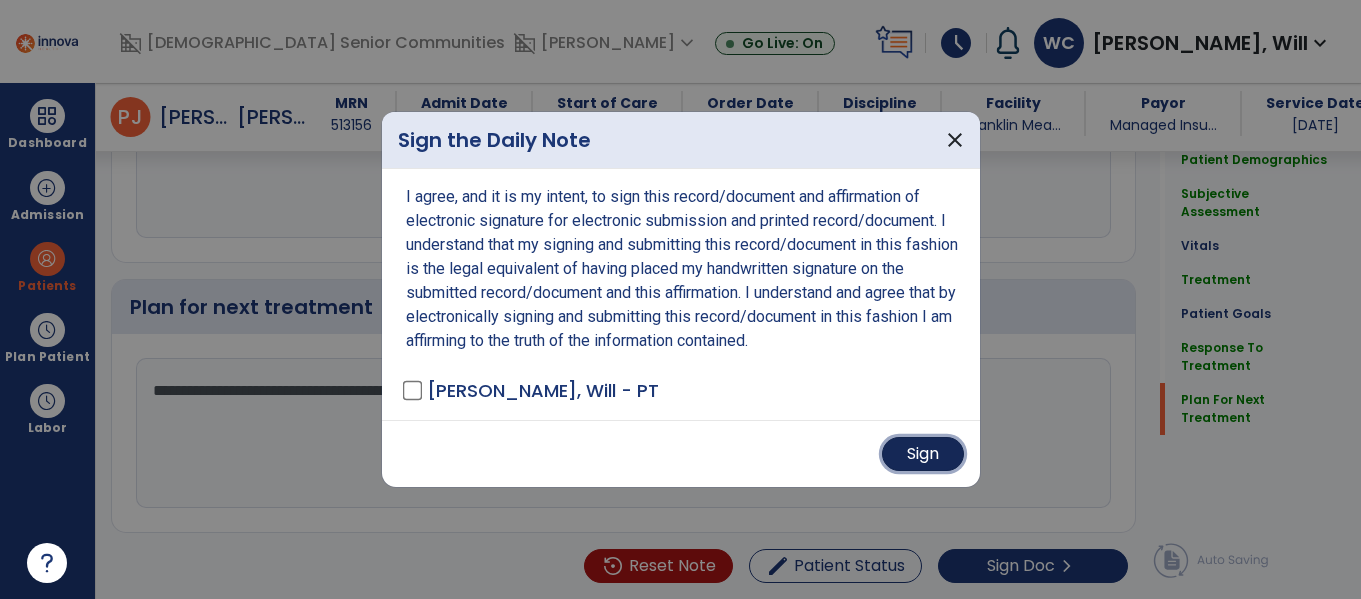 click on "Sign" at bounding box center [923, 454] 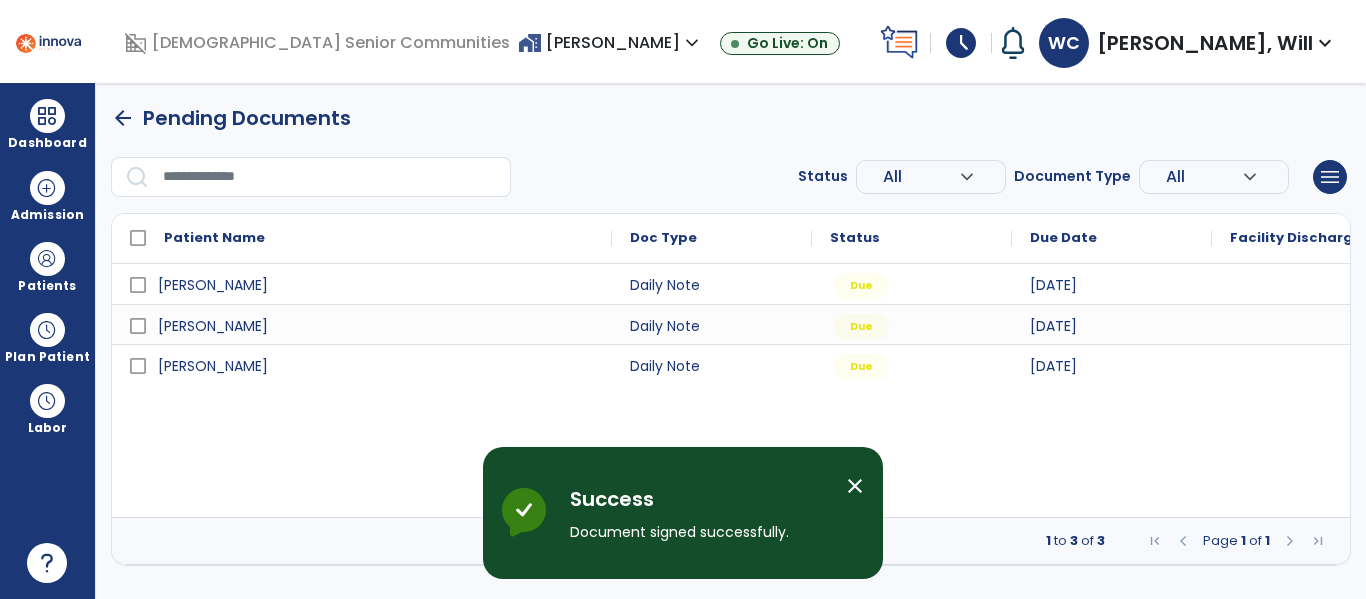 scroll, scrollTop: 0, scrollLeft: 0, axis: both 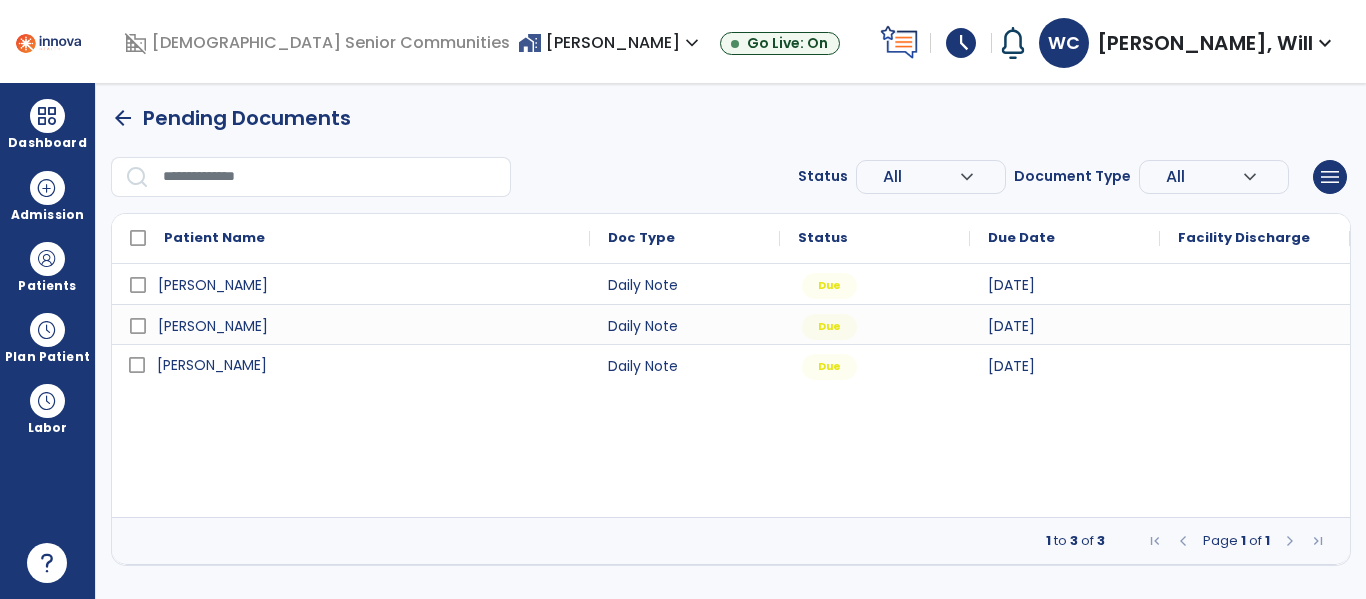 click on "[PERSON_NAME]" at bounding box center [212, 365] 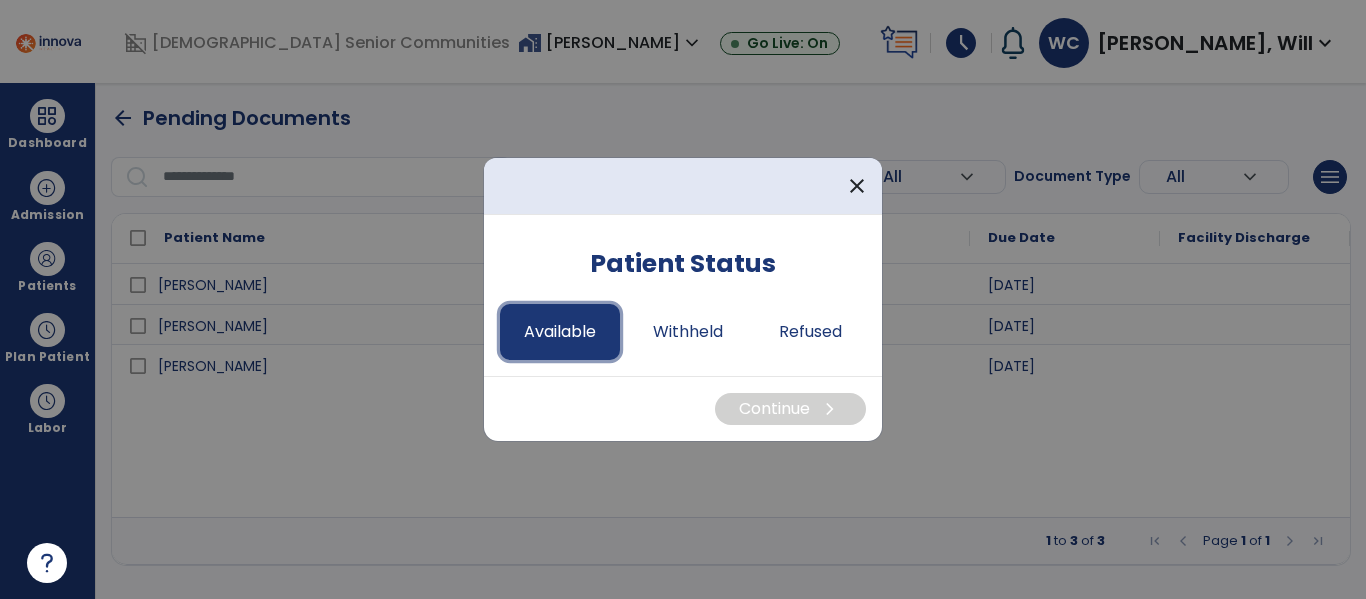 click on "Available" at bounding box center [560, 332] 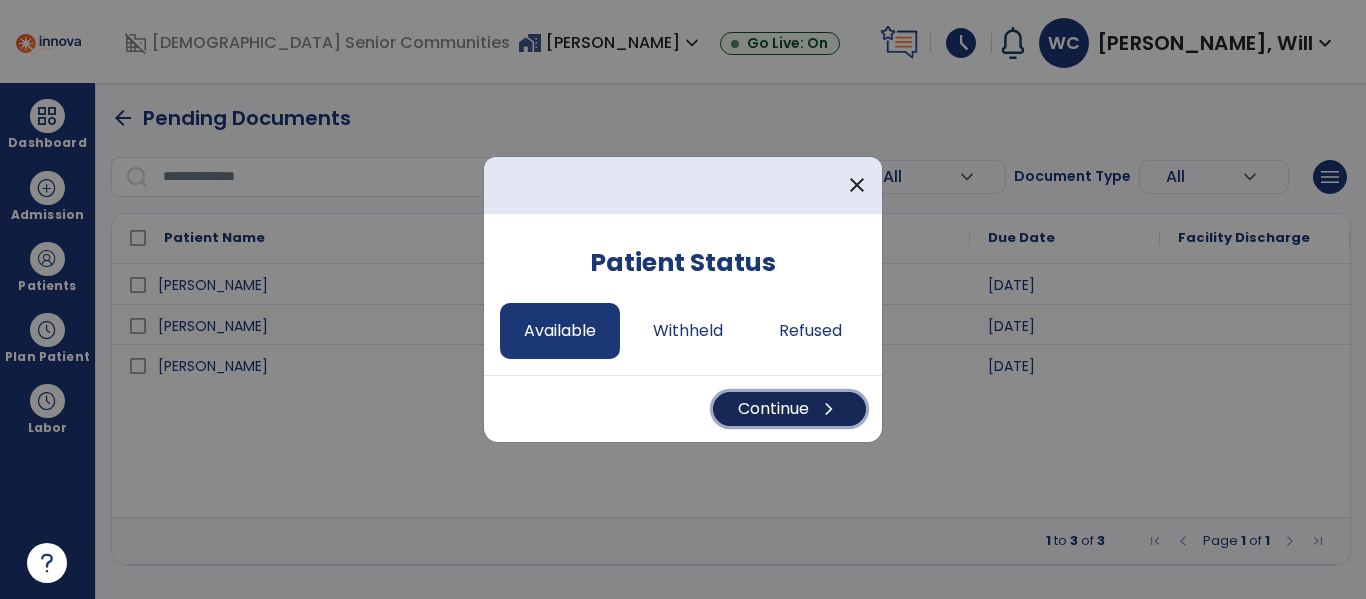 click on "Continue   chevron_right" at bounding box center [789, 409] 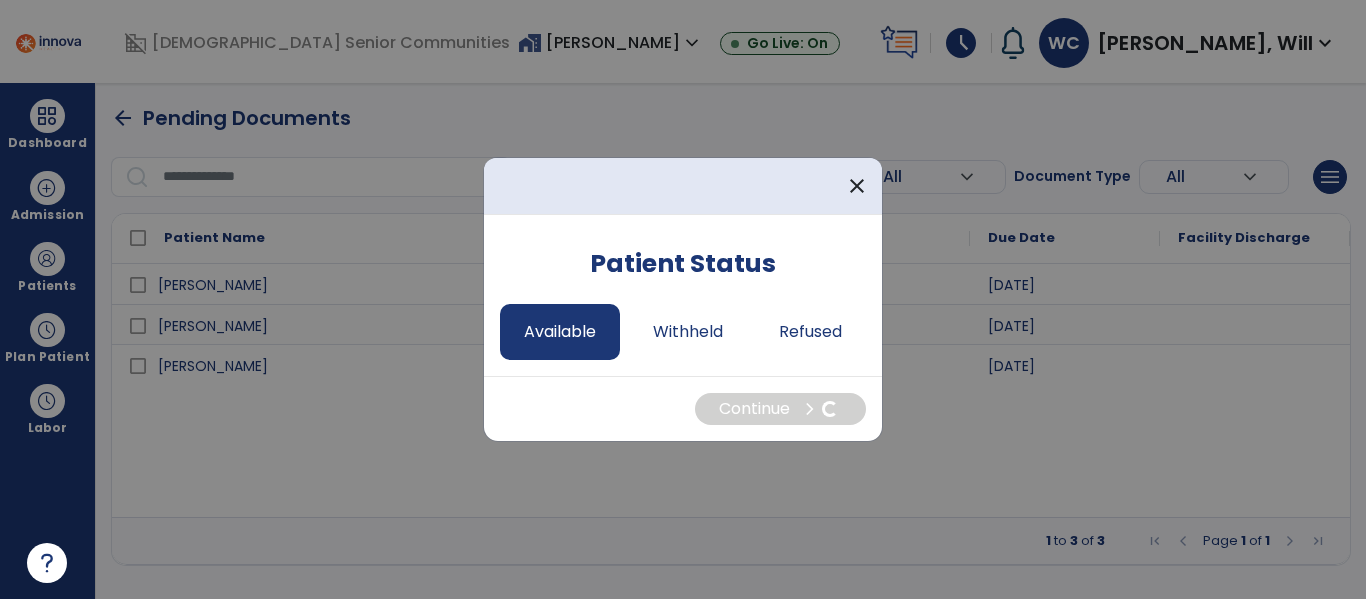 select on "*" 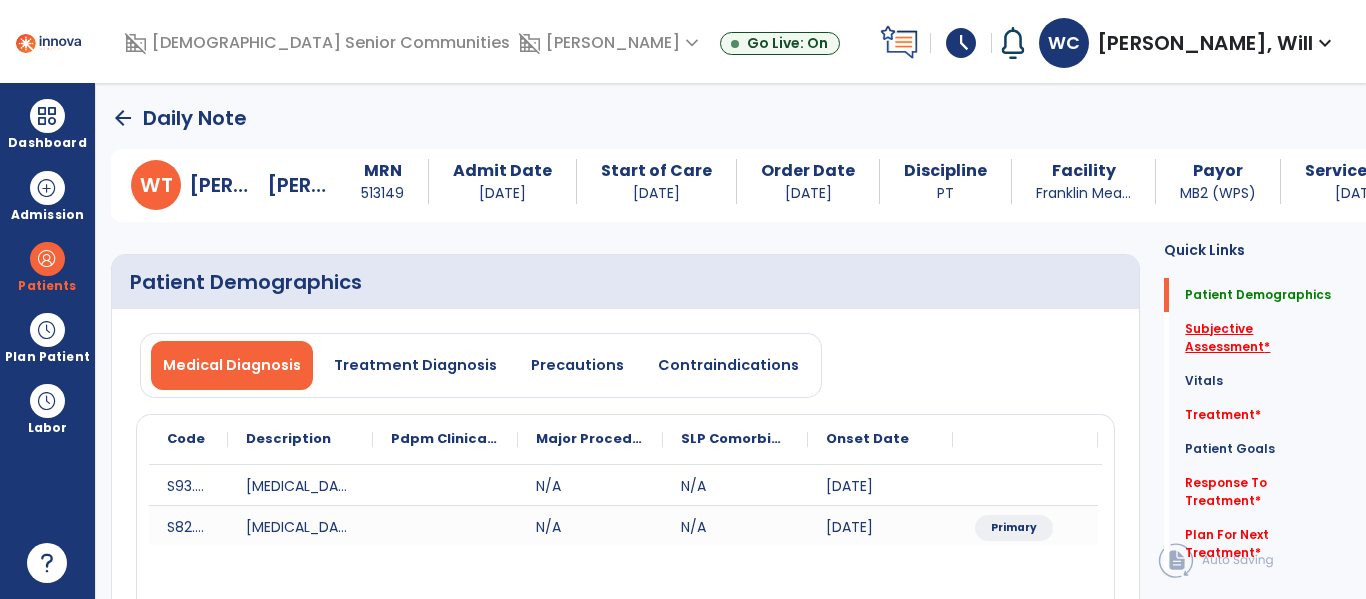 click on "Subjective Assessment   *" 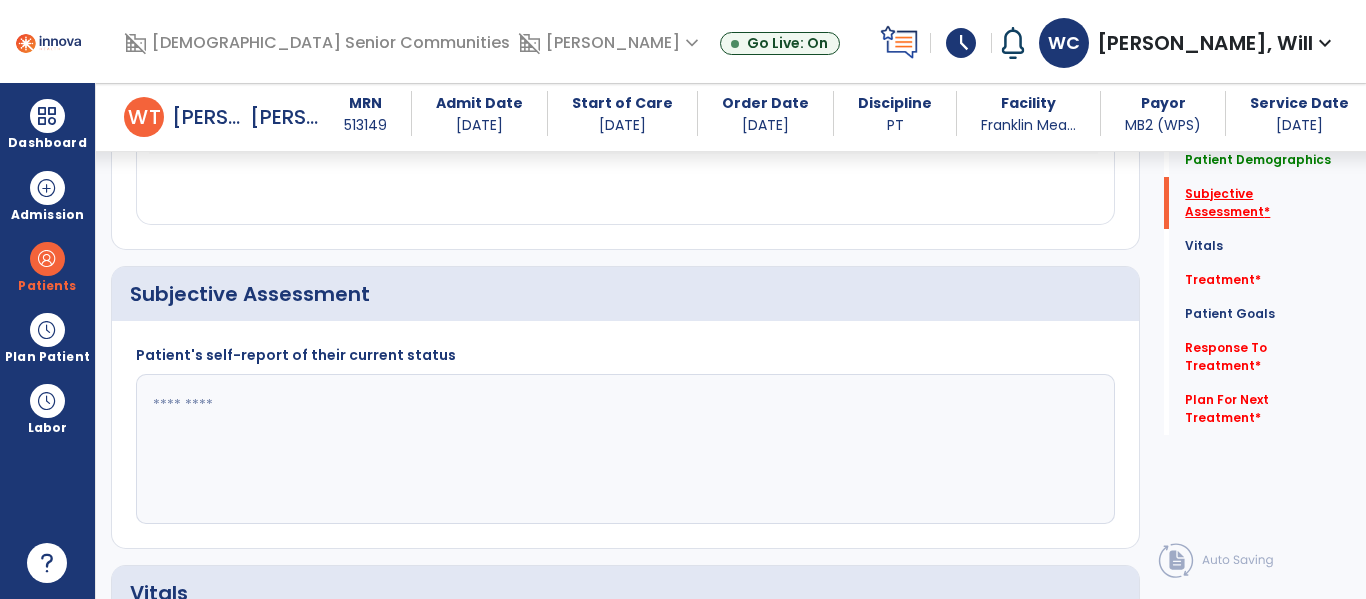 scroll, scrollTop: 457, scrollLeft: 0, axis: vertical 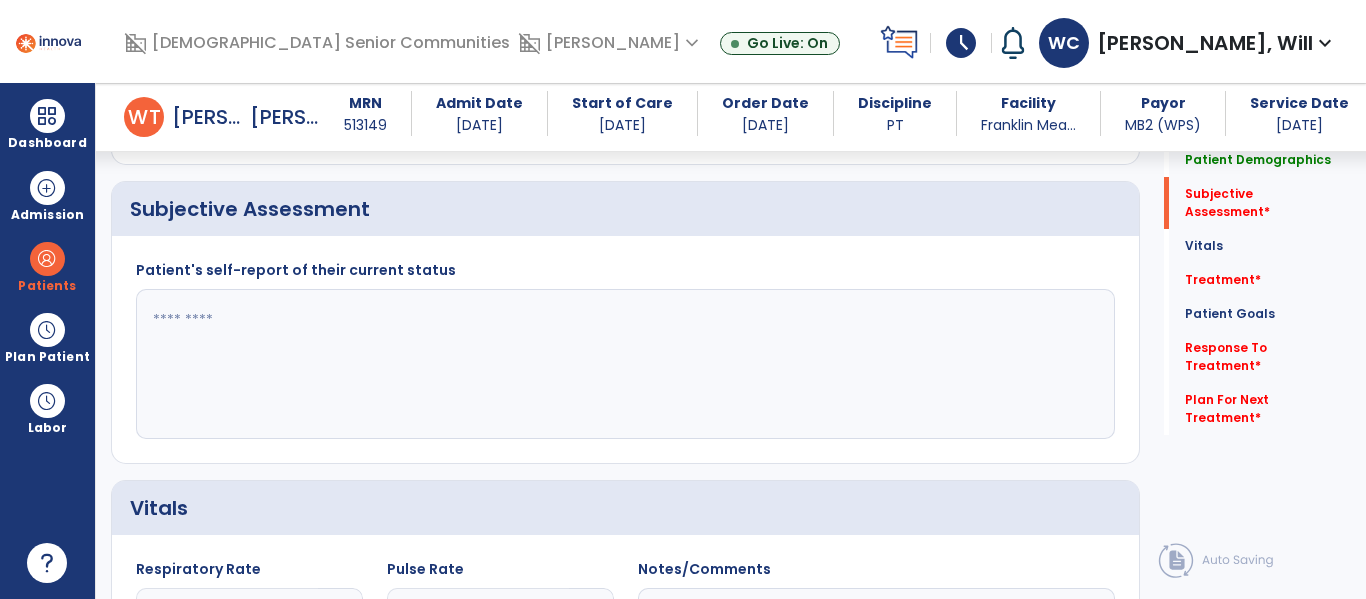 click 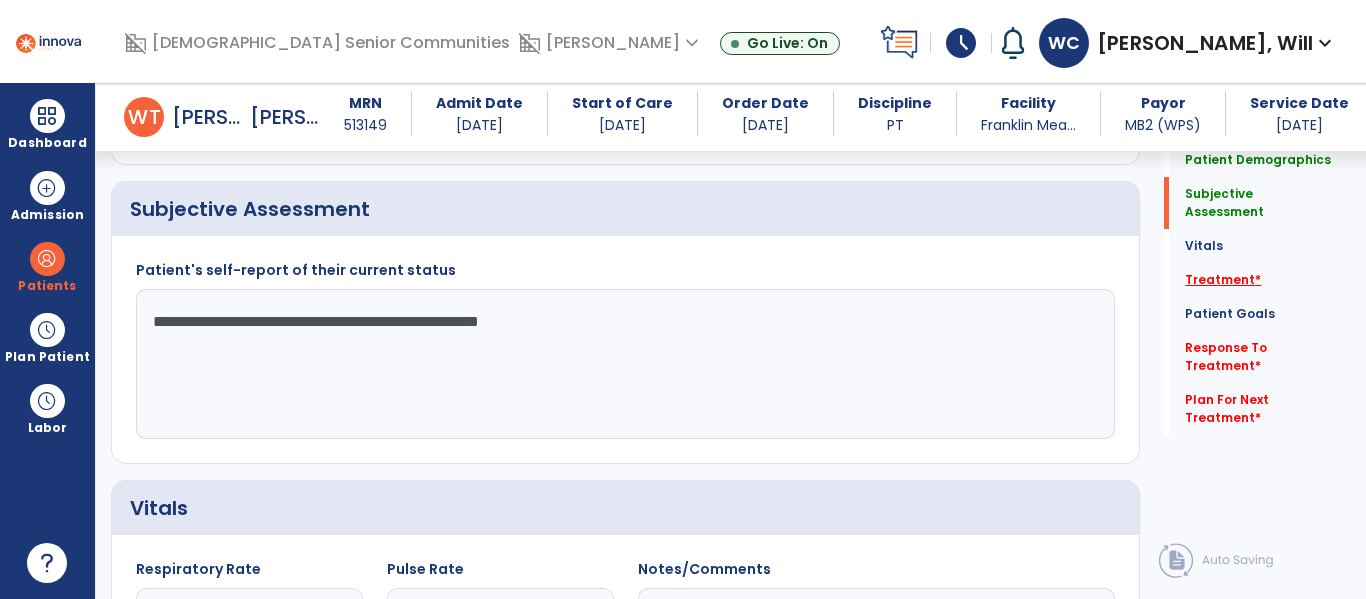 type on "**********" 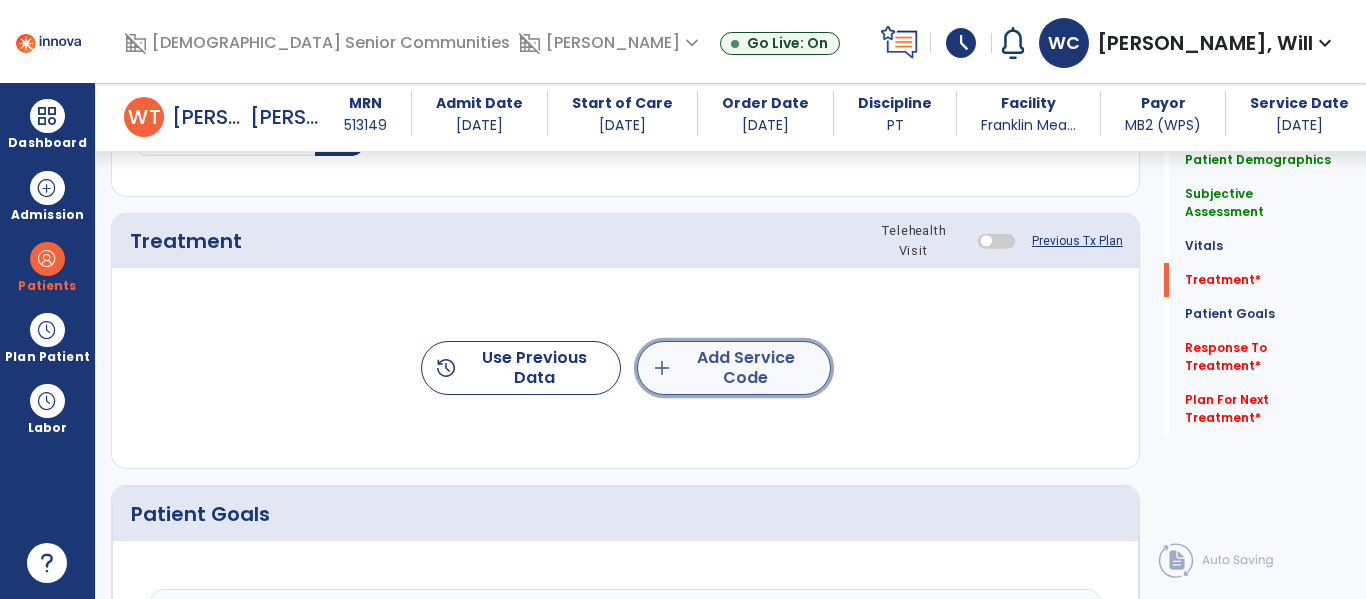 click on "add  Add Service Code" 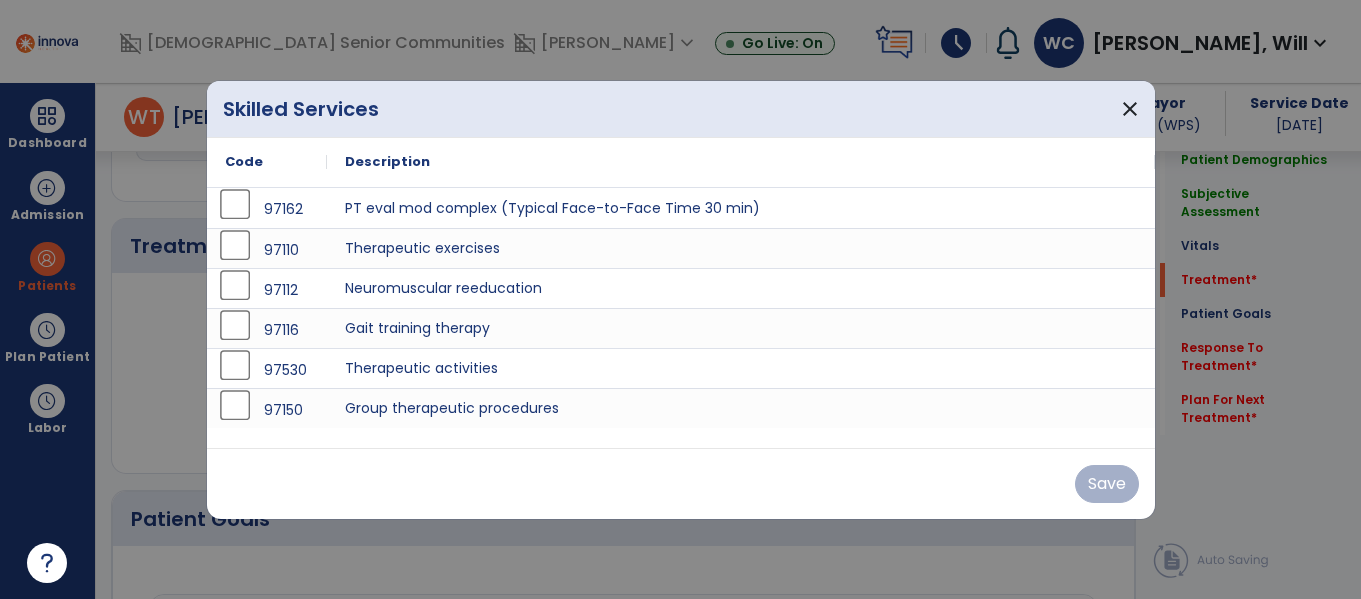 scroll, scrollTop: 1146, scrollLeft: 0, axis: vertical 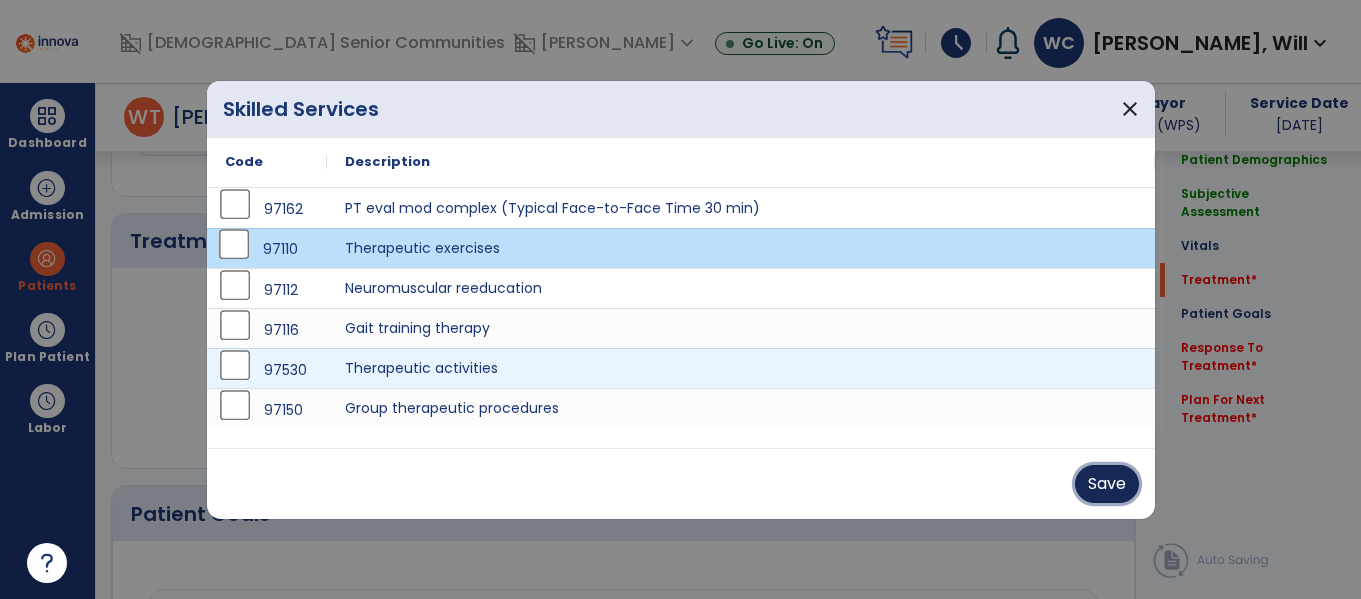 click on "Save" at bounding box center [1107, 484] 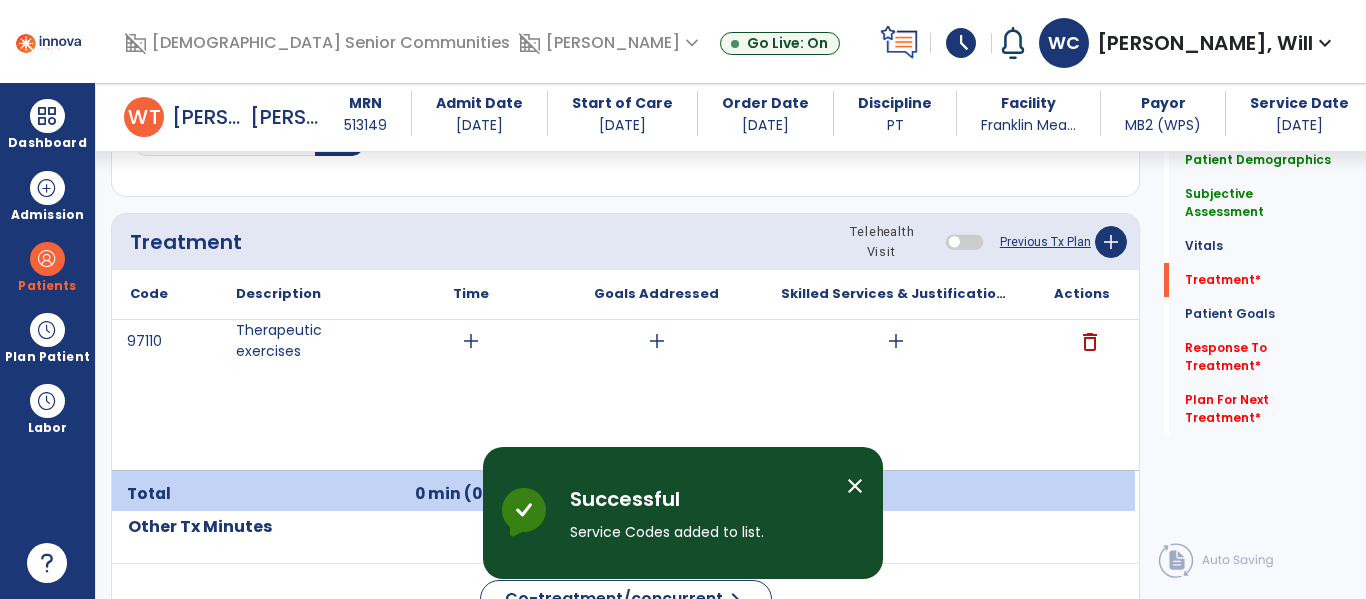 click on "add" at bounding box center (471, 341) 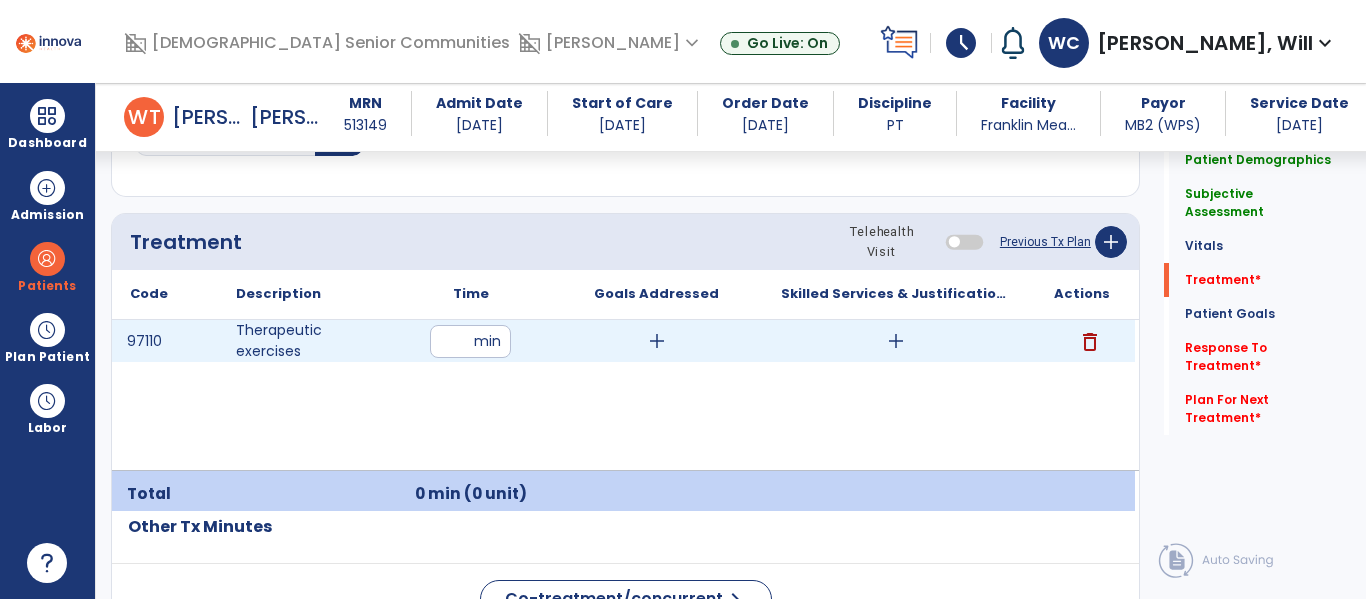type on "**" 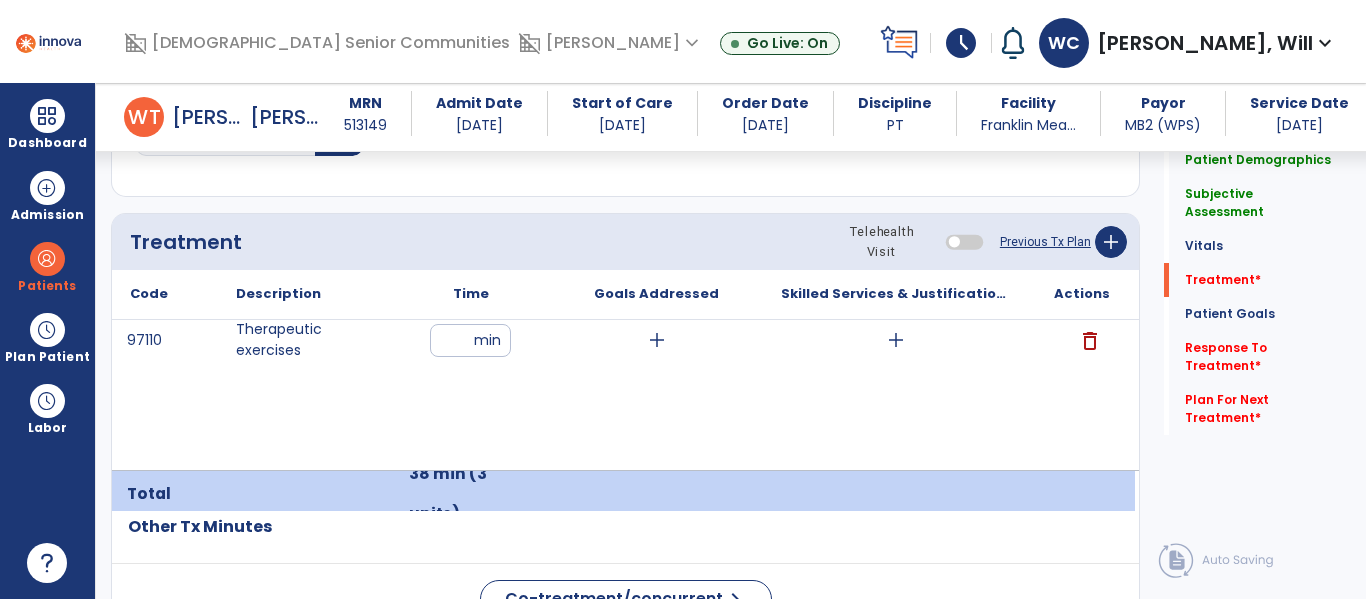 click on "add" at bounding box center [896, 340] 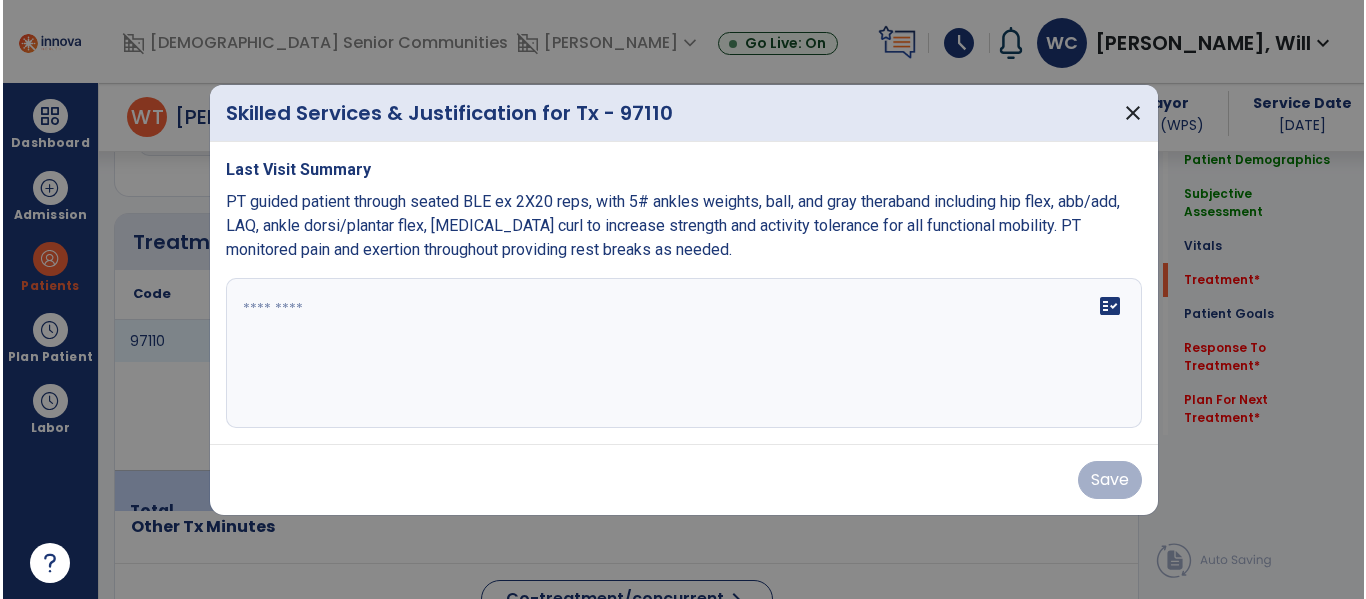 scroll, scrollTop: 1146, scrollLeft: 0, axis: vertical 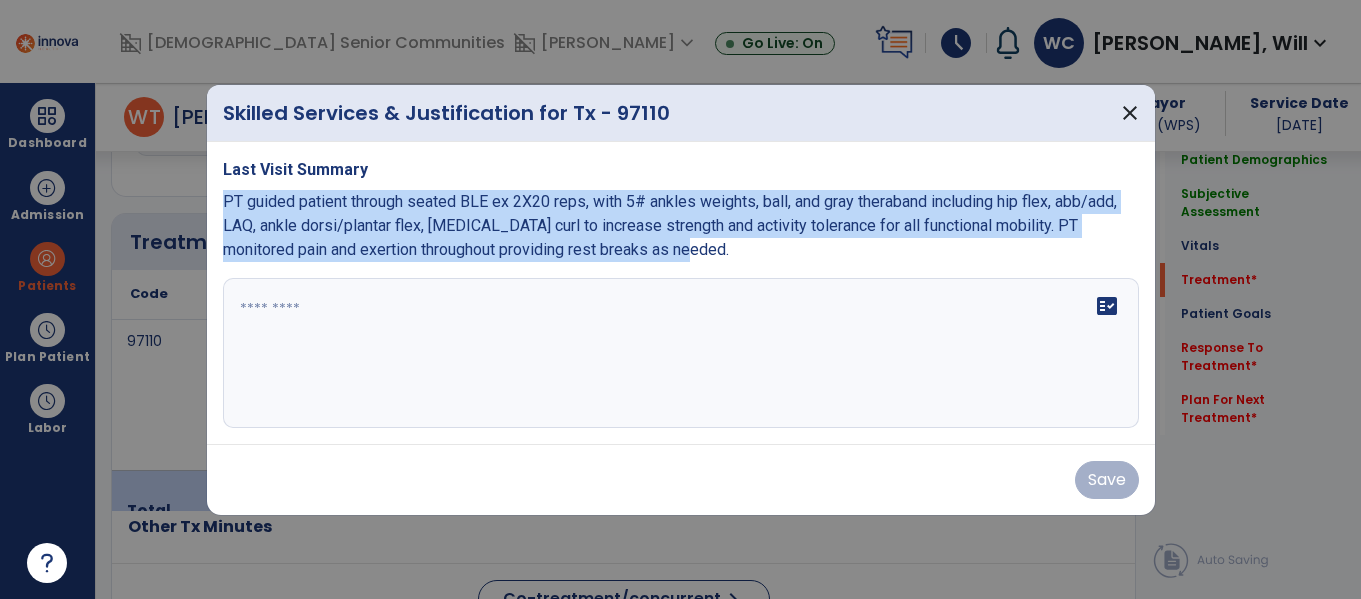 copy on "PT guided patient through seated BLE ex 2X20 reps, with 5# ankles weights, ball, and gray theraband including hip flex, abb/add, LAQ, ankle dorsi/plantar flex, [MEDICAL_DATA] curl to increase strength and activity tolerance for all functional mobility. PT monitored pain and exertion throughout providing rest breaks as needed." 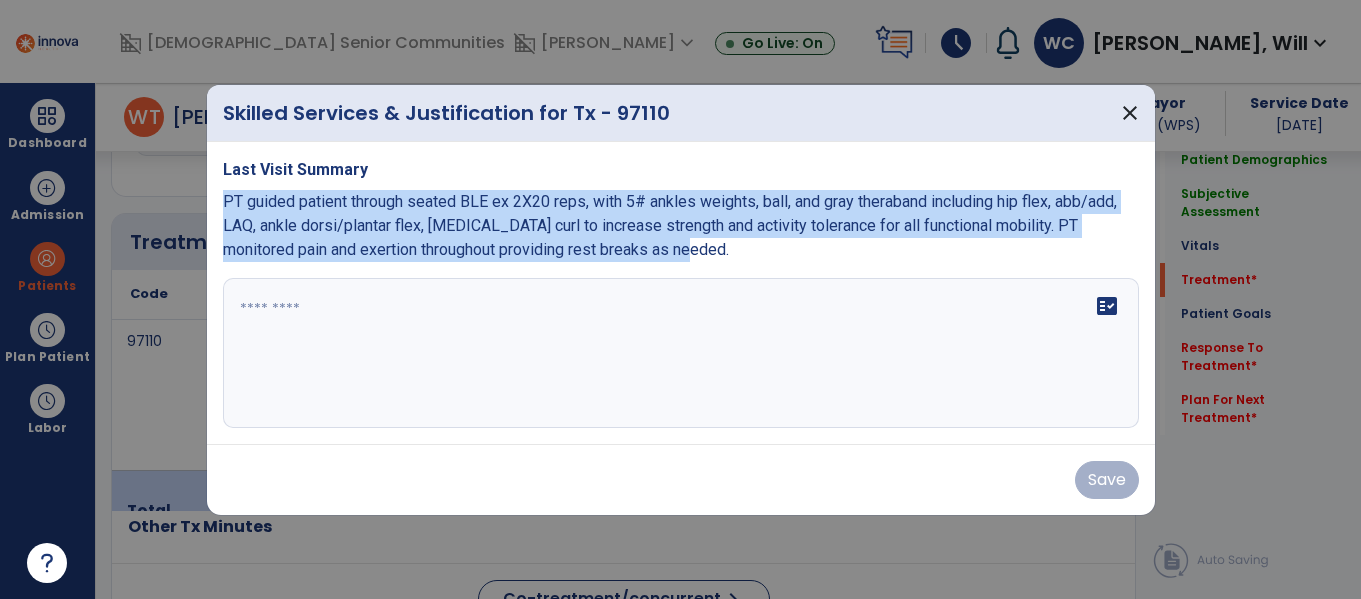 click on "fact_check" at bounding box center [681, 353] 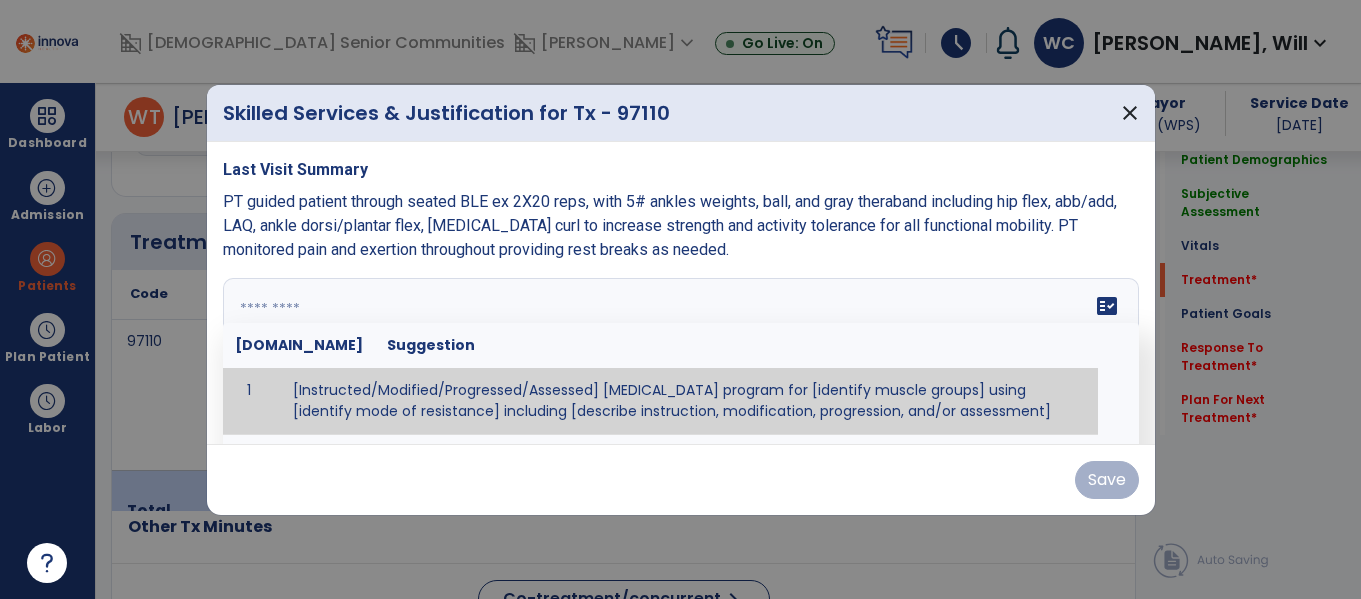 paste on "**********" 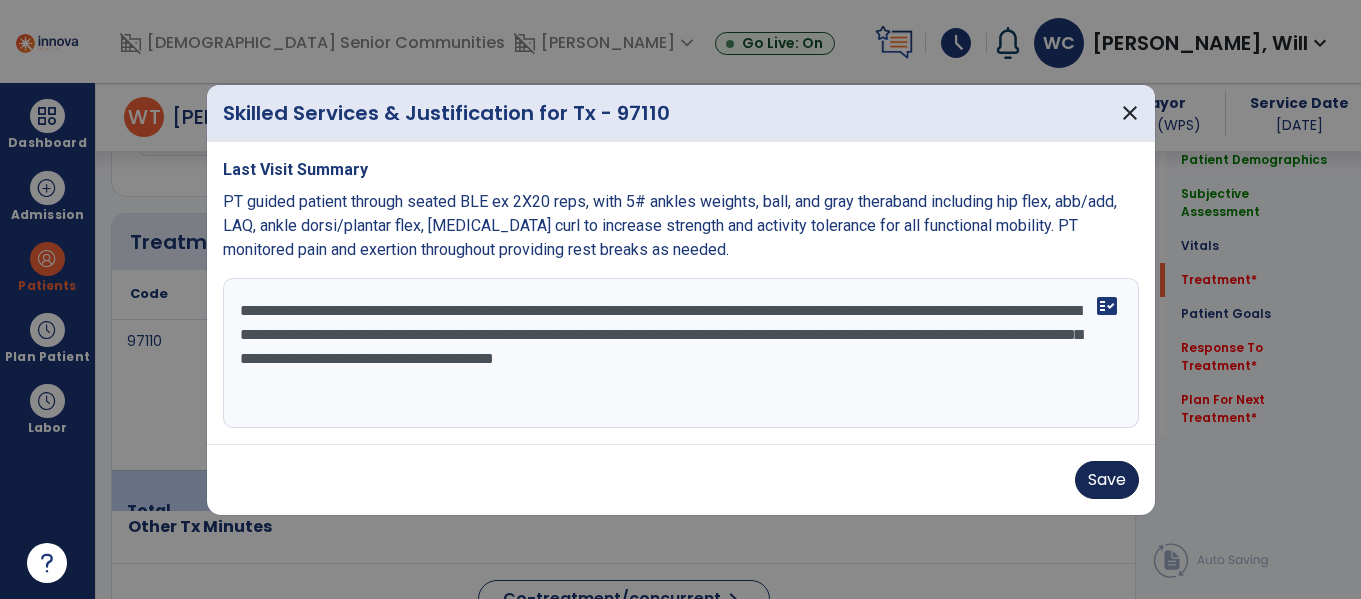 type on "**********" 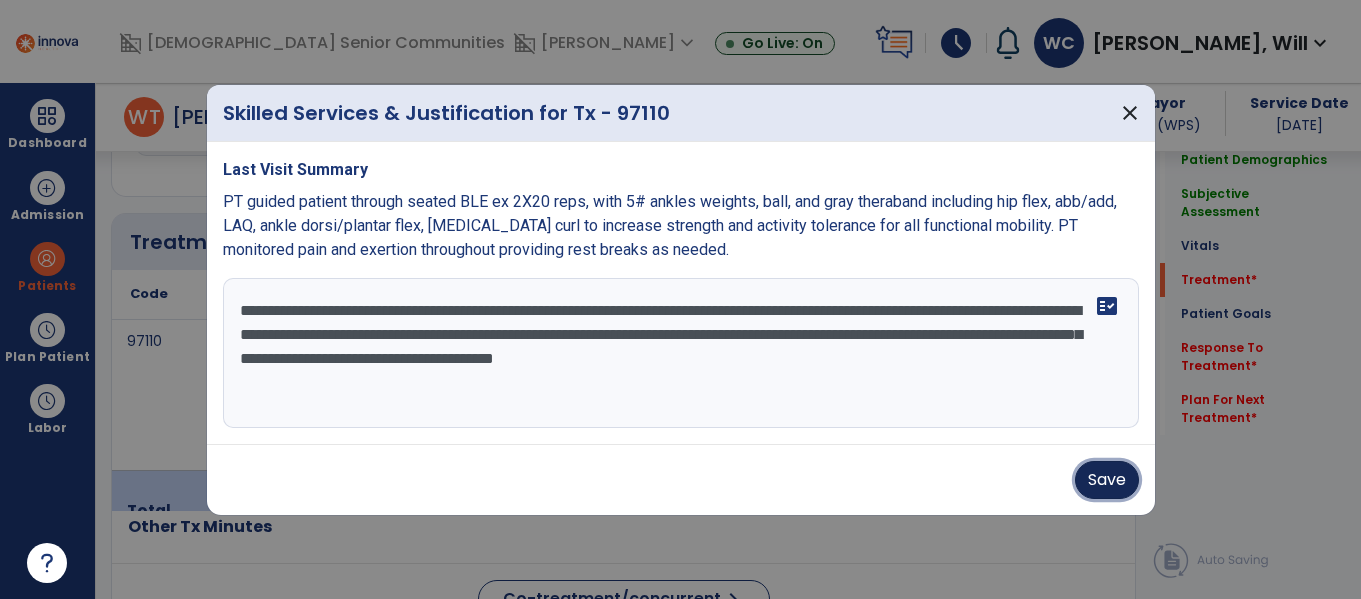 click on "Save" at bounding box center [1107, 480] 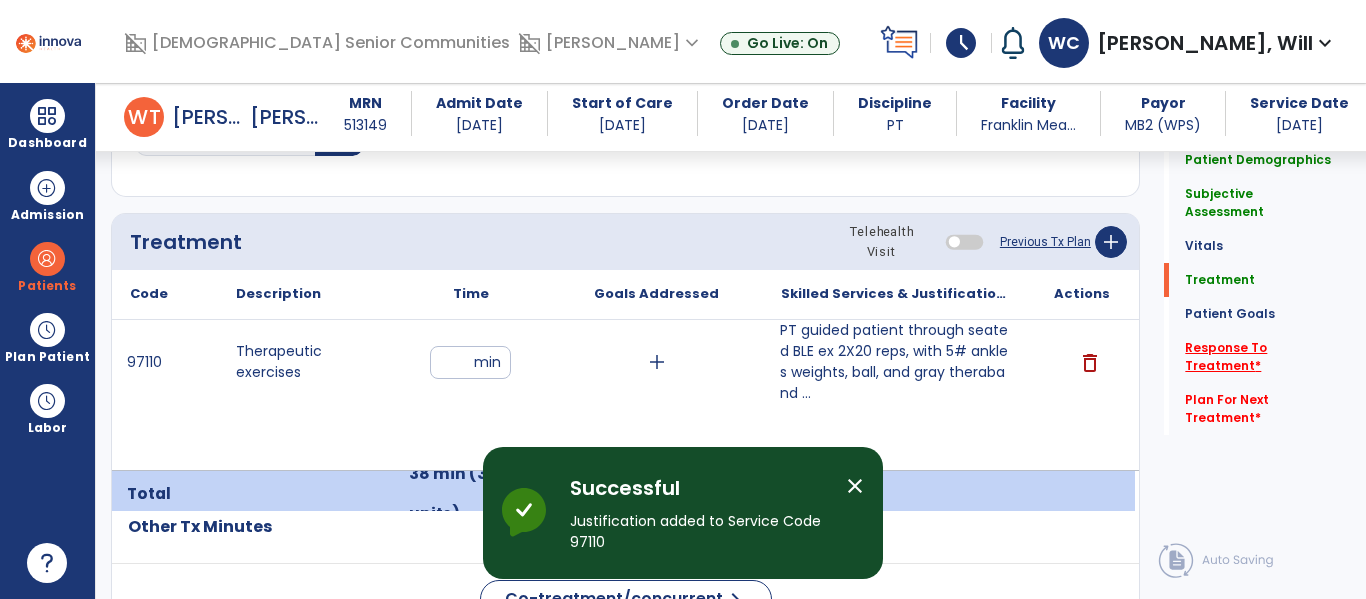 click on "Response To Treatment   *" 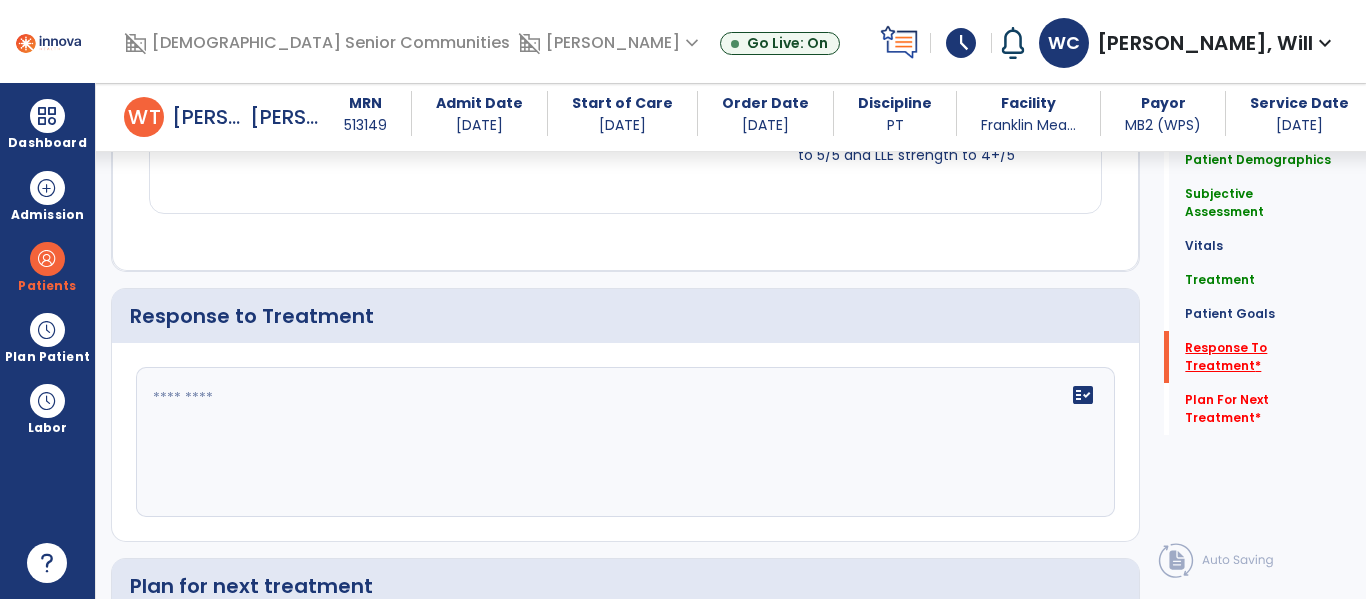 scroll, scrollTop: 2967, scrollLeft: 0, axis: vertical 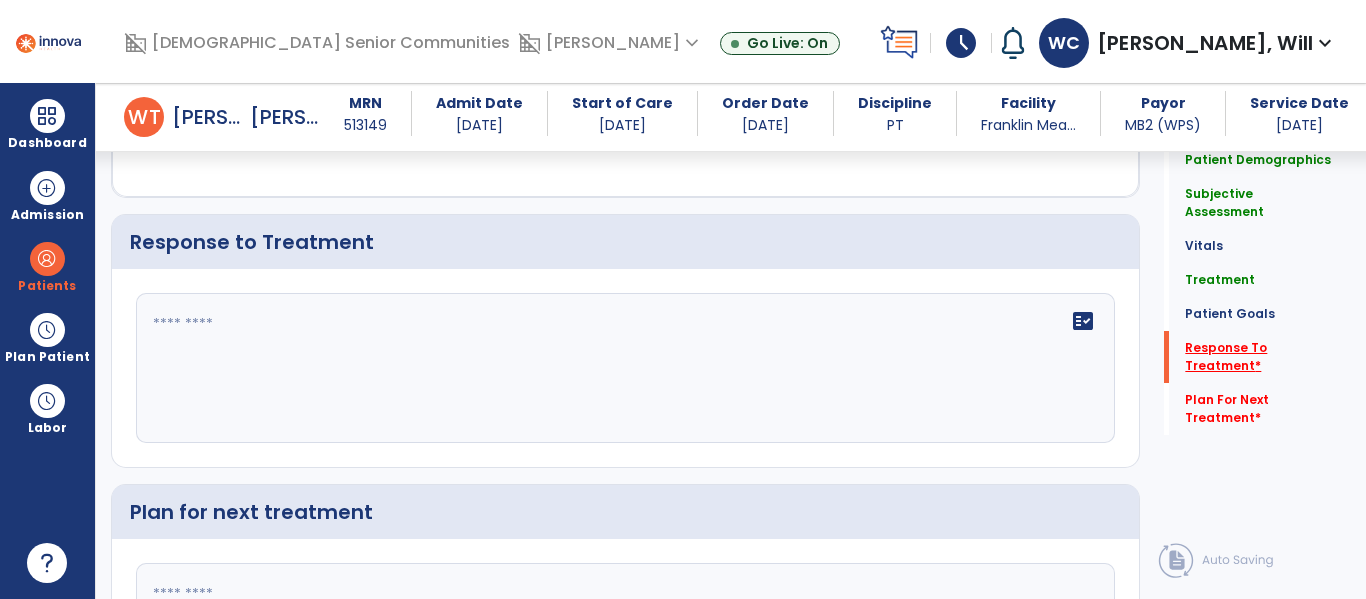 click on "Response To Treatment   *" 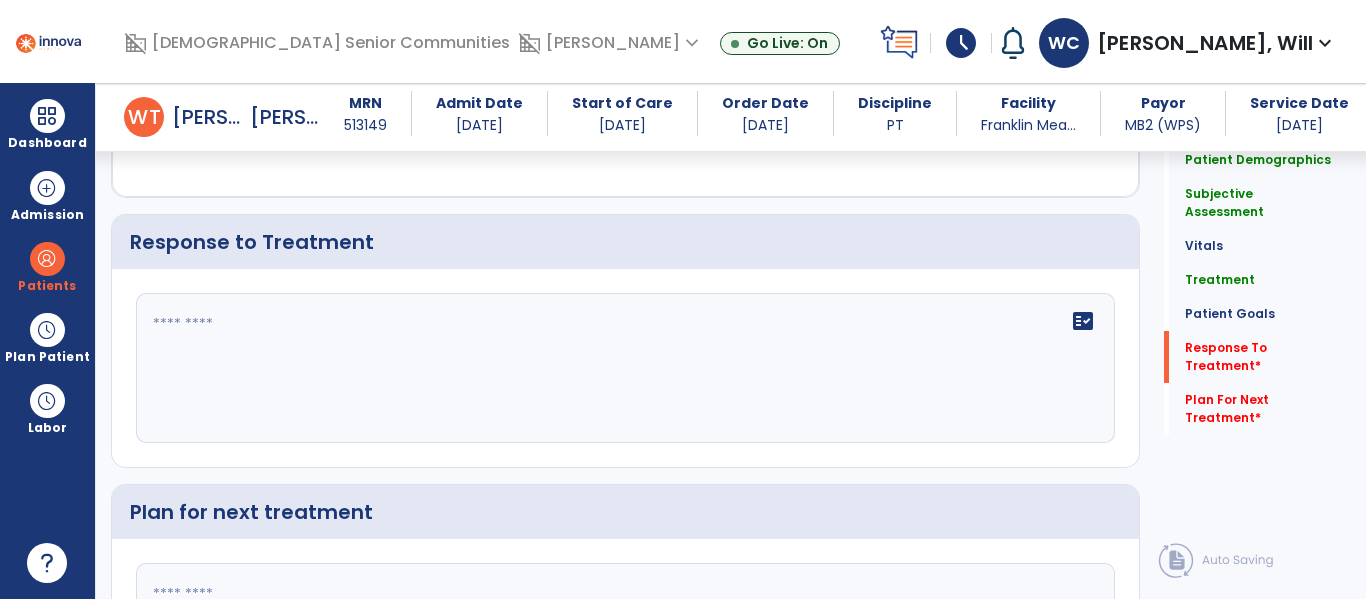 click 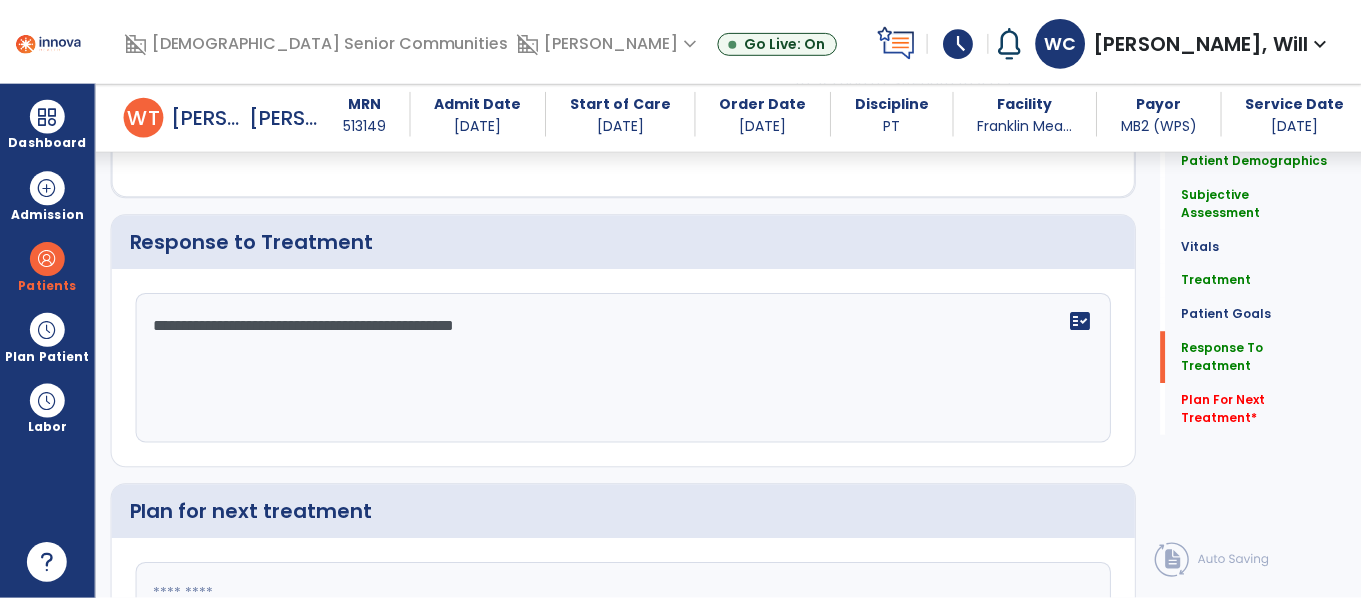 scroll, scrollTop: 3172, scrollLeft: 0, axis: vertical 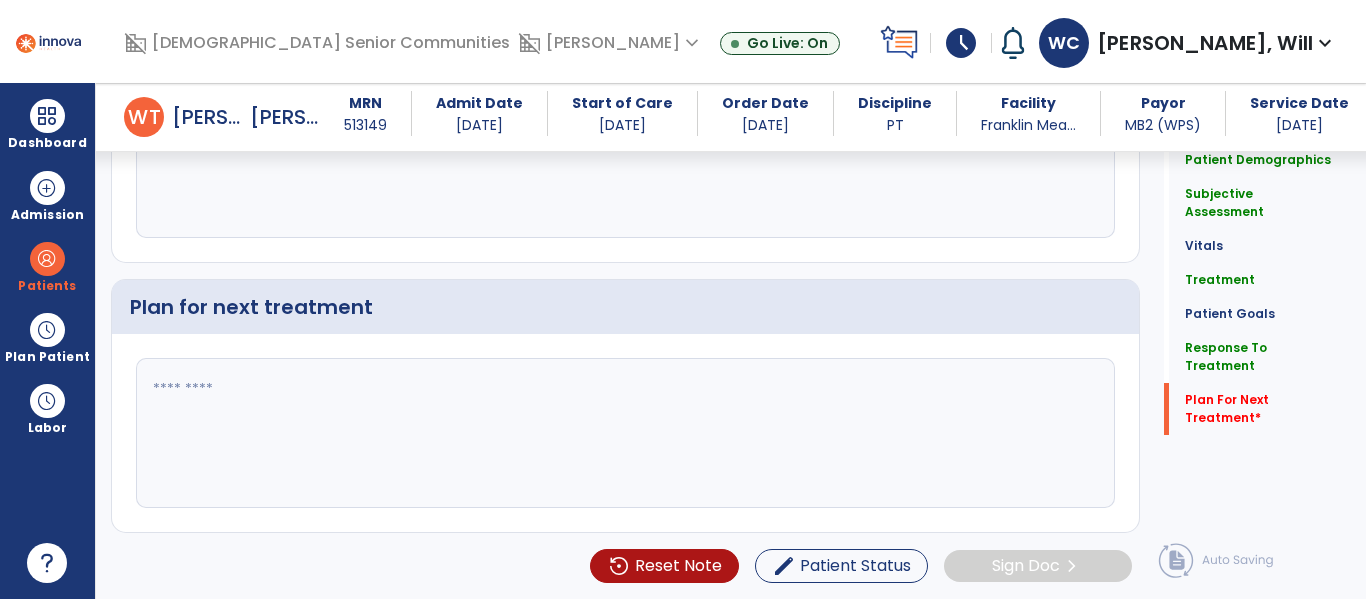 type on "**********" 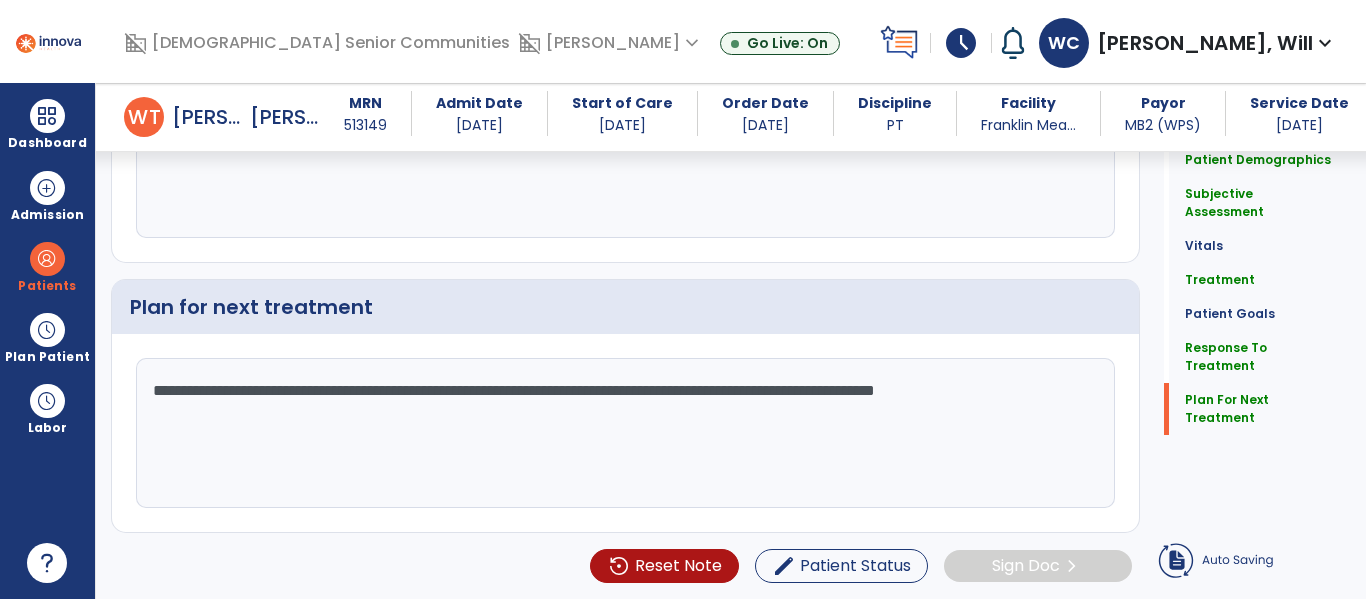 type on "**********" 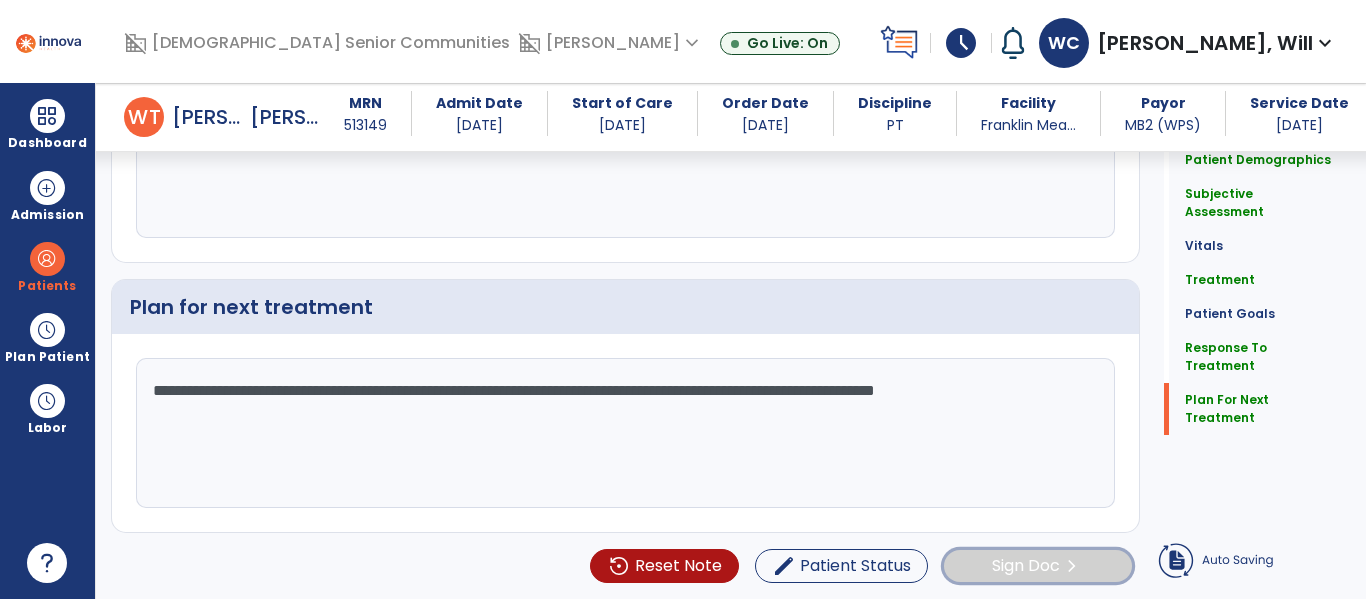 click on "chevron_right" 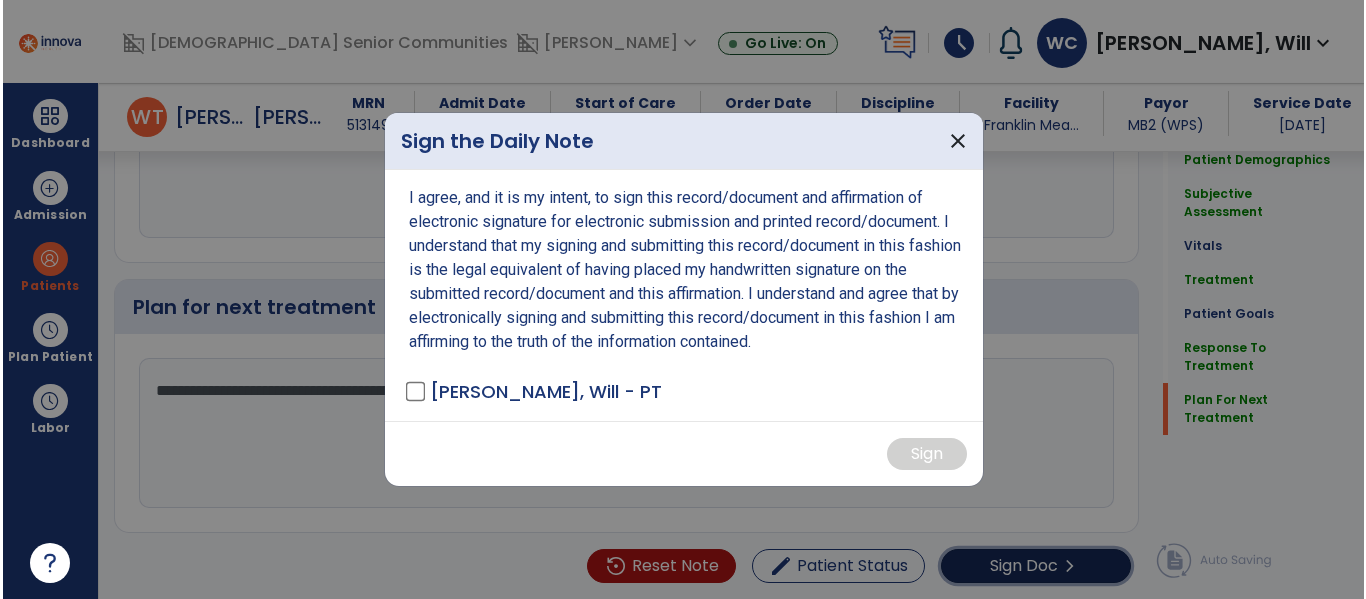 scroll, scrollTop: 3172, scrollLeft: 0, axis: vertical 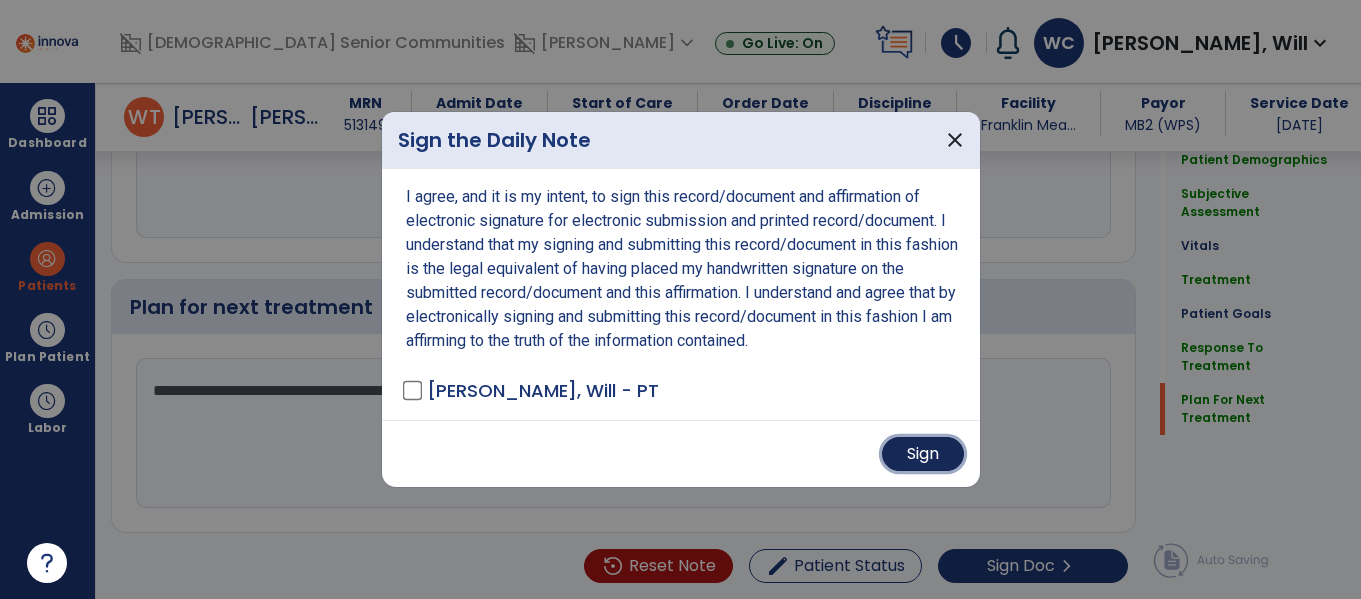 click on "Sign" at bounding box center [923, 454] 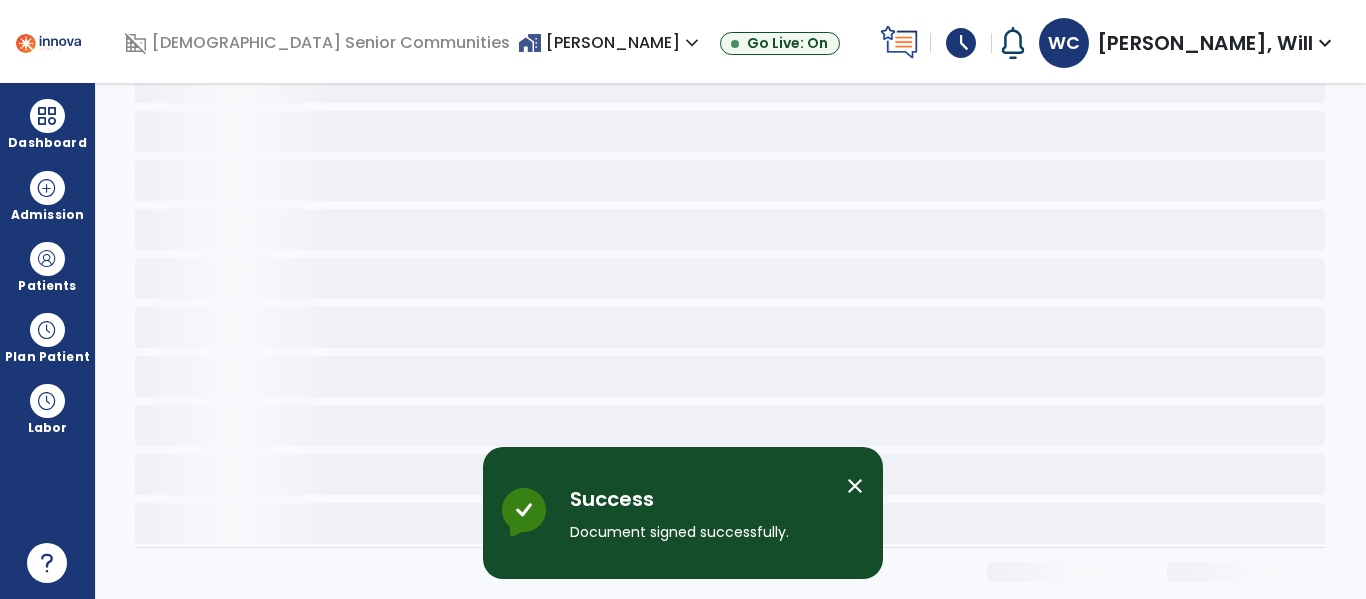 scroll, scrollTop: 0, scrollLeft: 0, axis: both 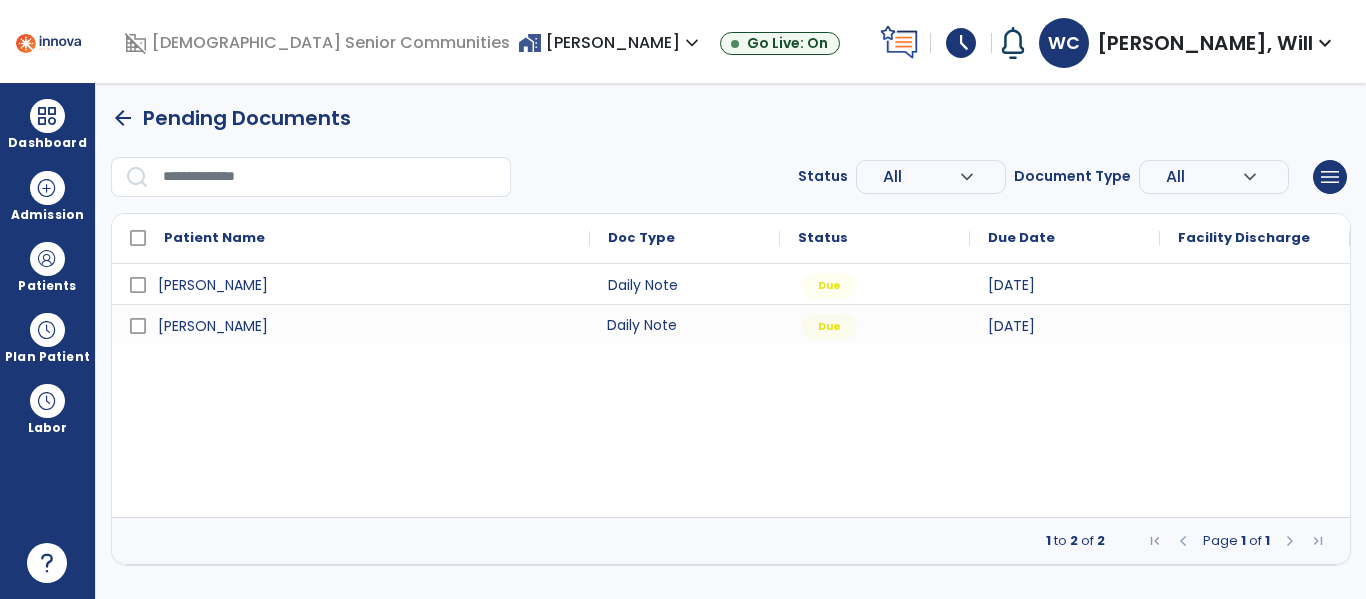 click on "Daily Note" at bounding box center (685, 324) 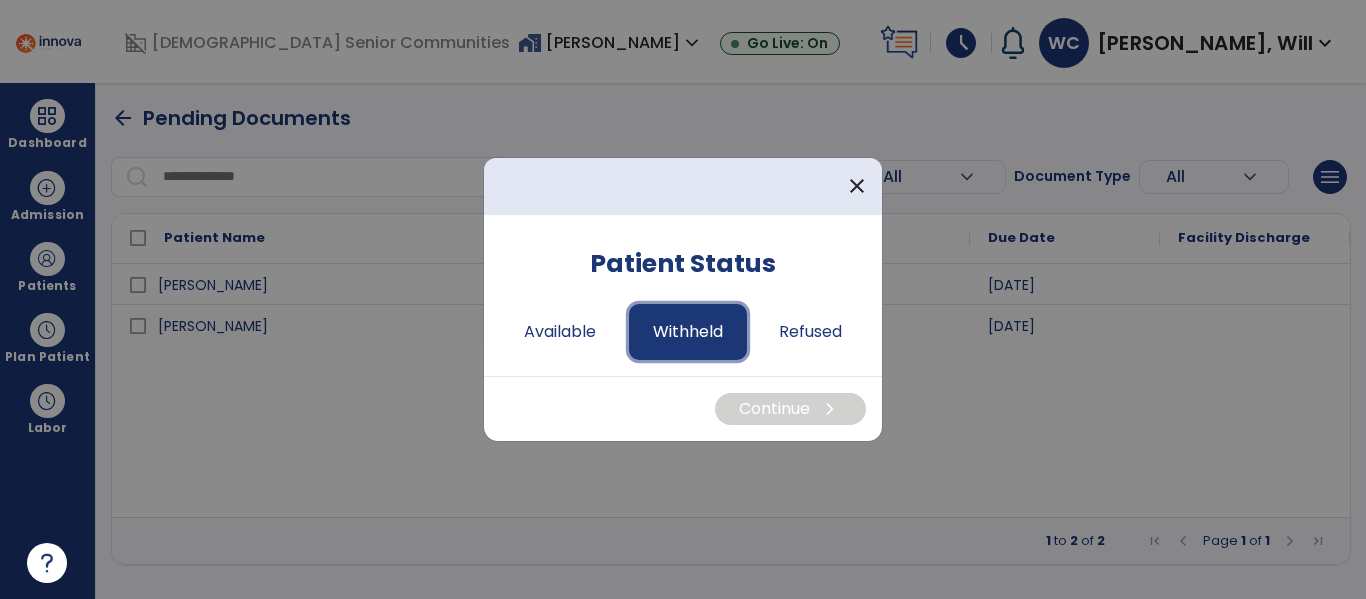 click on "Withheld" at bounding box center [688, 332] 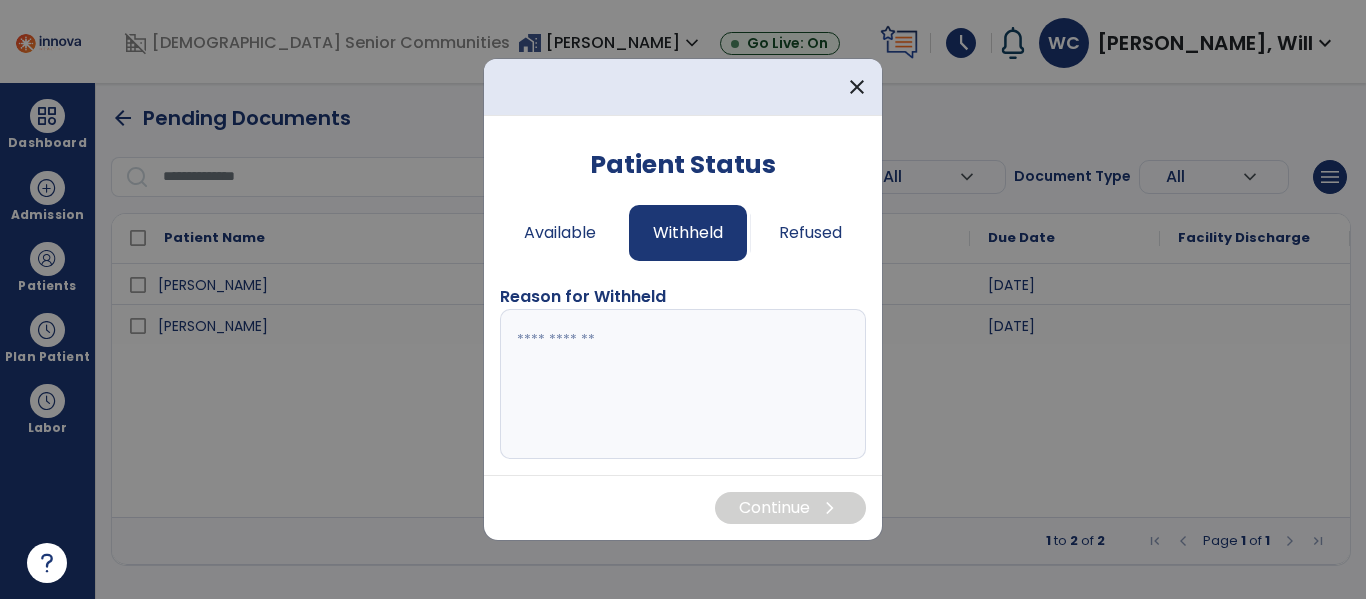 click at bounding box center [683, 384] 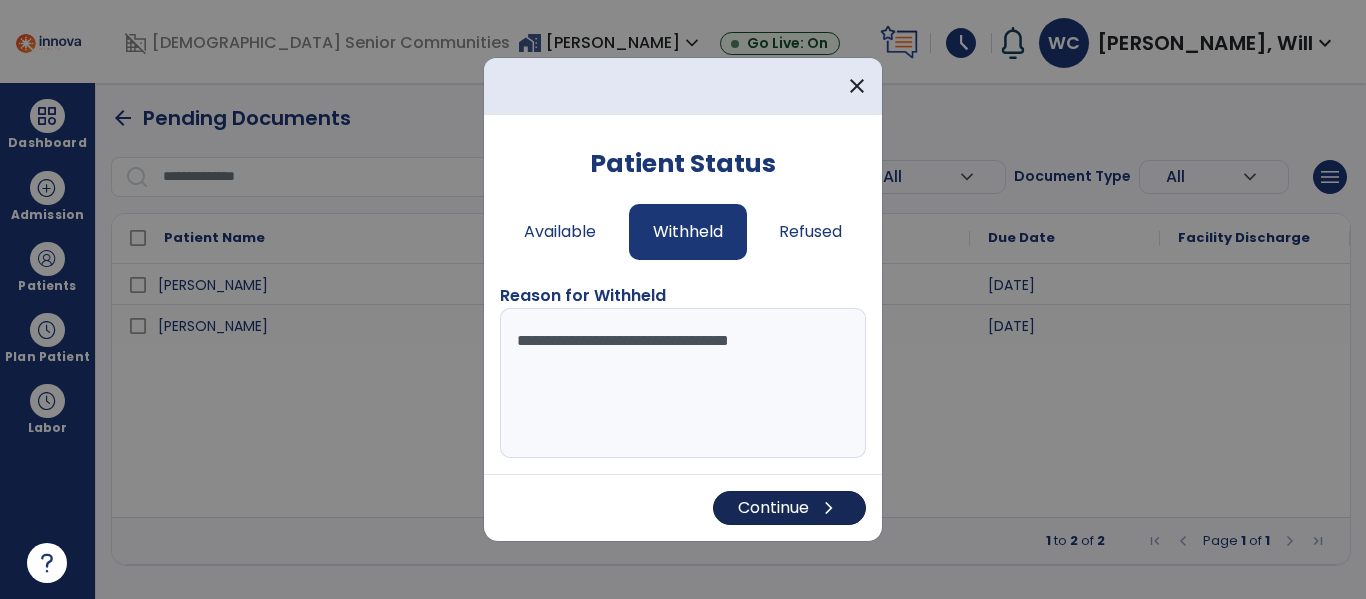 type on "**********" 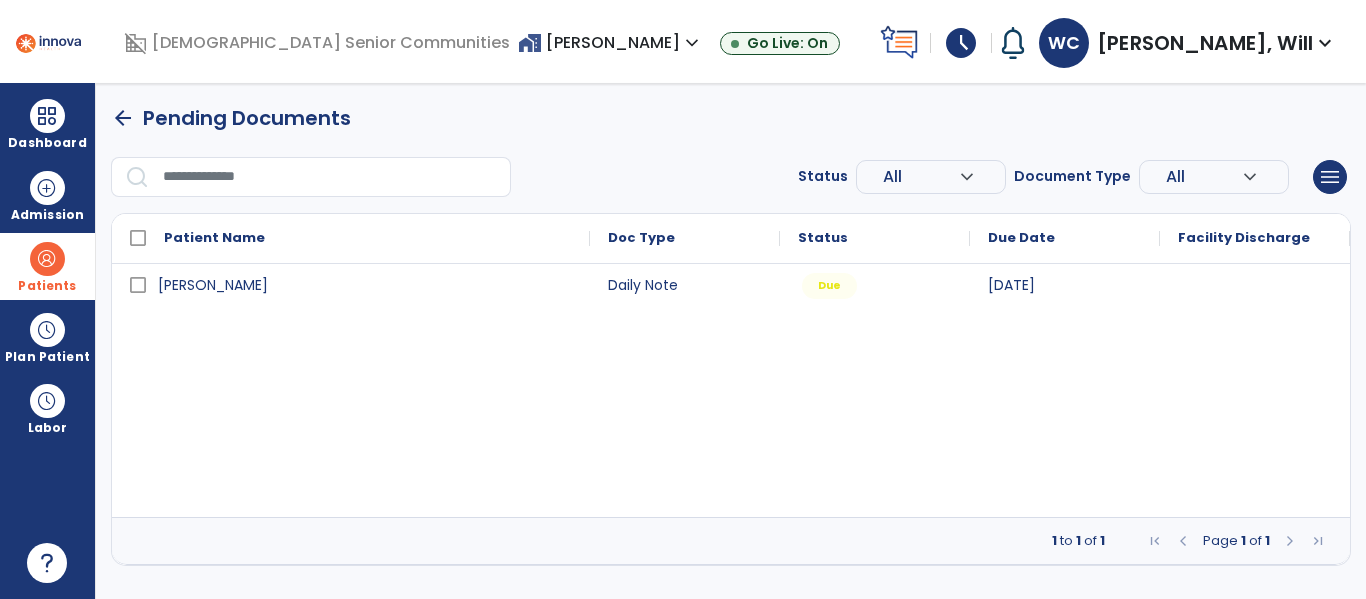 click on "Patients" at bounding box center [47, 266] 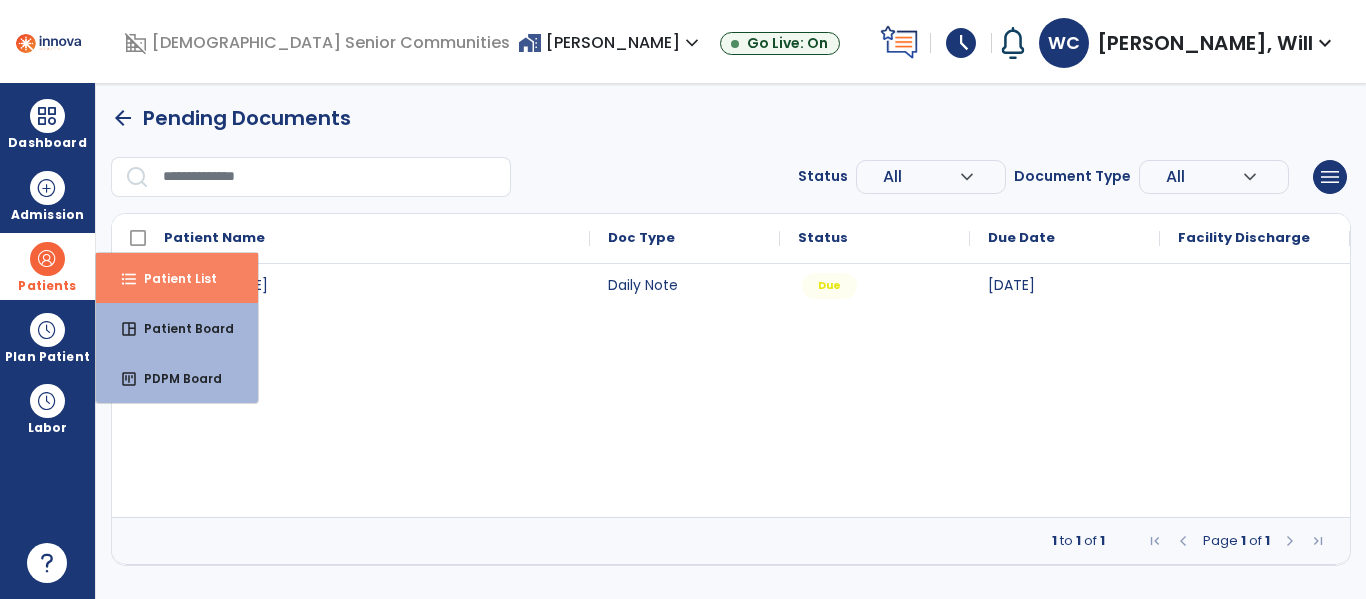 click on "Patient List" at bounding box center (172, 278) 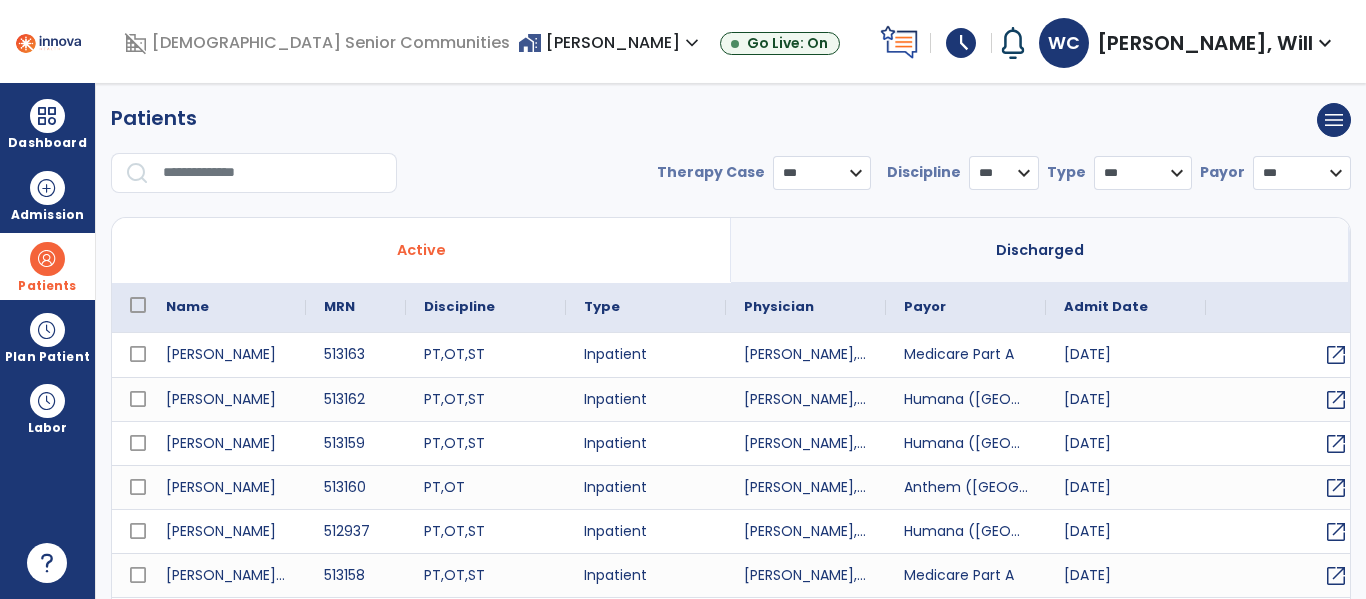 select on "***" 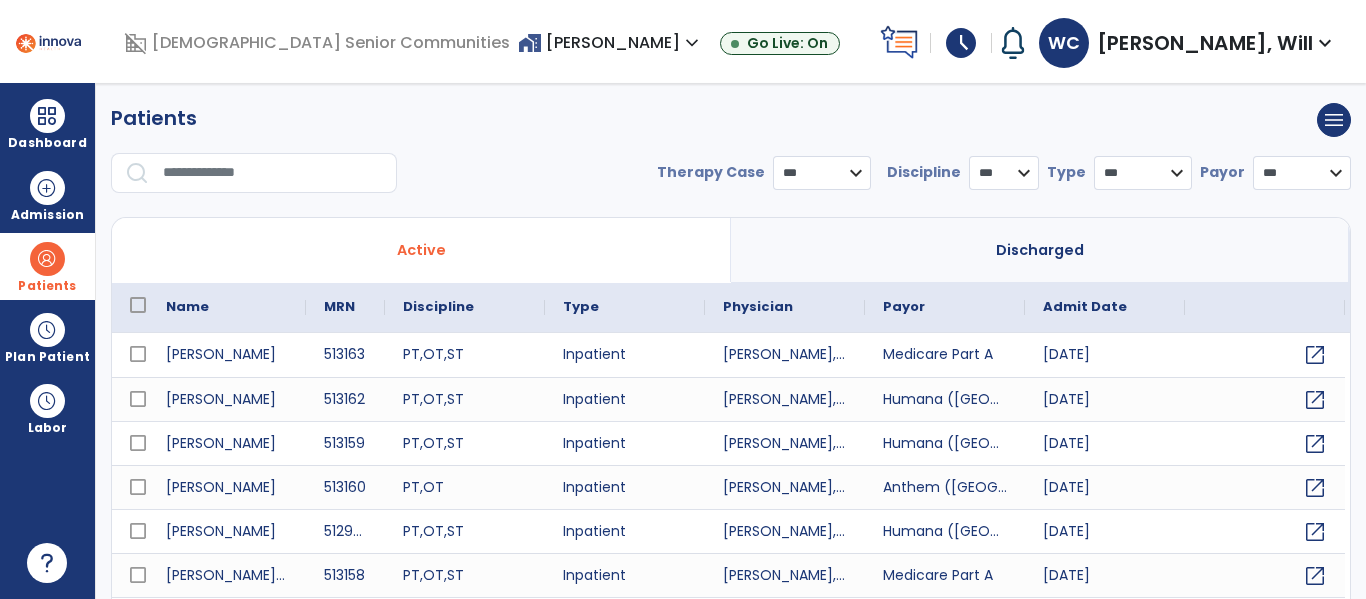 click at bounding box center (273, 173) 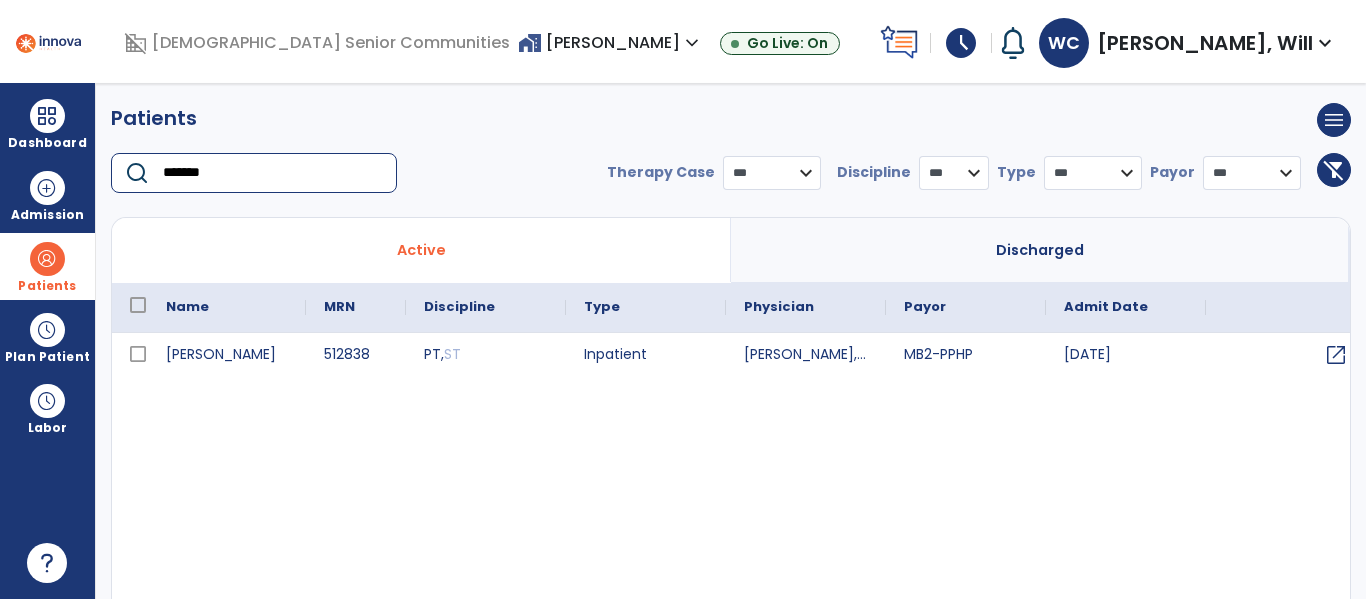 type on "*******" 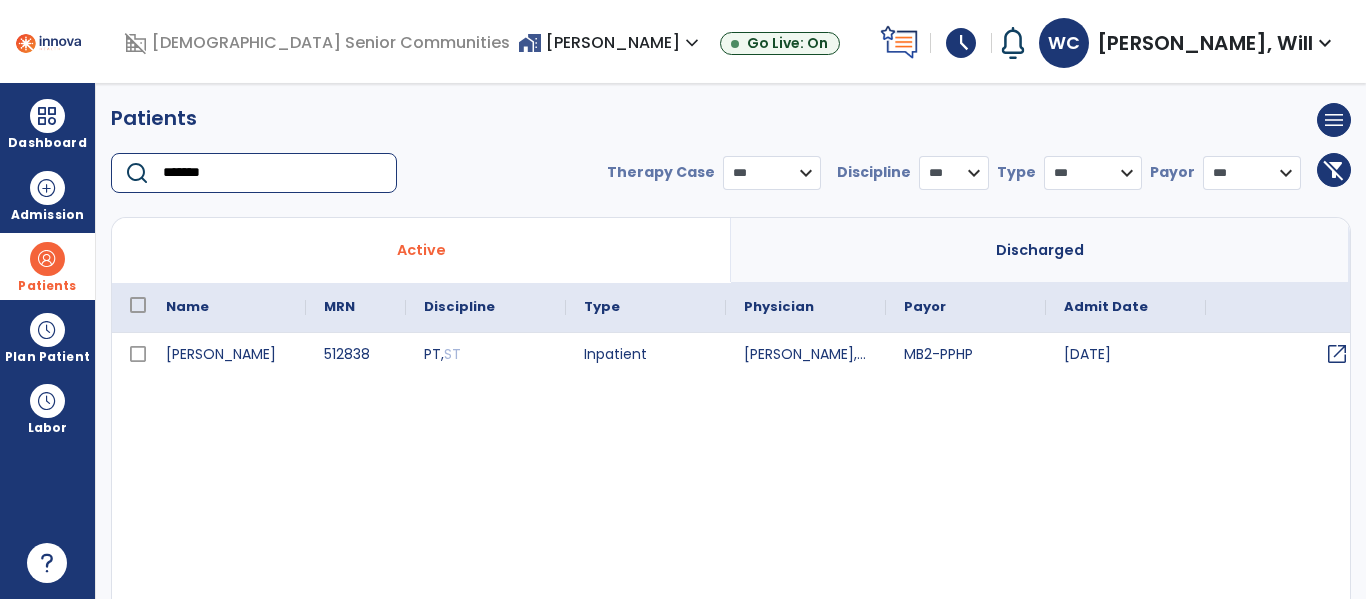 click on "open_in_new" at bounding box center (1337, 354) 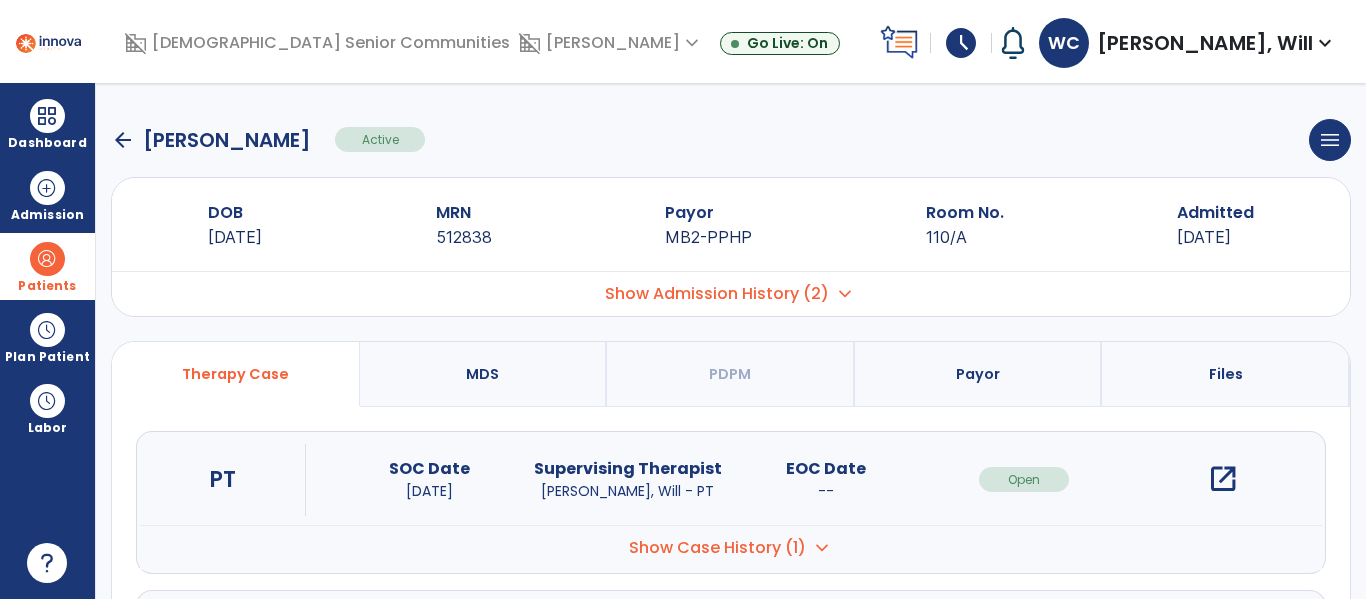 click on "open_in_new" at bounding box center [1223, 479] 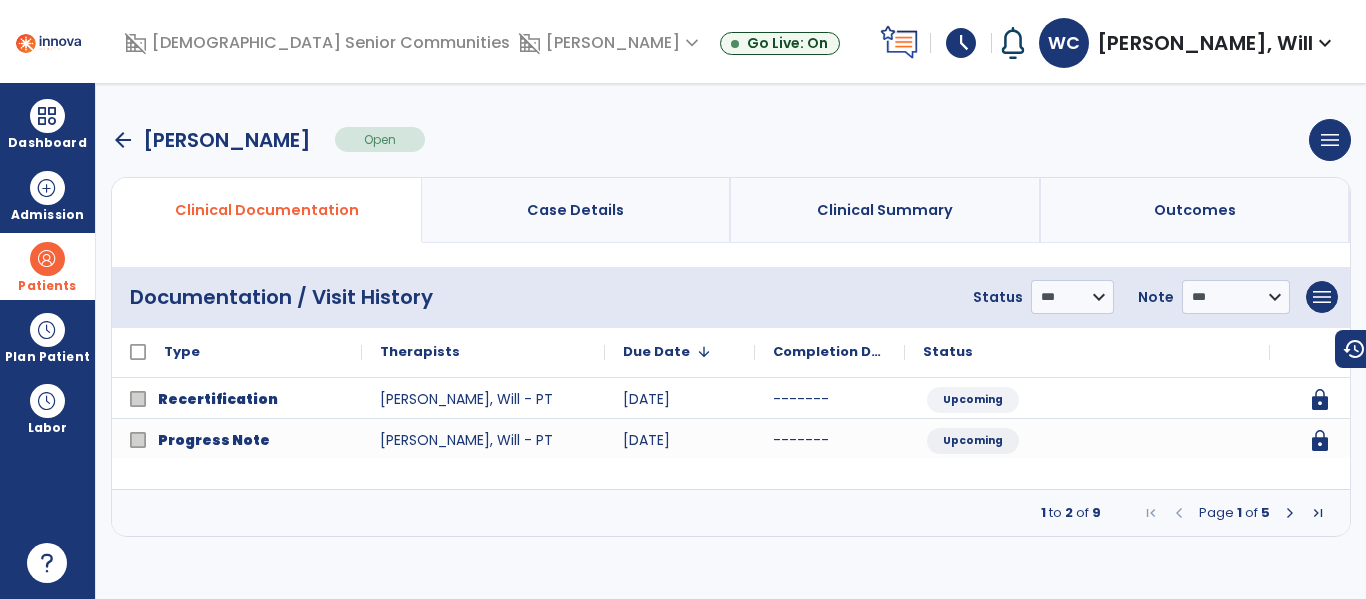click at bounding box center [1290, 513] 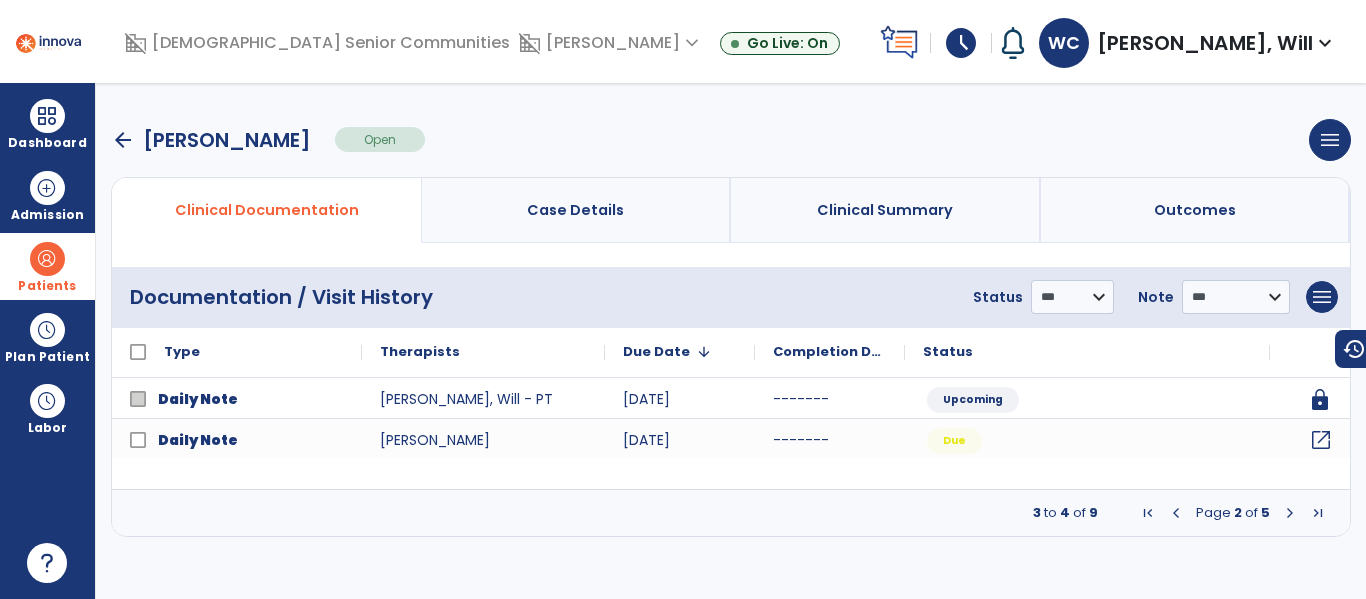 click on "open_in_new" 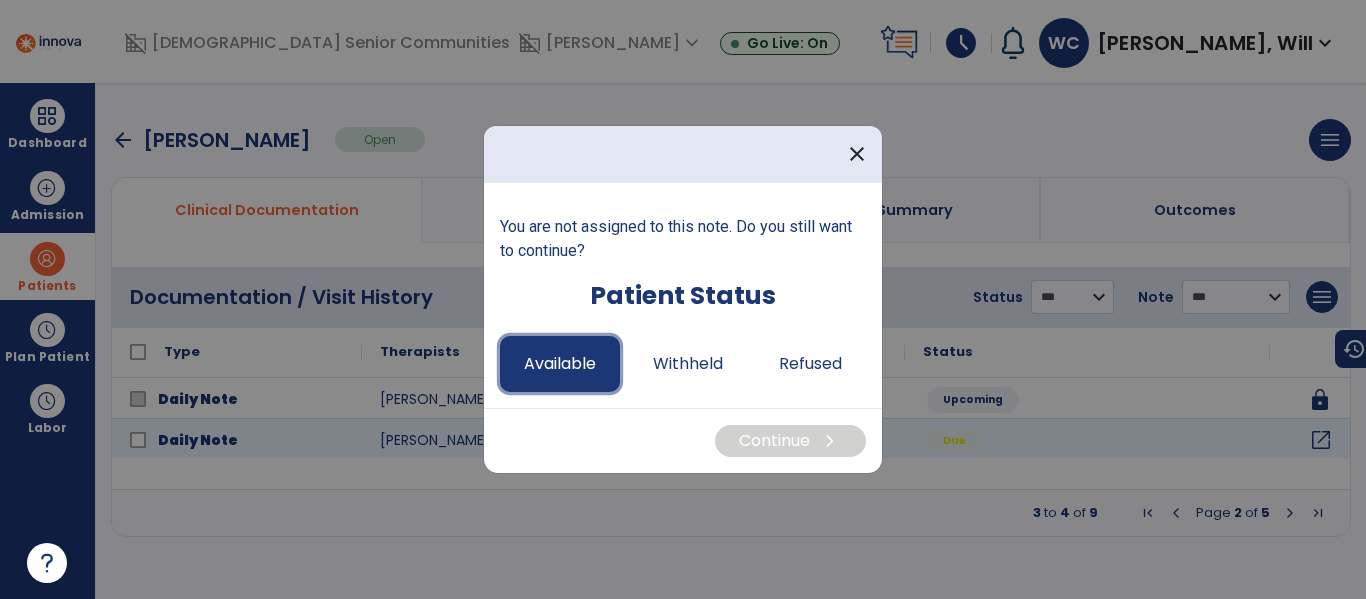 click on "Available" at bounding box center [560, 364] 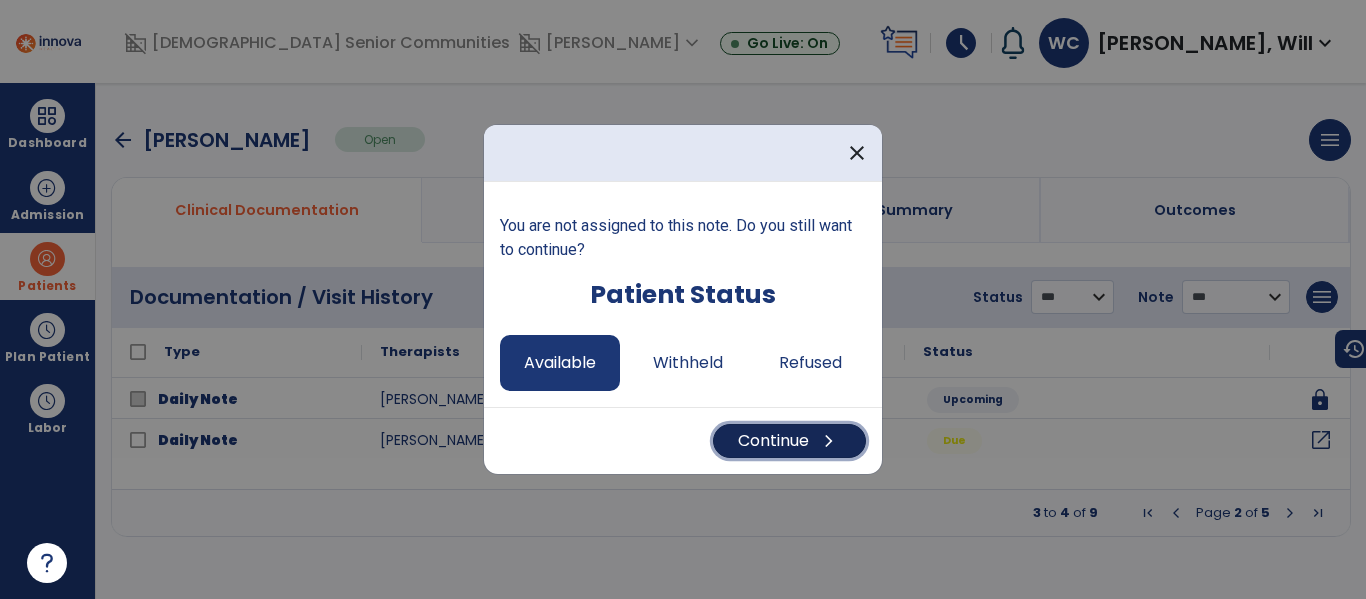 click on "Continue   chevron_right" at bounding box center (789, 441) 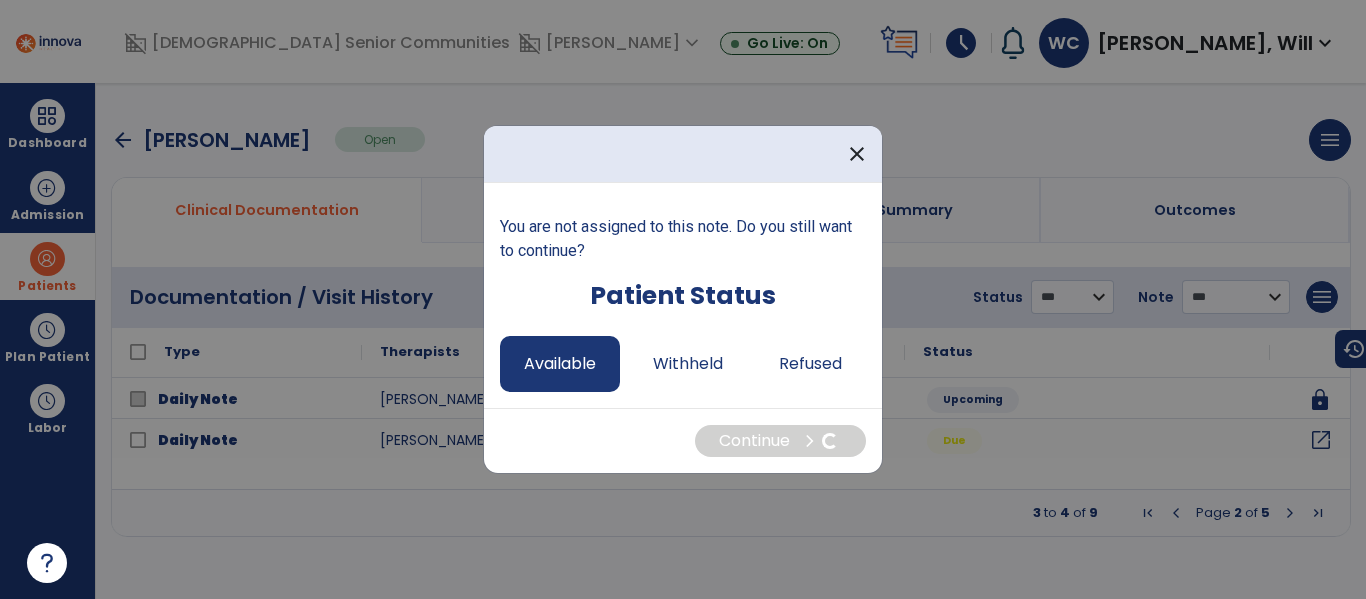 select on "*" 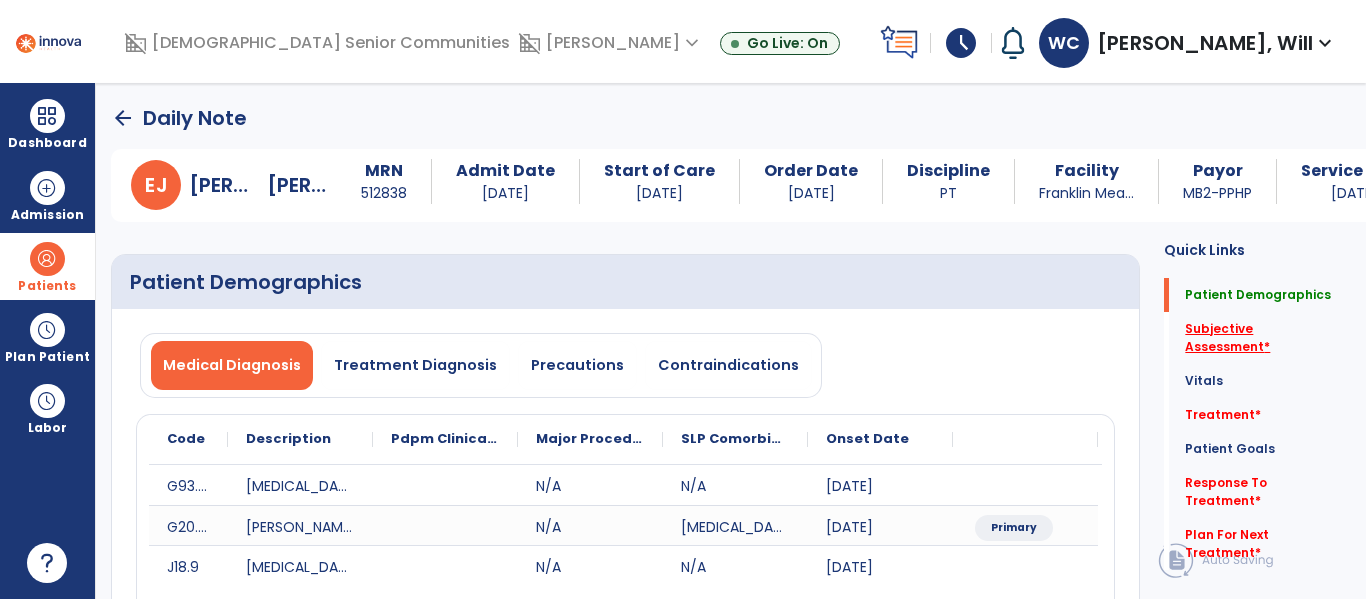 click on "Subjective Assessment   *" 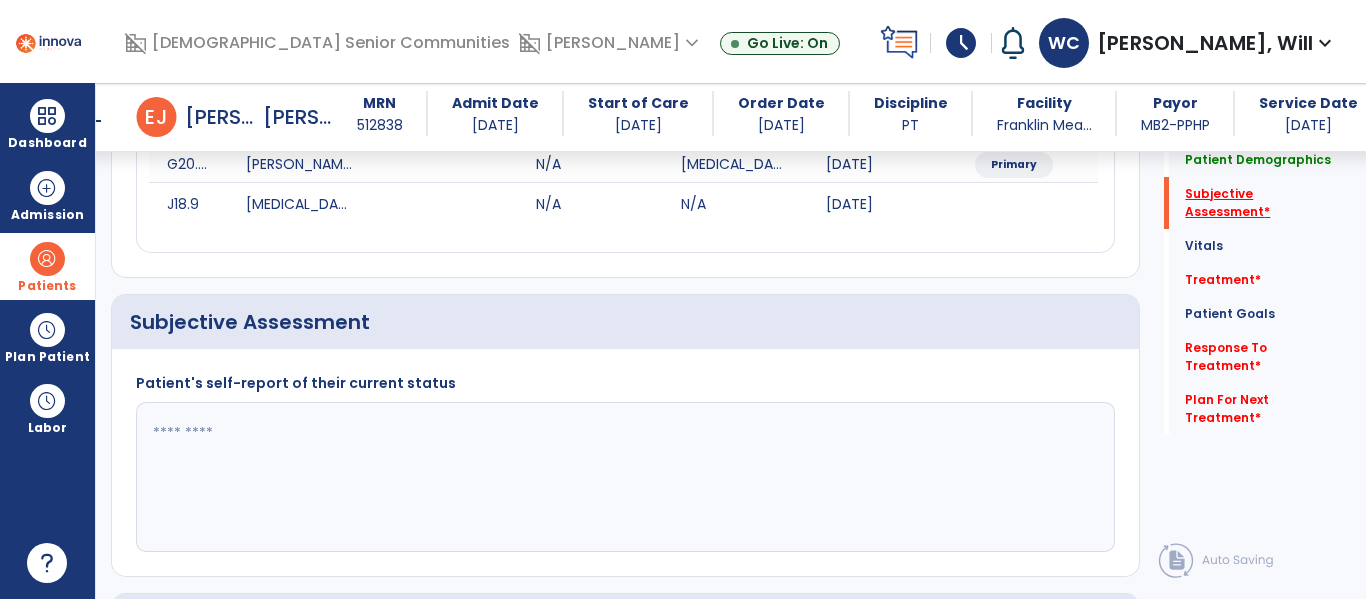 scroll, scrollTop: 457, scrollLeft: 0, axis: vertical 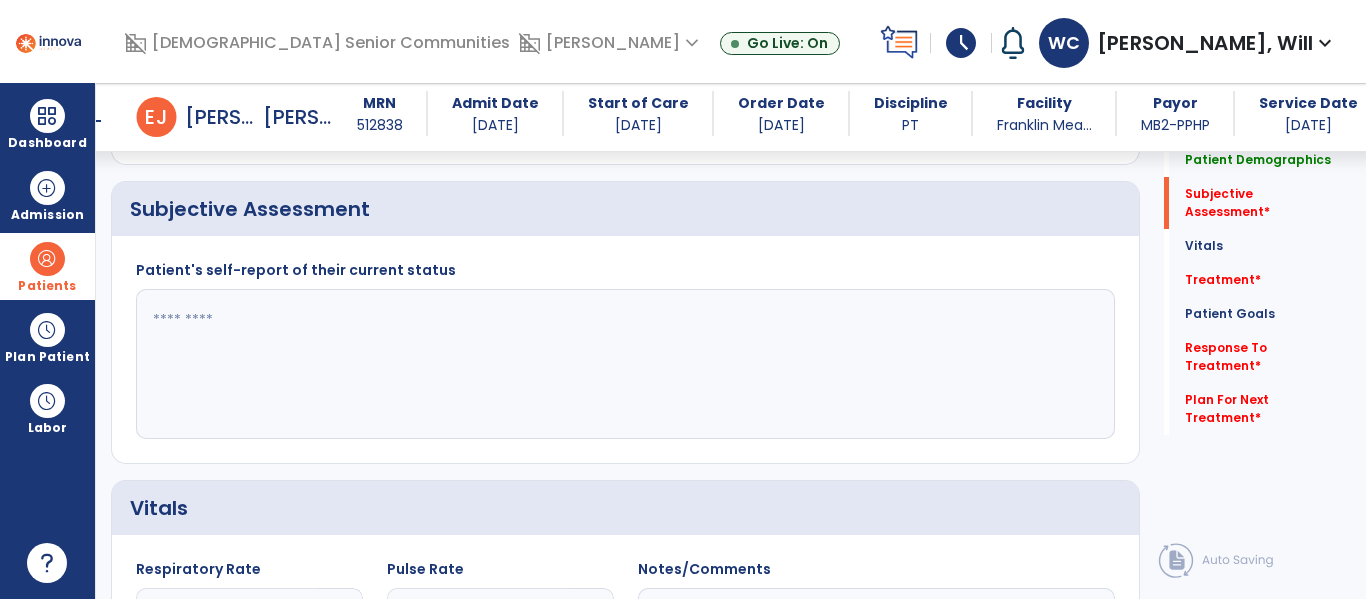 click 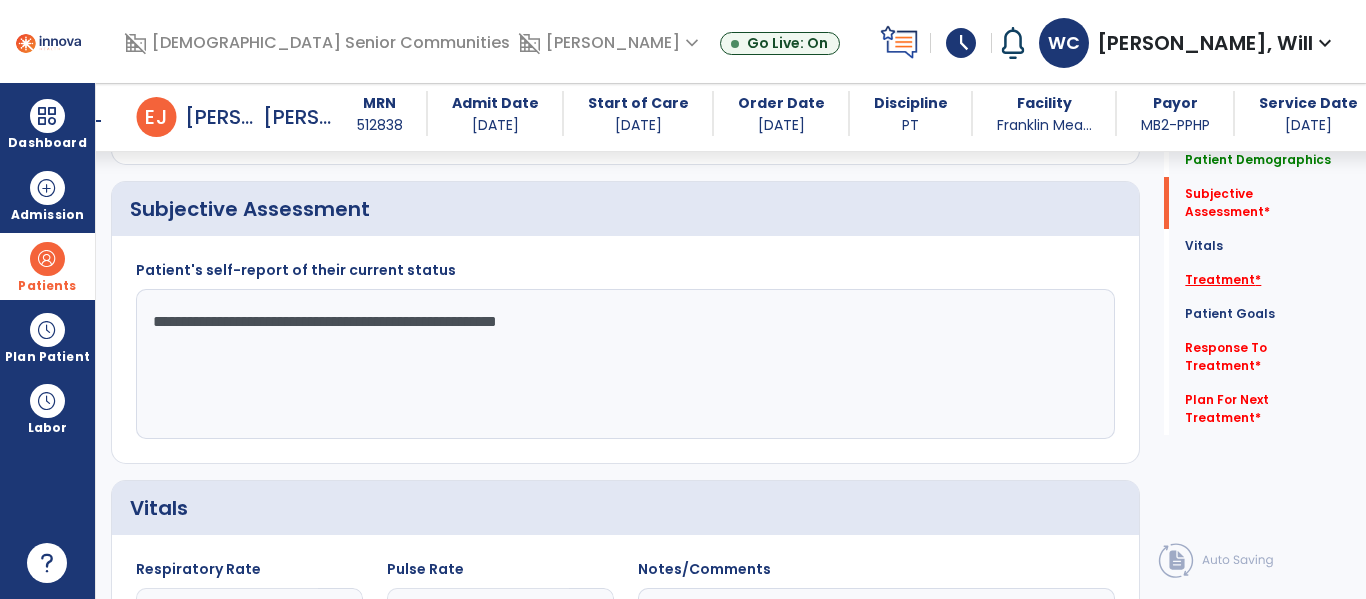 type on "**********" 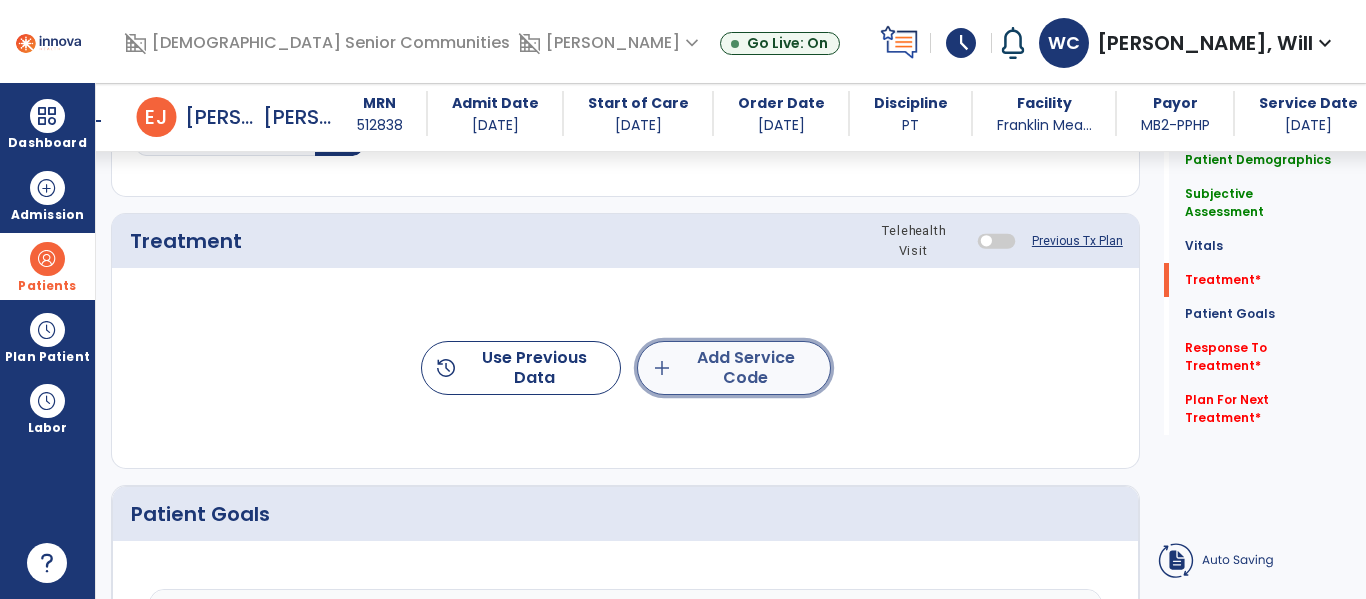 click on "add  Add Service Code" 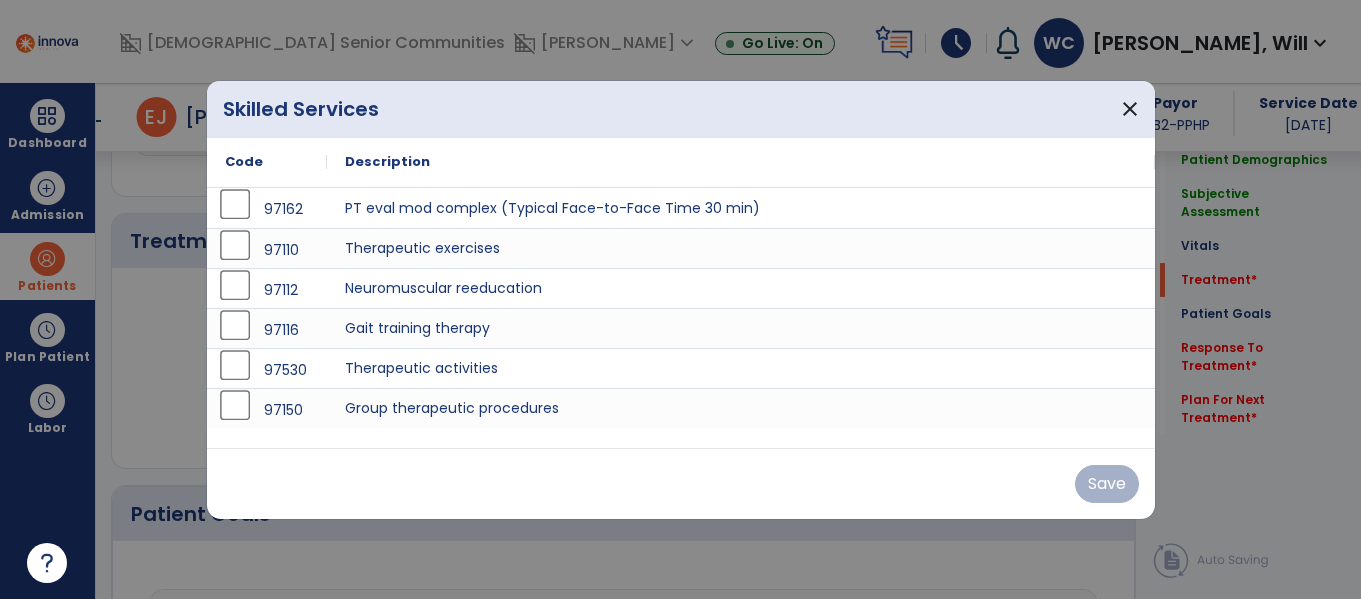 scroll, scrollTop: 1146, scrollLeft: 0, axis: vertical 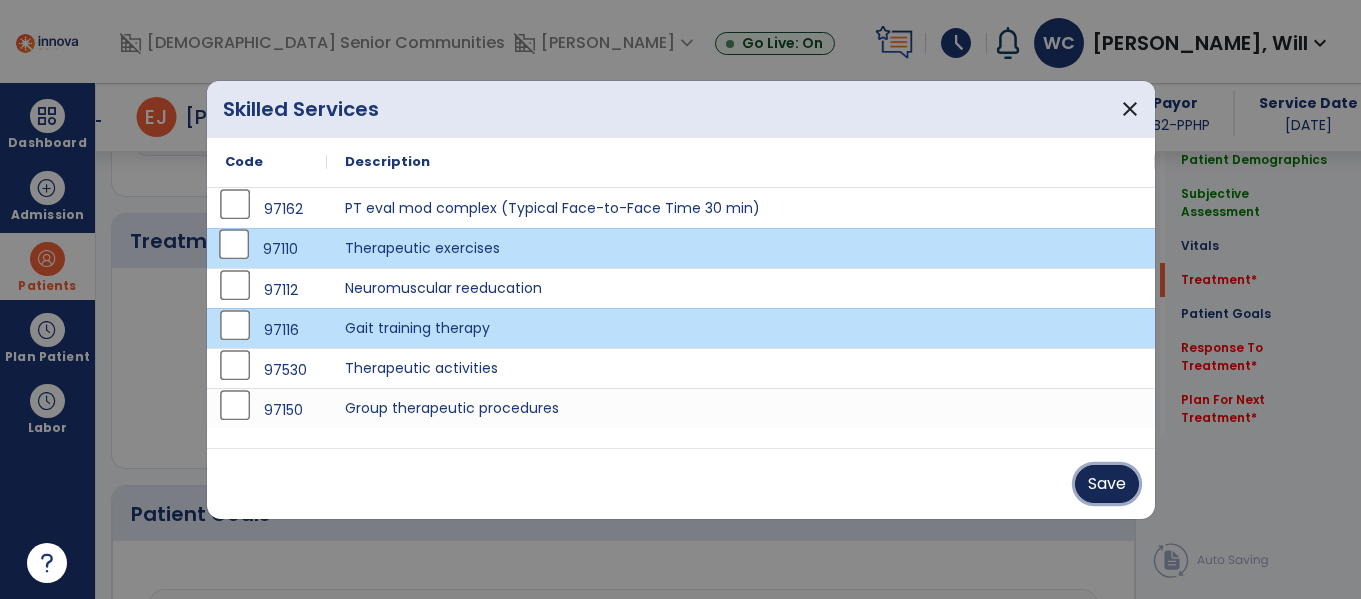 click on "Save" at bounding box center (1107, 484) 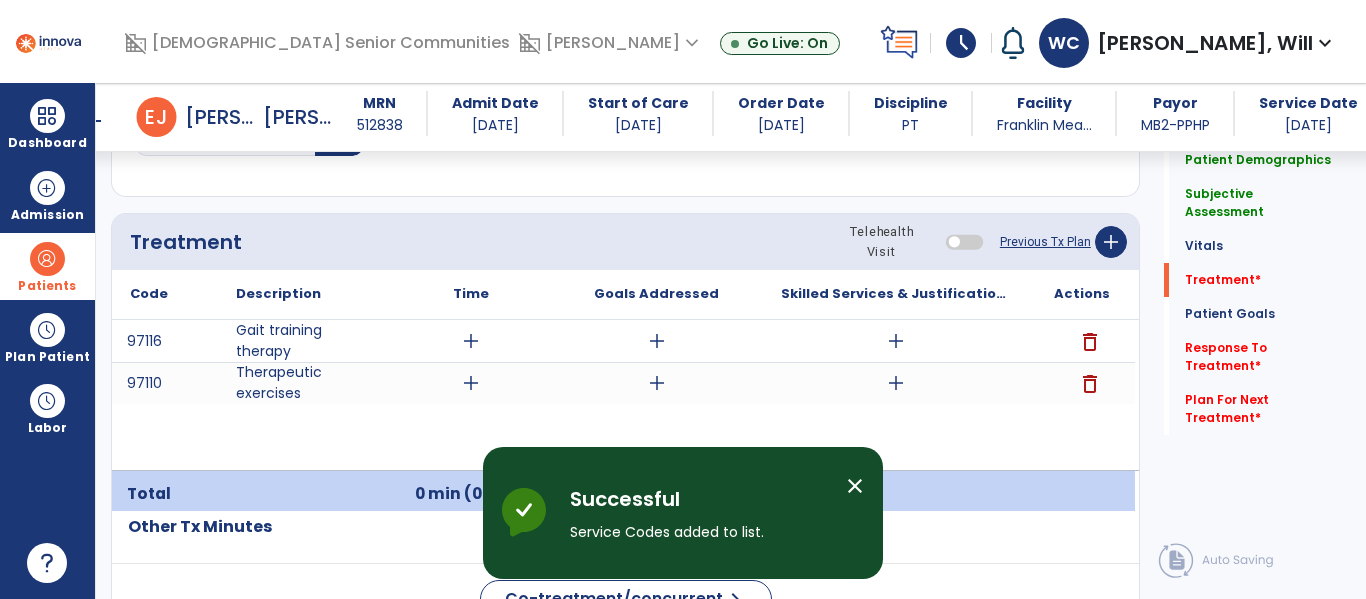 click on "add" at bounding box center [471, 341] 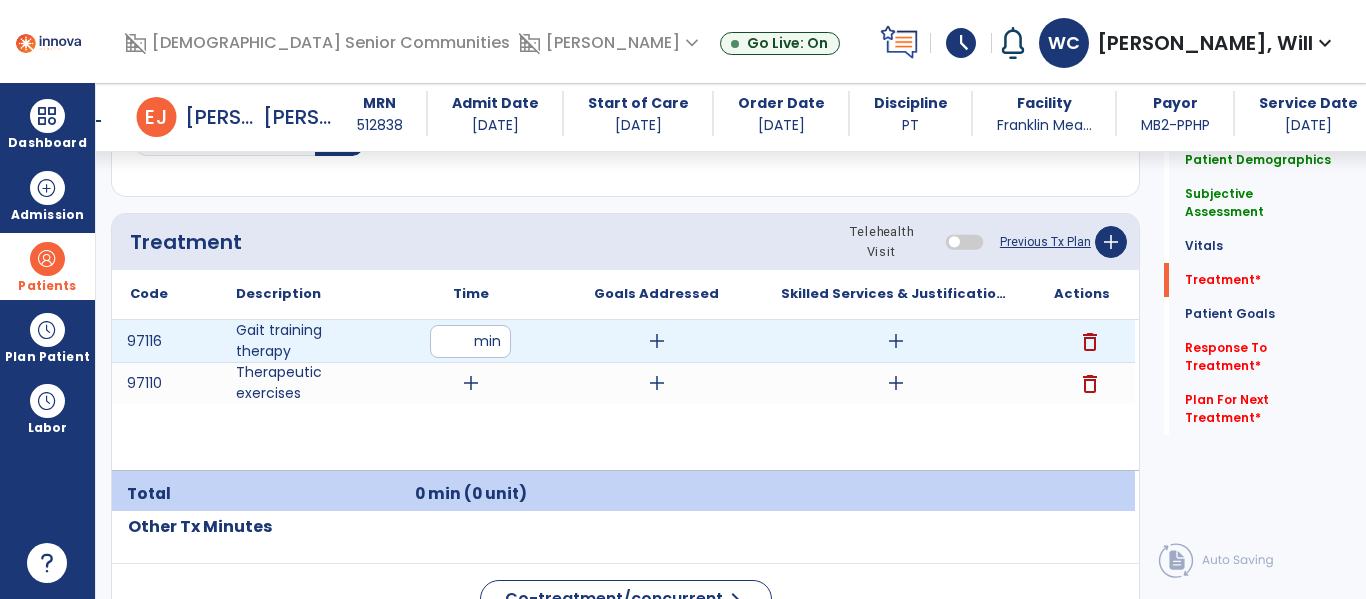 type on "**" 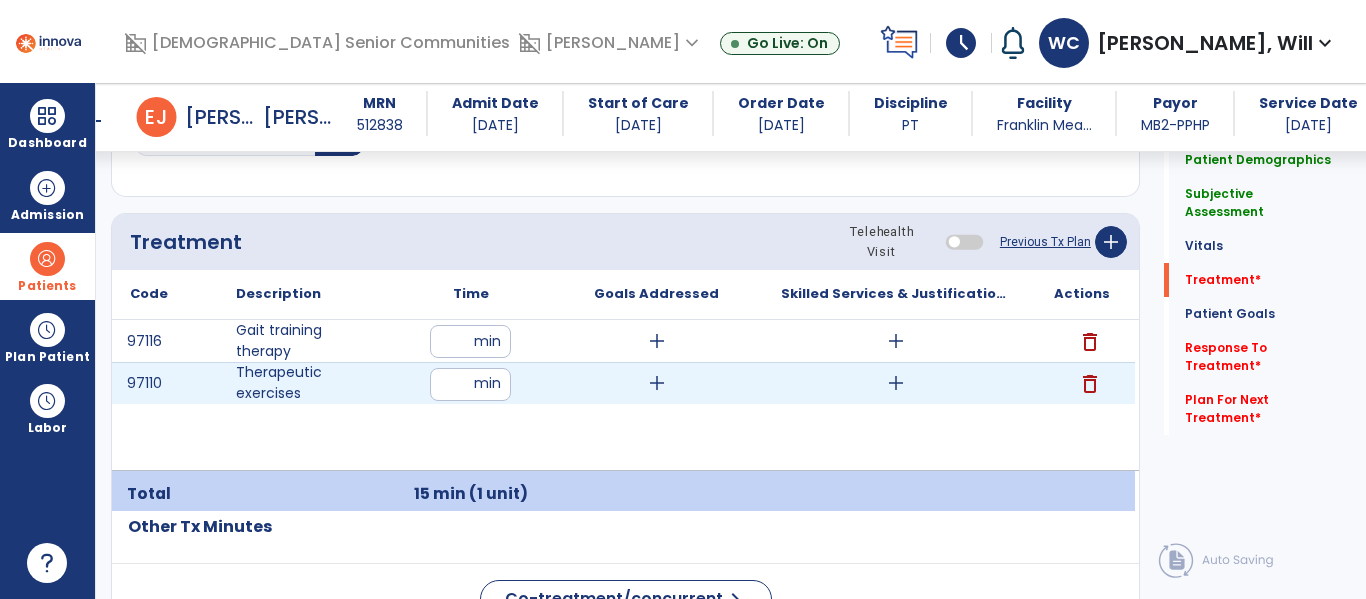 type on "**" 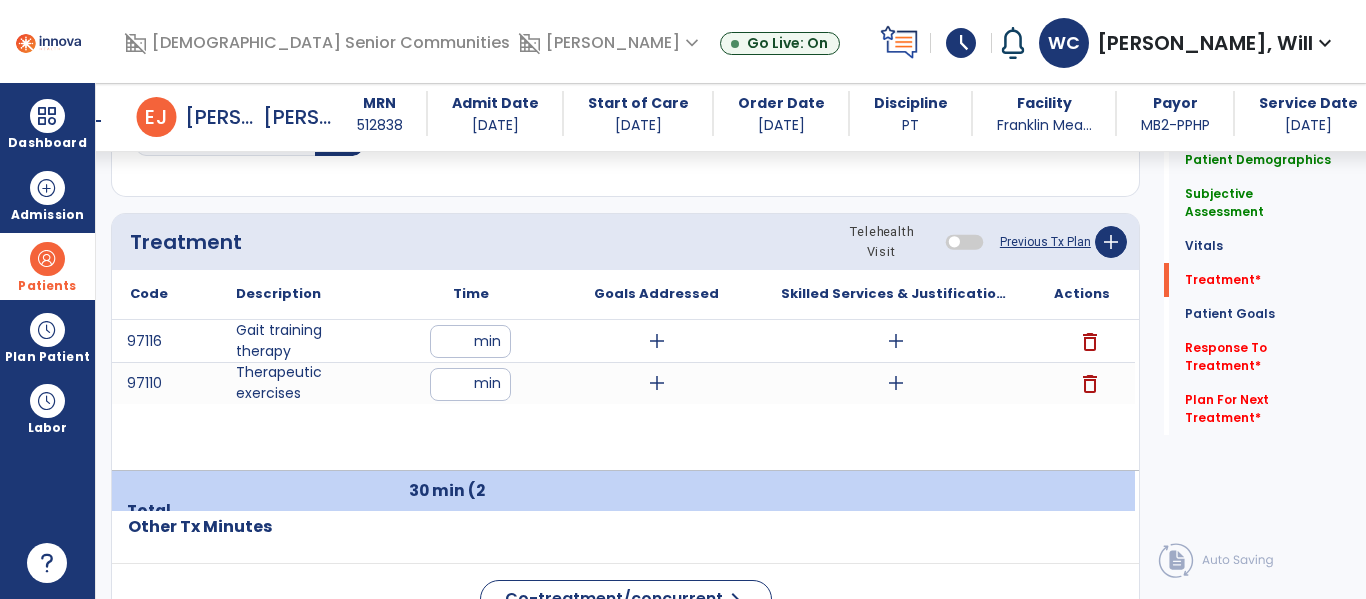 click on "add" at bounding box center (896, 341) 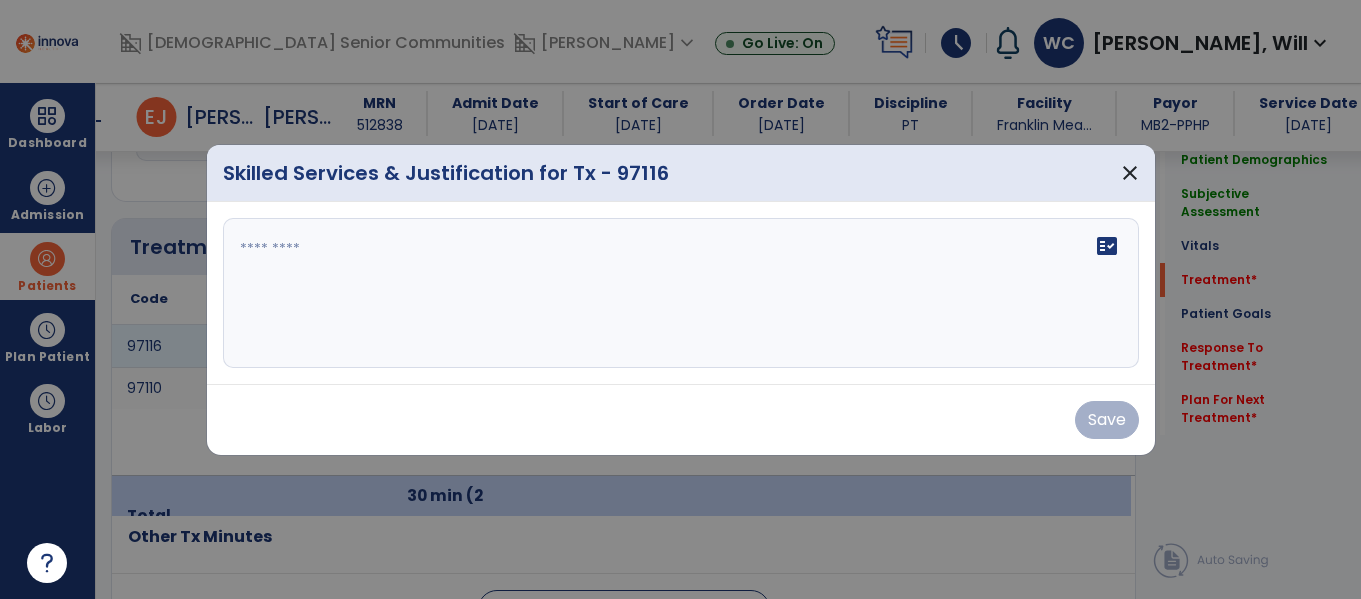 scroll, scrollTop: 1146, scrollLeft: 0, axis: vertical 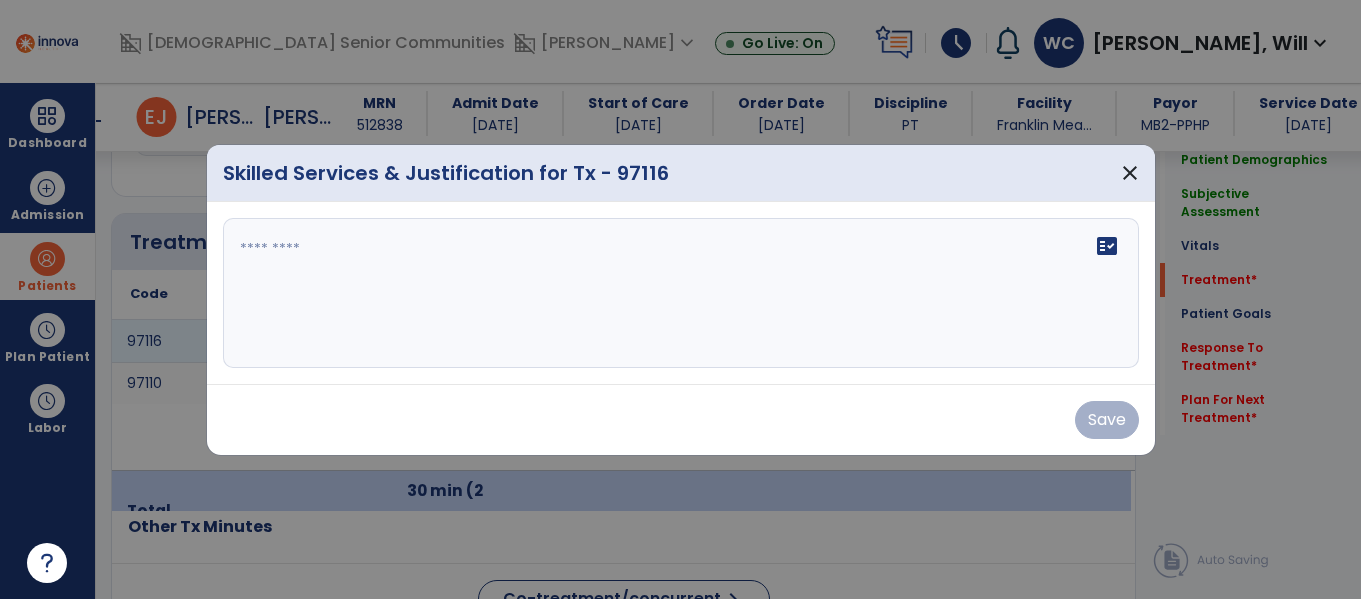 click on "fact_check" at bounding box center [681, 293] 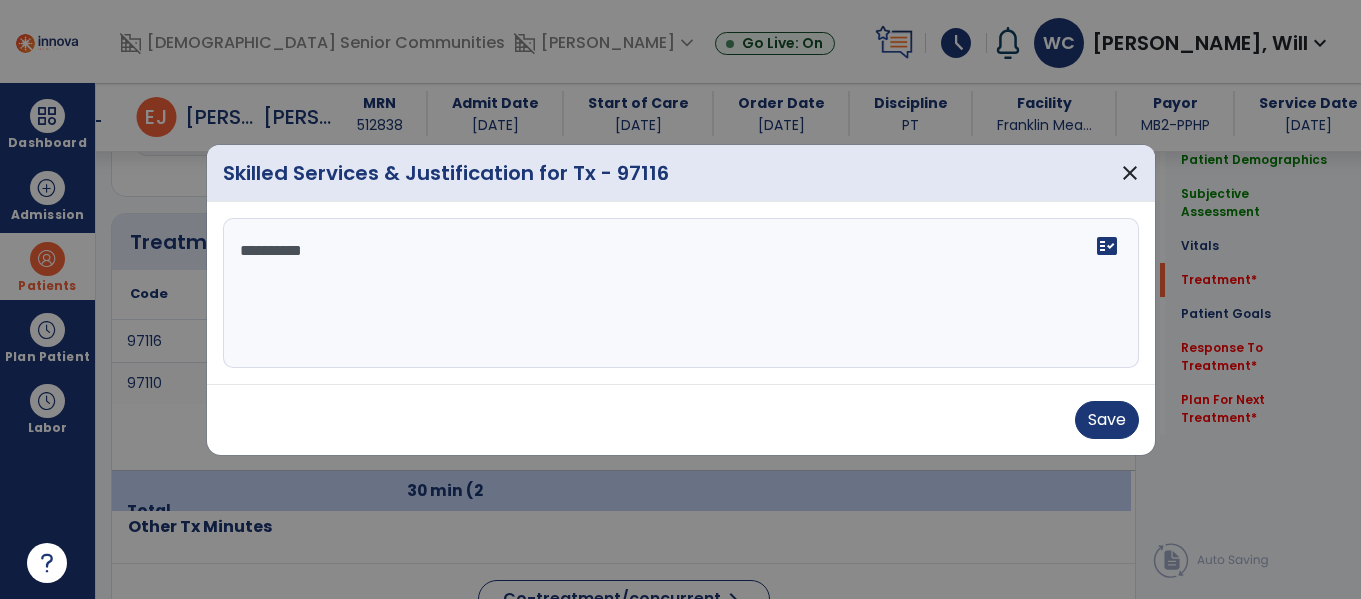scroll, scrollTop: 0, scrollLeft: 0, axis: both 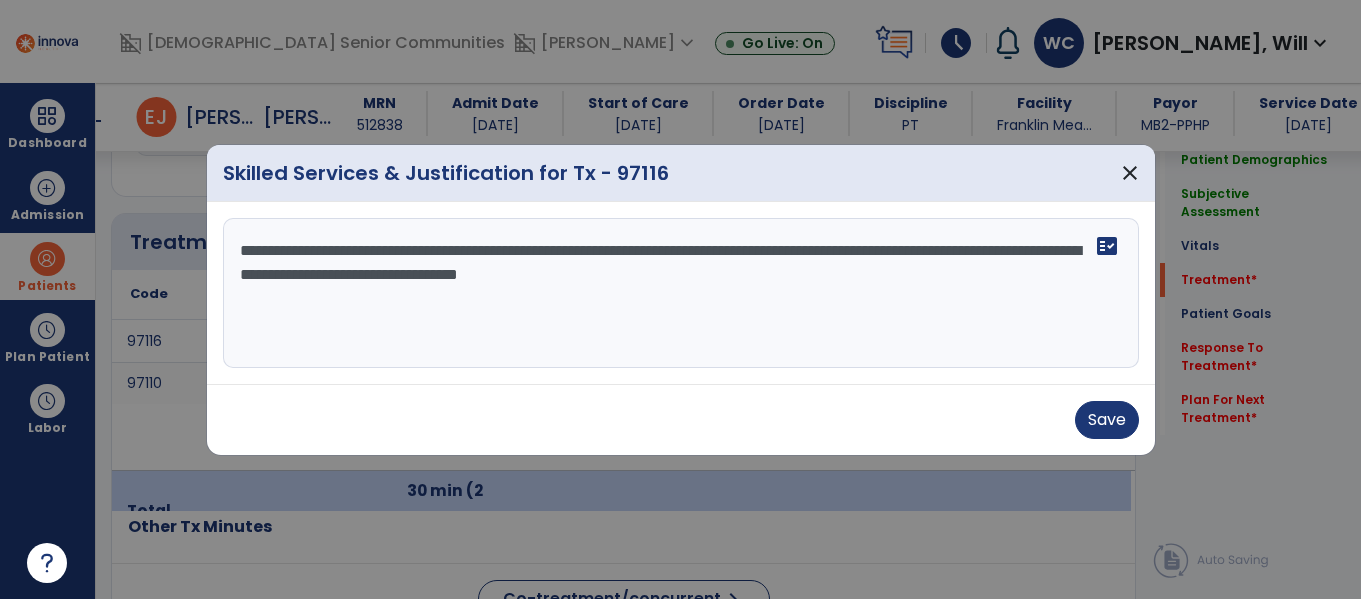 type on "**********" 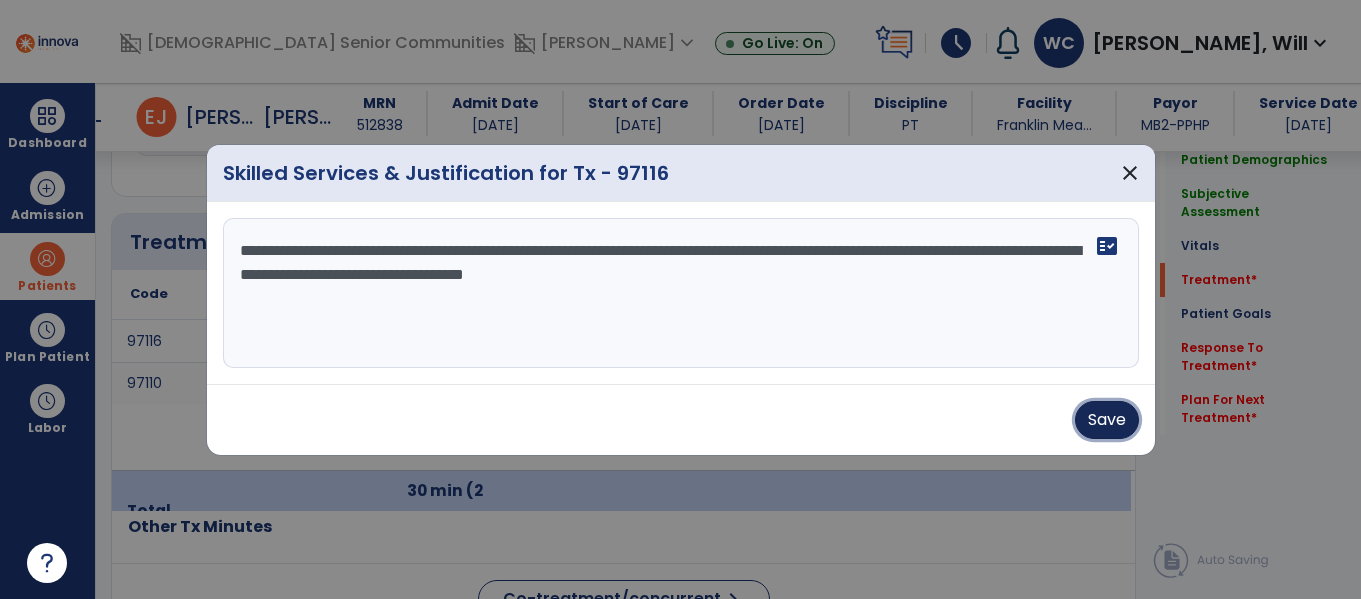 click on "Save" at bounding box center [1107, 420] 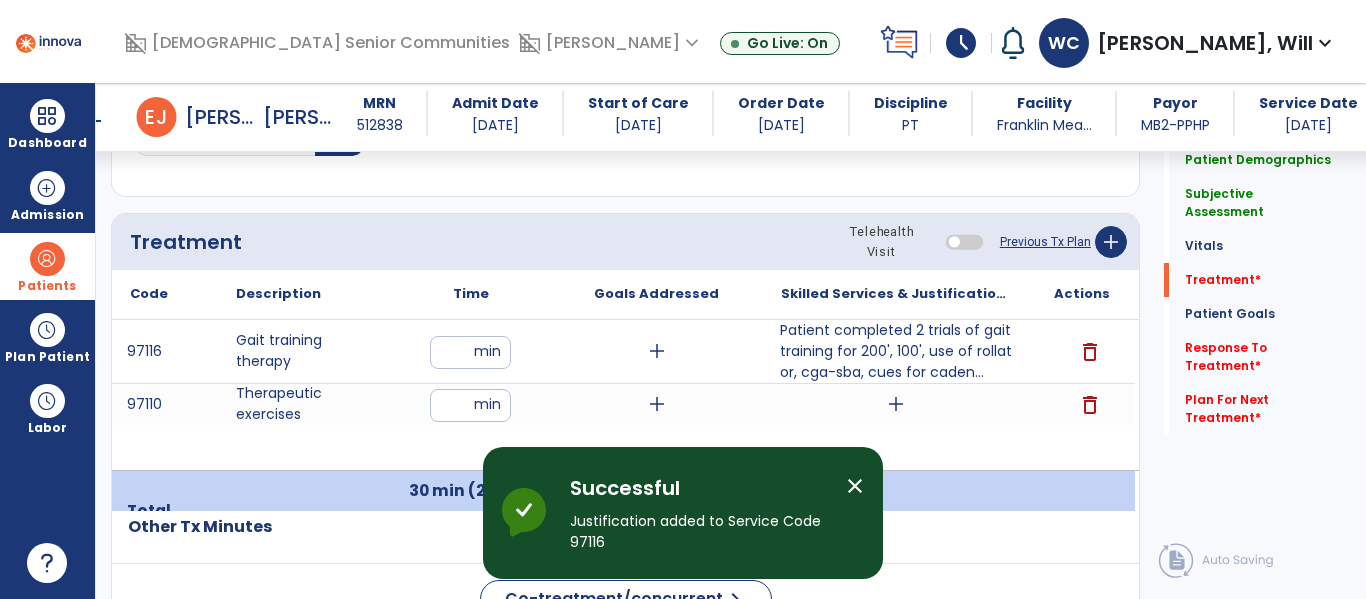 click on "add" at bounding box center [896, 404] 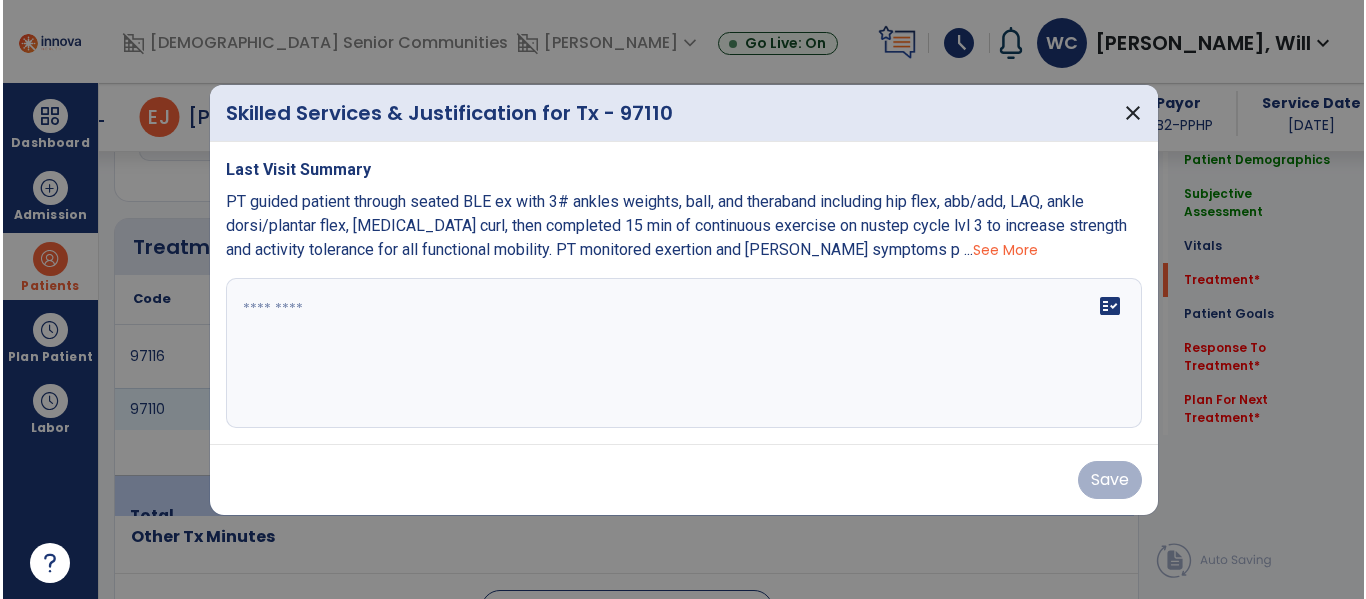 scroll, scrollTop: 1146, scrollLeft: 0, axis: vertical 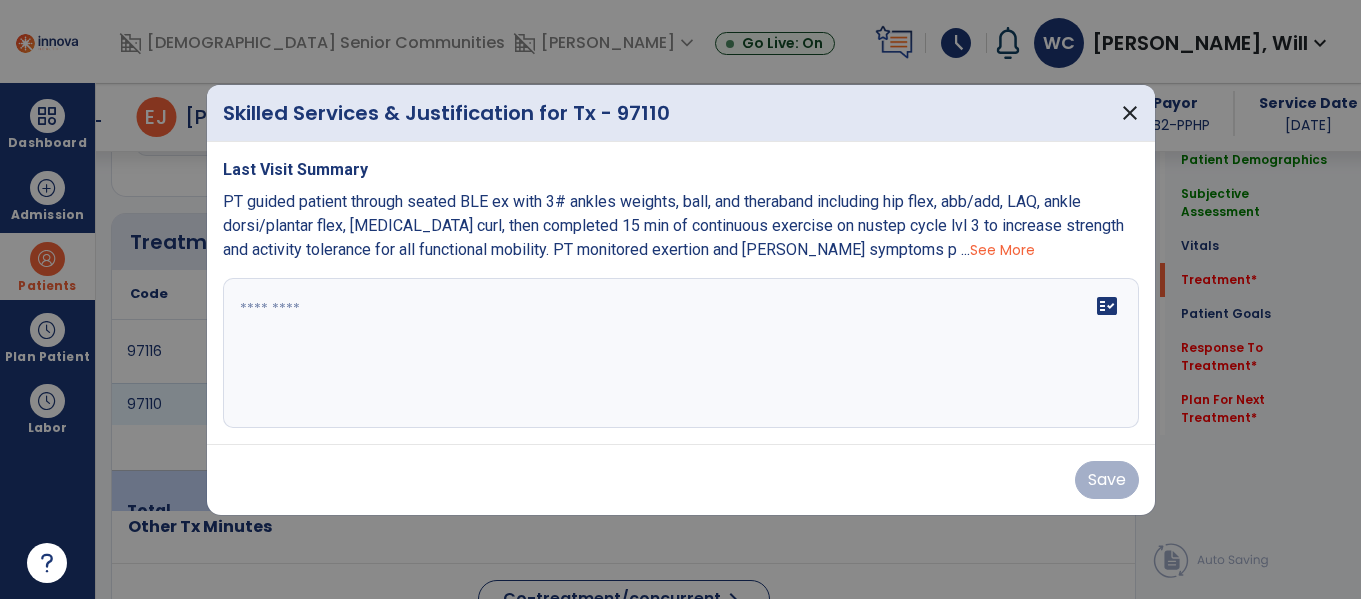 click on "fact_check" at bounding box center [681, 353] 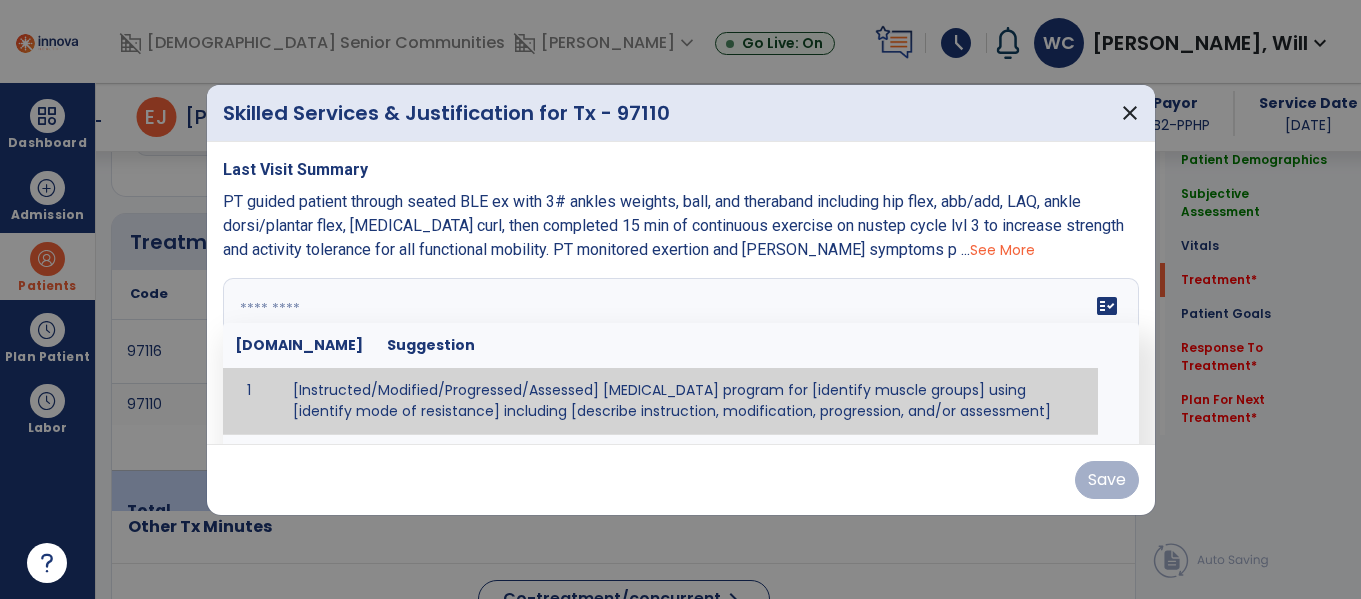 click on "PT guided patient through seated BLE ex with 3# ankles weights, ball, and theraband including hip flex, abb/add, LAQ, ankle dorsi/plantar flex, [MEDICAL_DATA] curl, then completed 15 min of continuous exercise on nustep cycle lvl 3  to increase strength and activity tolerance for all functional mobility.
PT monitored exertion and [PERSON_NAME] symptoms p ..." at bounding box center [673, 225] 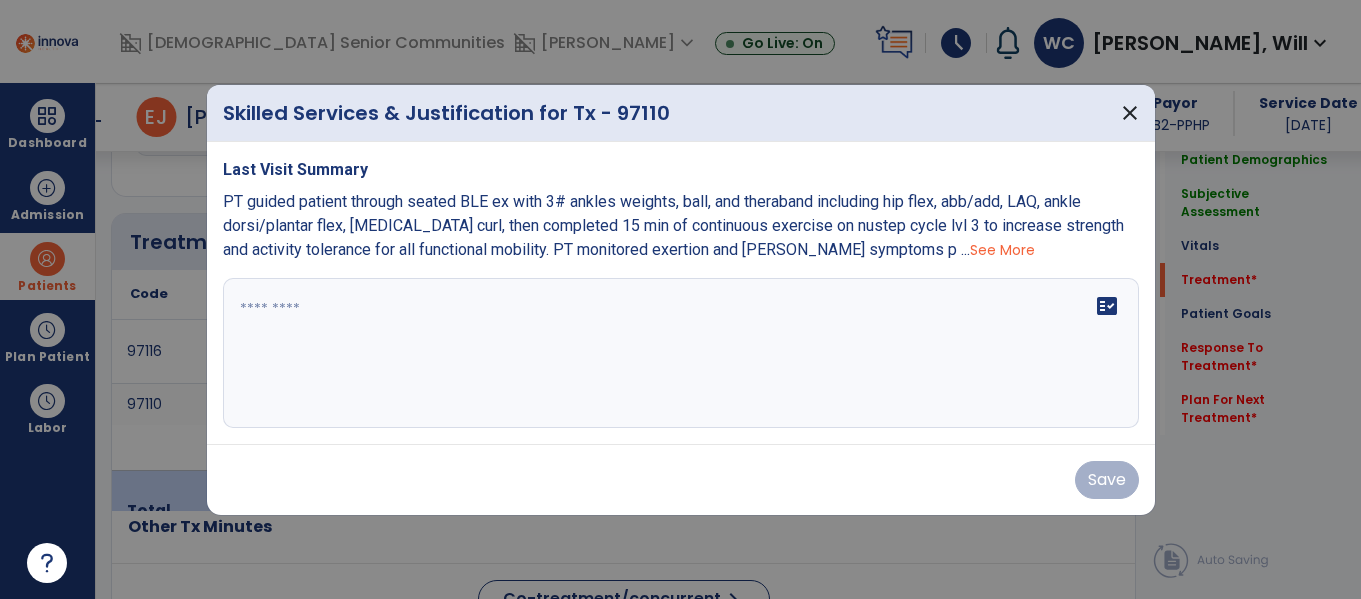 click on "PT guided patient through seated BLE ex with 3# ankles weights, ball, and theraband including hip flex, abb/add, LAQ, ankle dorsi/plantar flex, [MEDICAL_DATA] curl, then completed 15 min of continuous exercise on nustep cycle lvl 3  to increase strength and activity tolerance for all functional mobility.
PT monitored exertion and [PERSON_NAME] symptoms p ..." at bounding box center [673, 225] 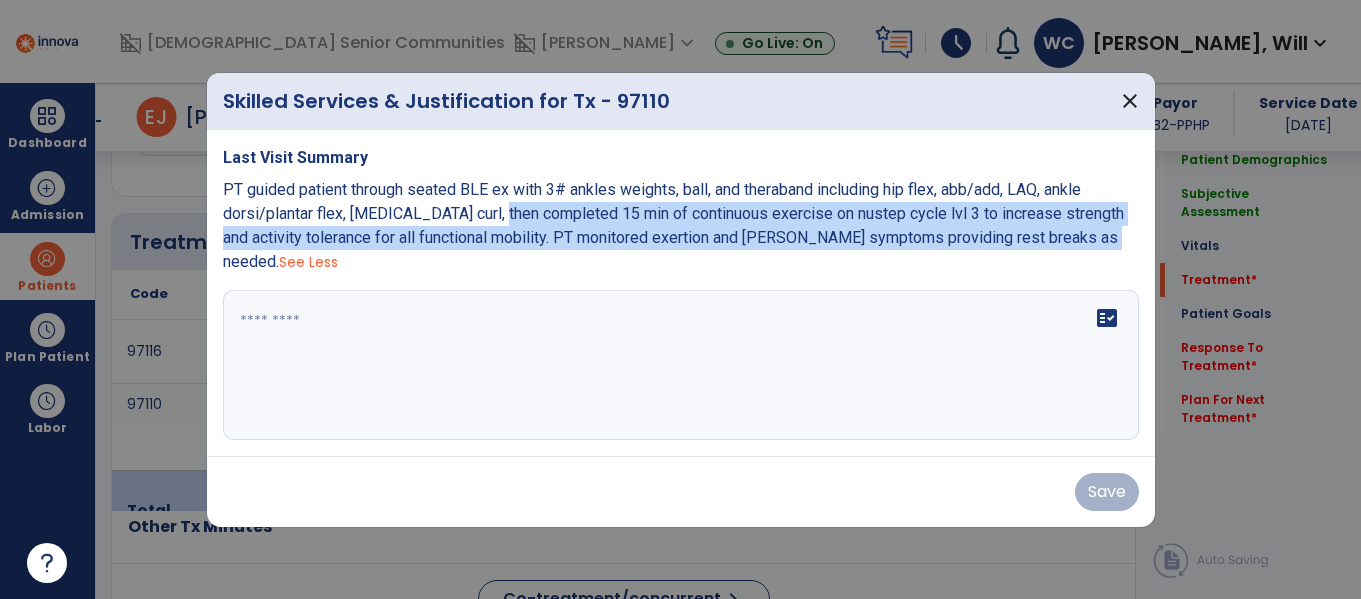 copy on "completed 15 min of continuous exercise on nustep cycle lvl 3  to increase strength and activity tolerance for all functional mobility.
PT monitored exertion and [PERSON_NAME] symptoms providing rest breaks as needed." 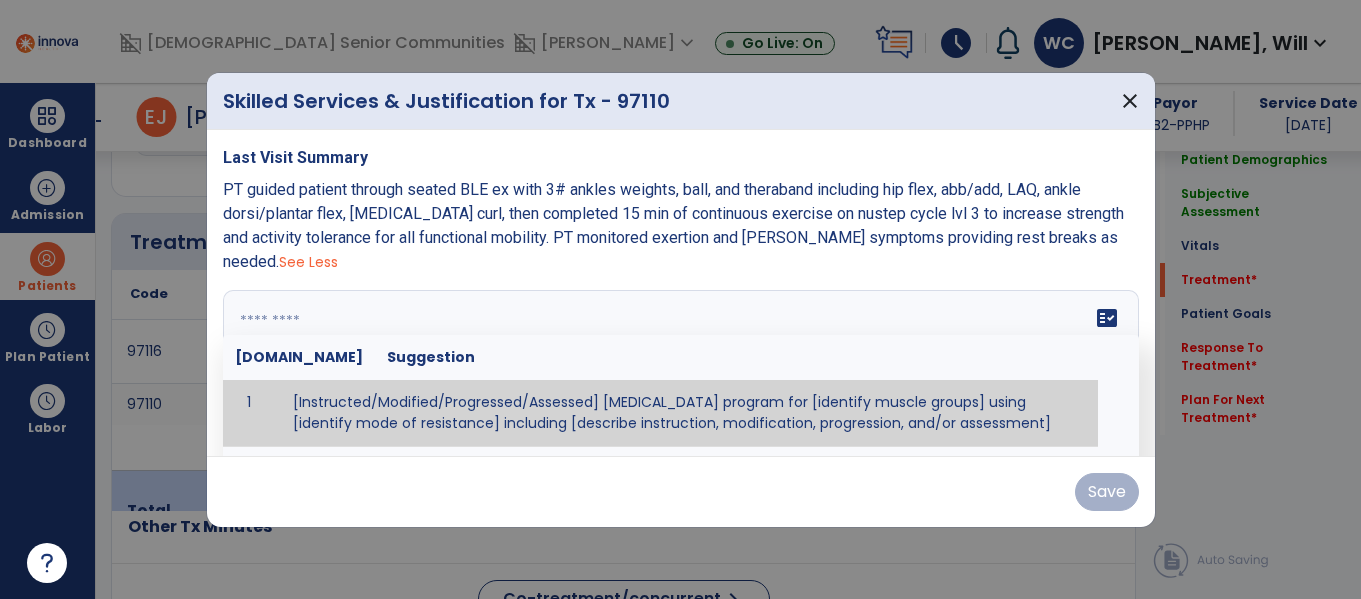 paste on "**********" 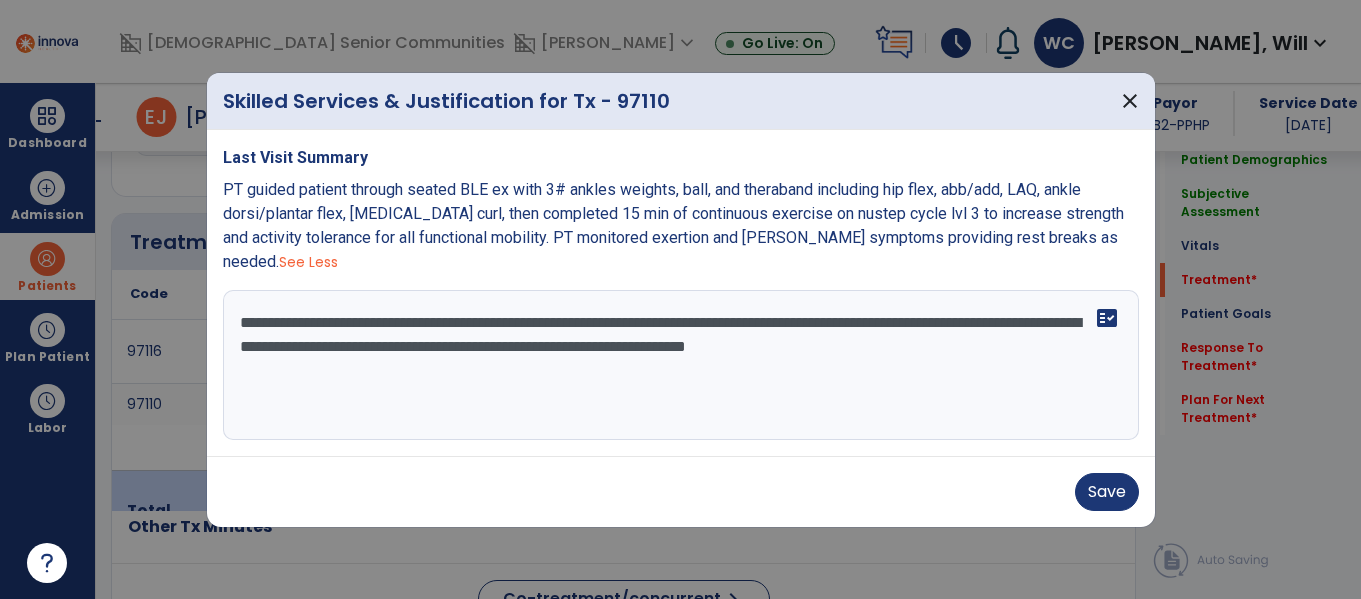click on "**********" at bounding box center (681, 365) 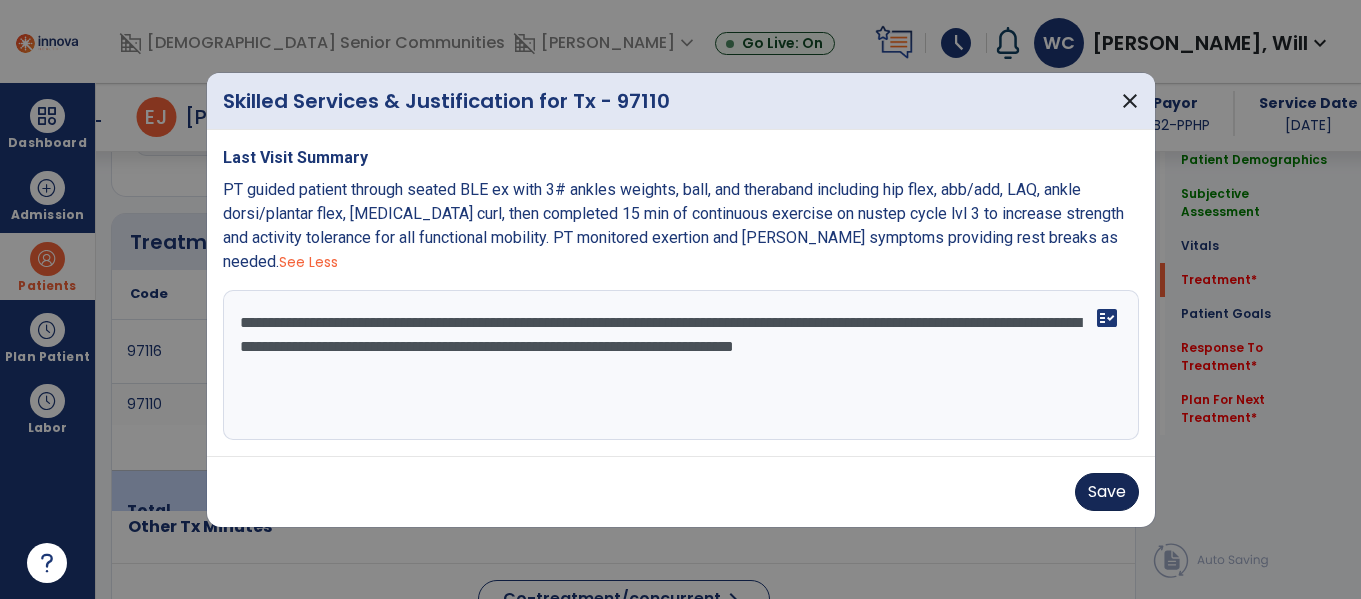 type on "**********" 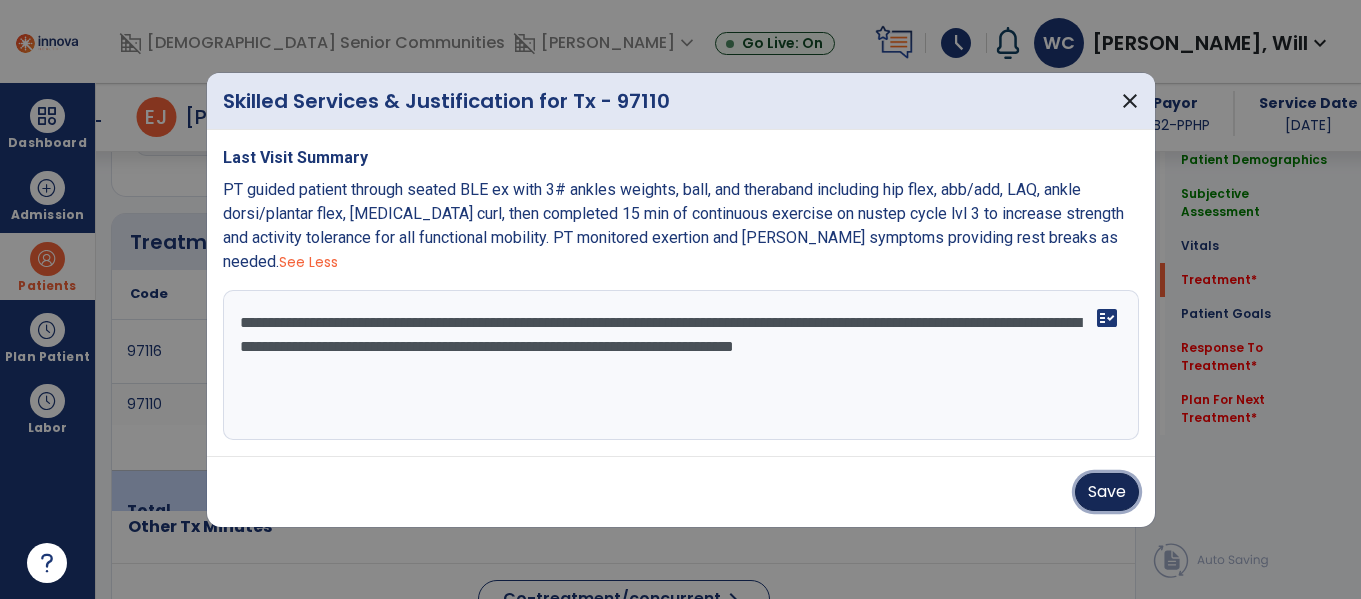 click on "Save" at bounding box center (1107, 492) 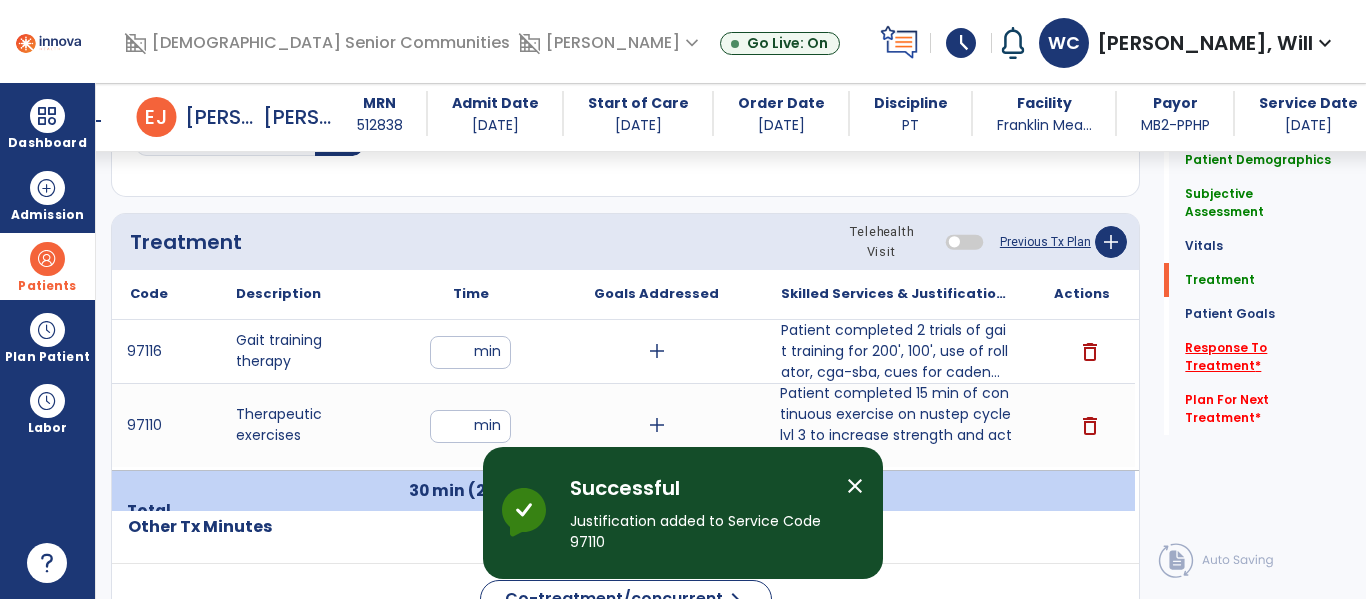 click on "Response To Treatment   *" 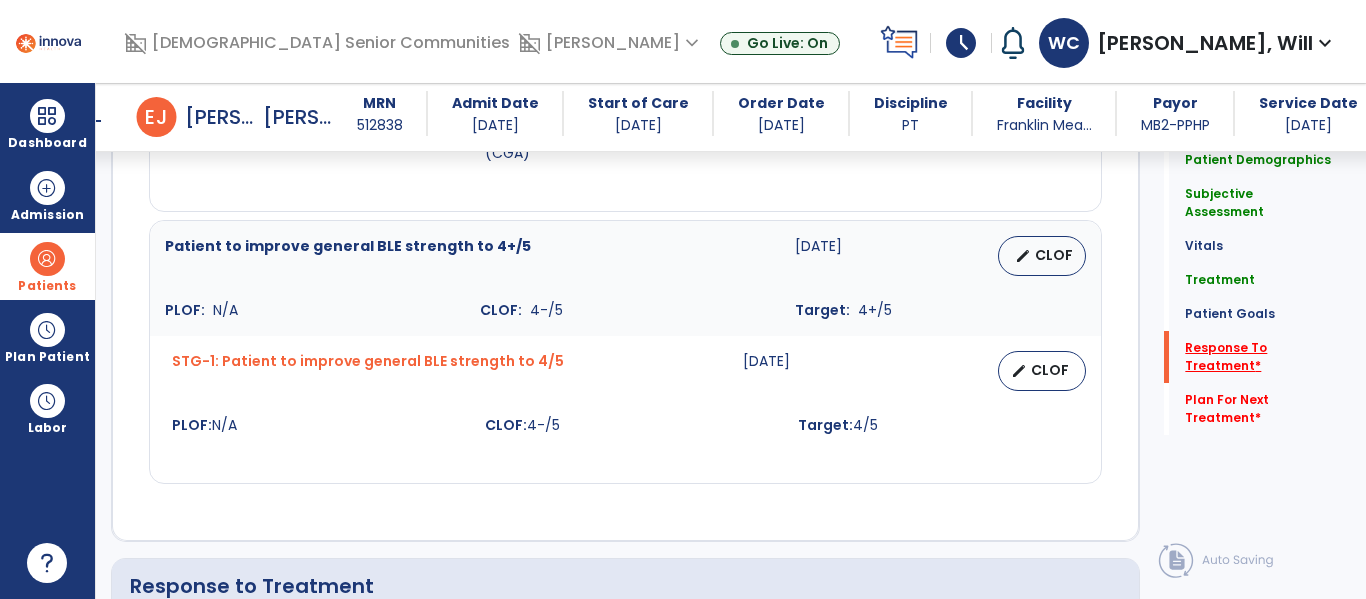 scroll, scrollTop: 3176, scrollLeft: 0, axis: vertical 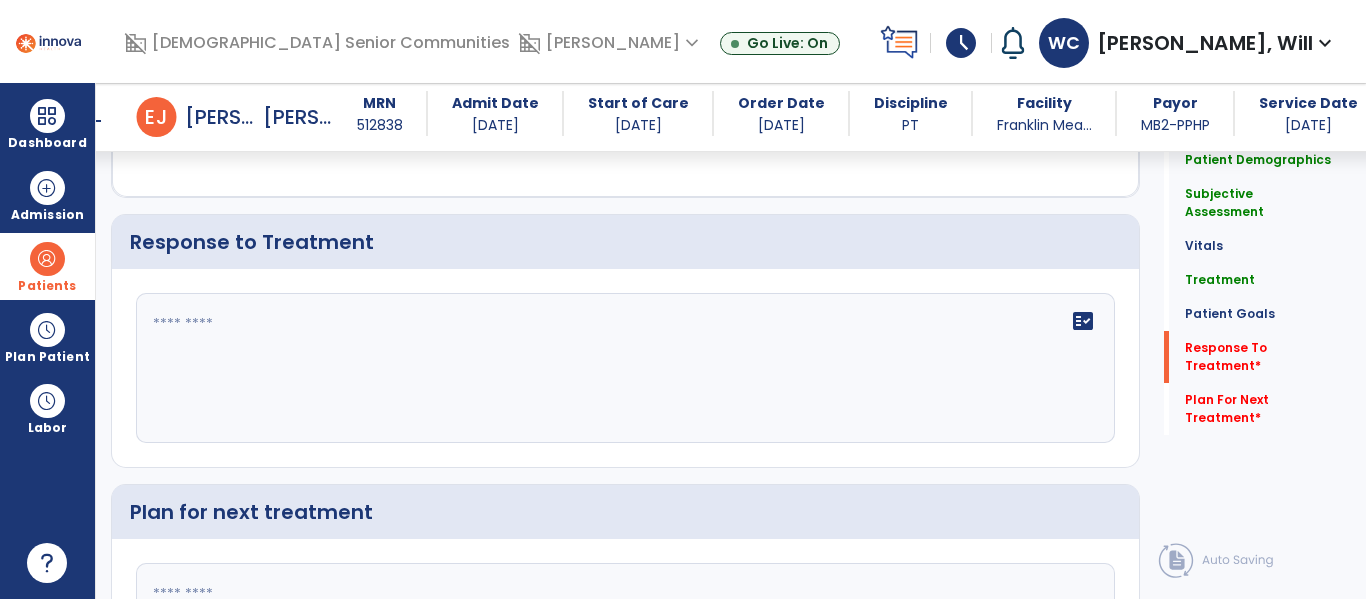 click on "fact_check" 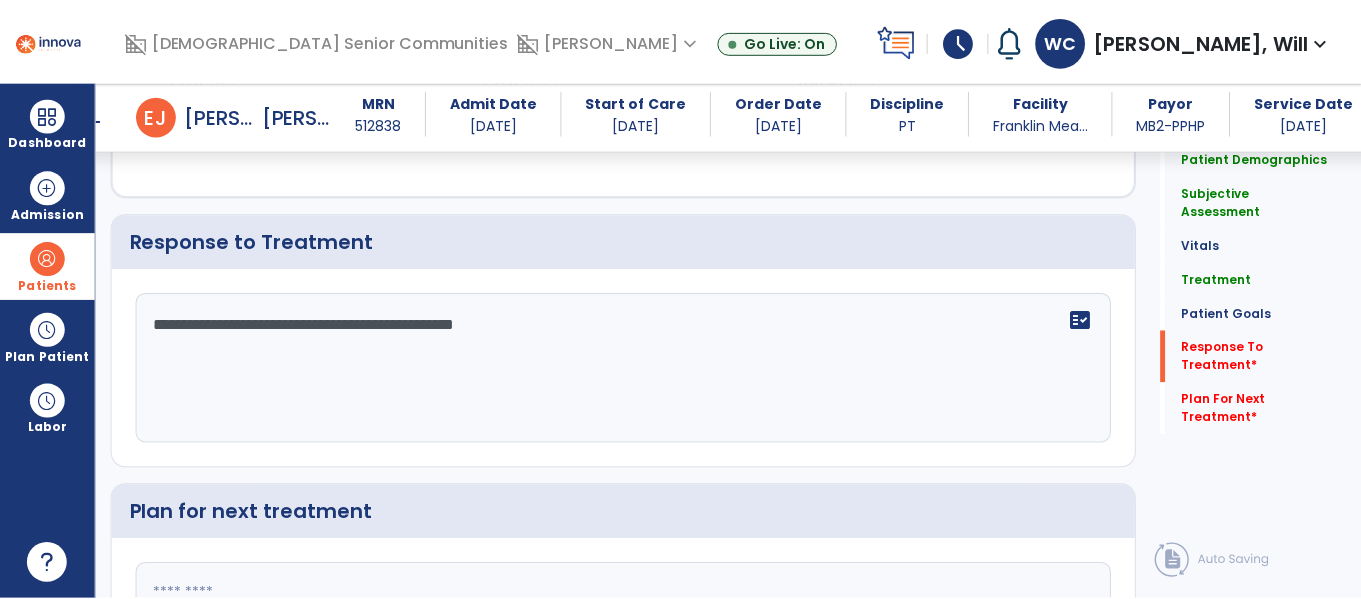 scroll, scrollTop: 3381, scrollLeft: 0, axis: vertical 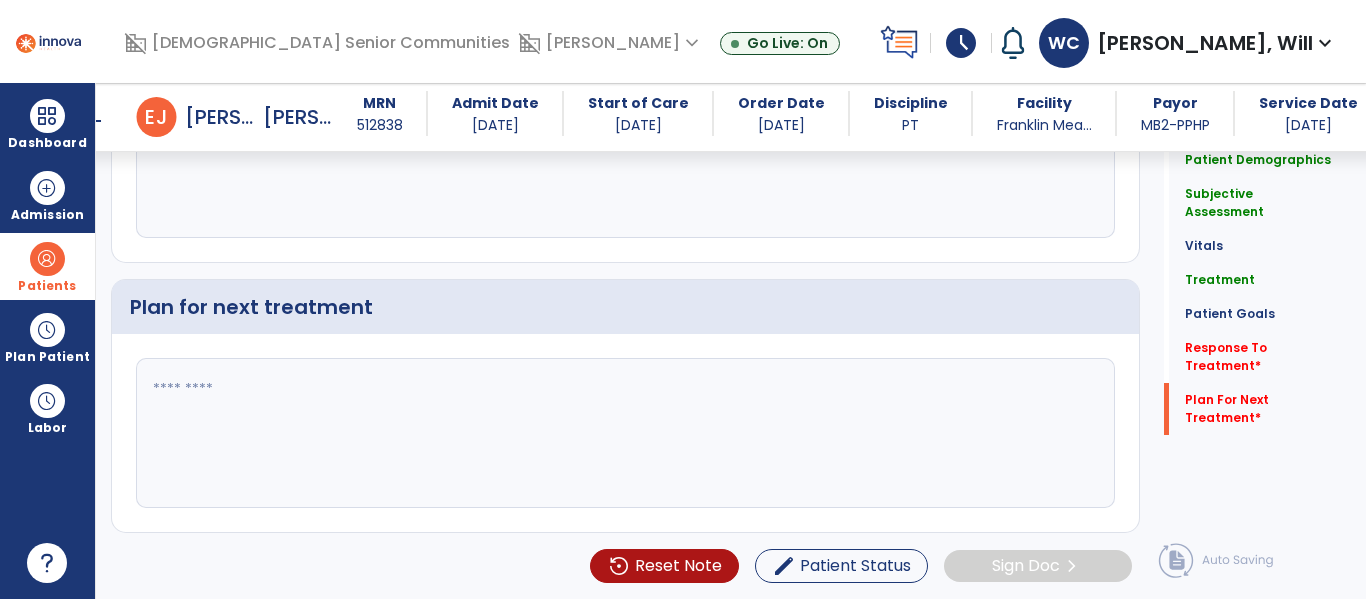 type on "**********" 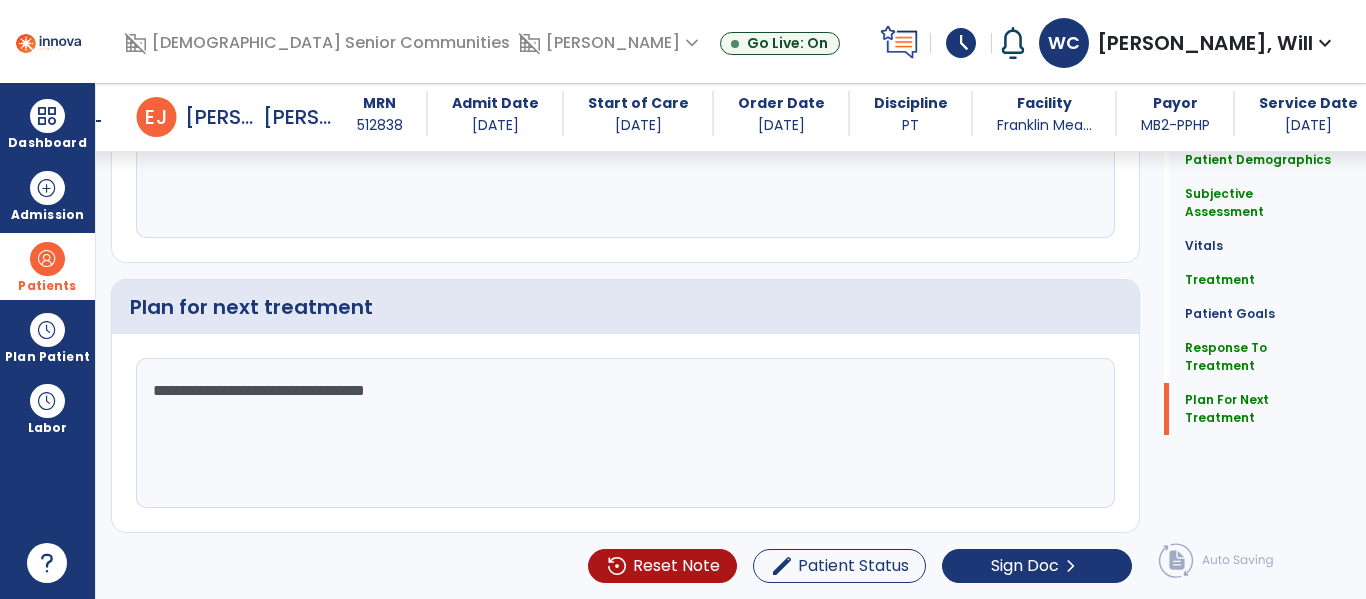 type on "**********" 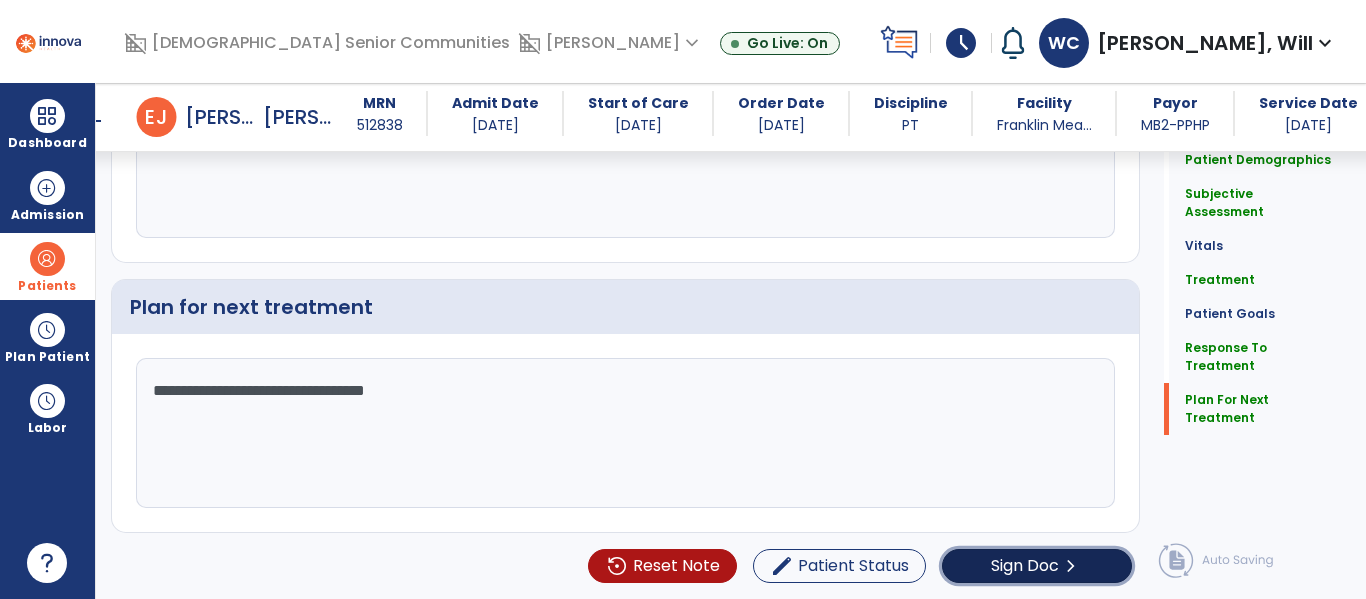 click on "Sign Doc  chevron_right" 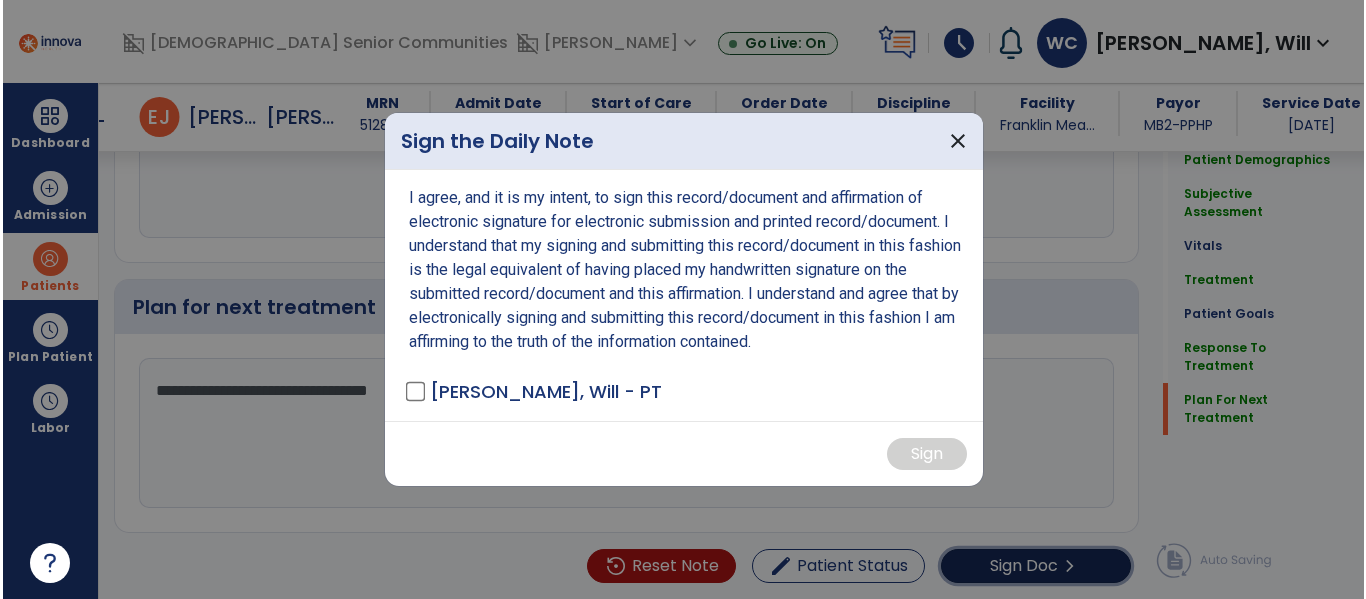scroll, scrollTop: 3381, scrollLeft: 0, axis: vertical 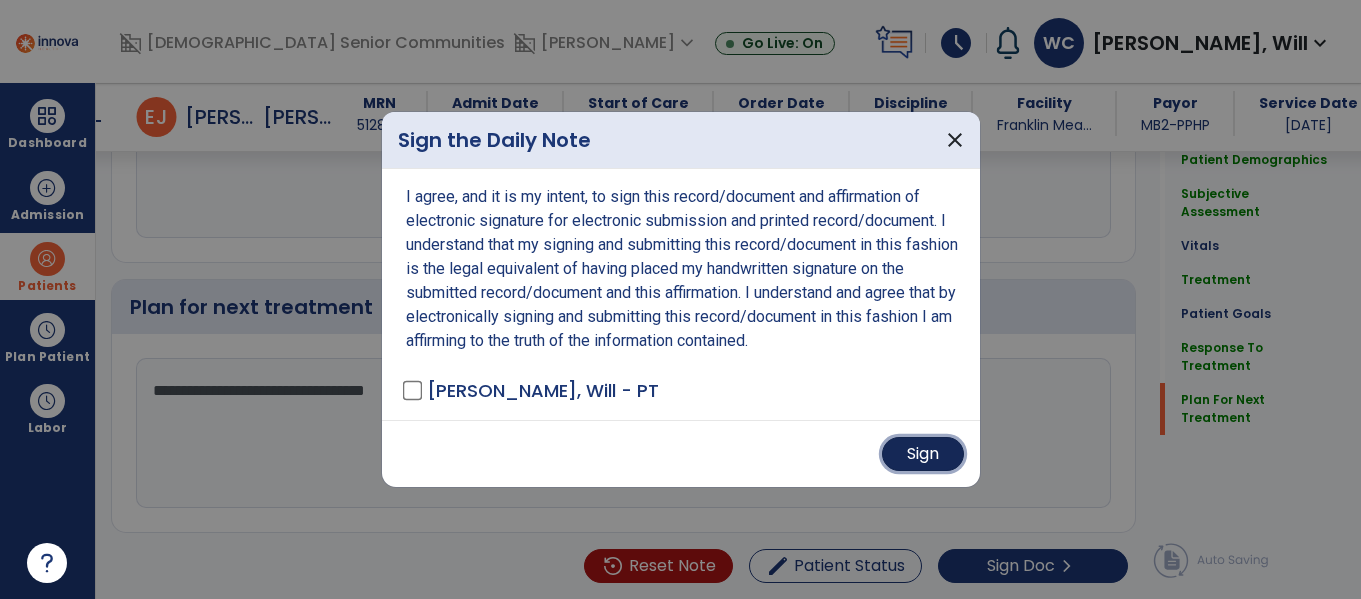 click on "Sign" at bounding box center [923, 454] 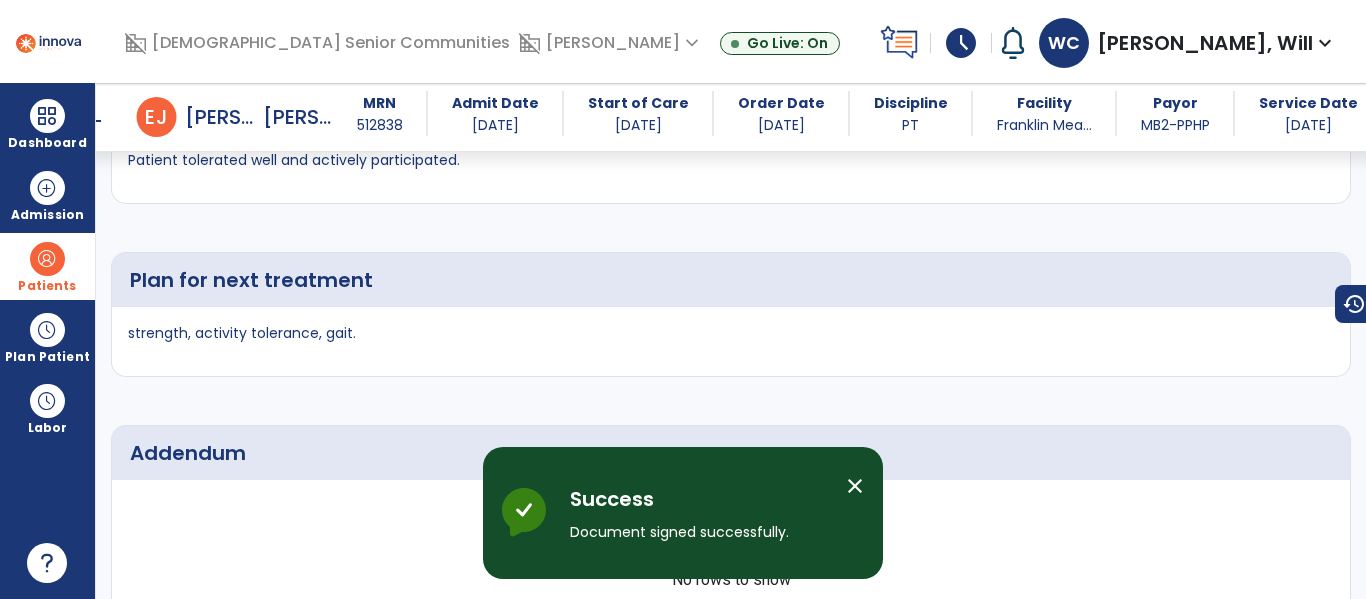 scroll, scrollTop: 4669, scrollLeft: 0, axis: vertical 